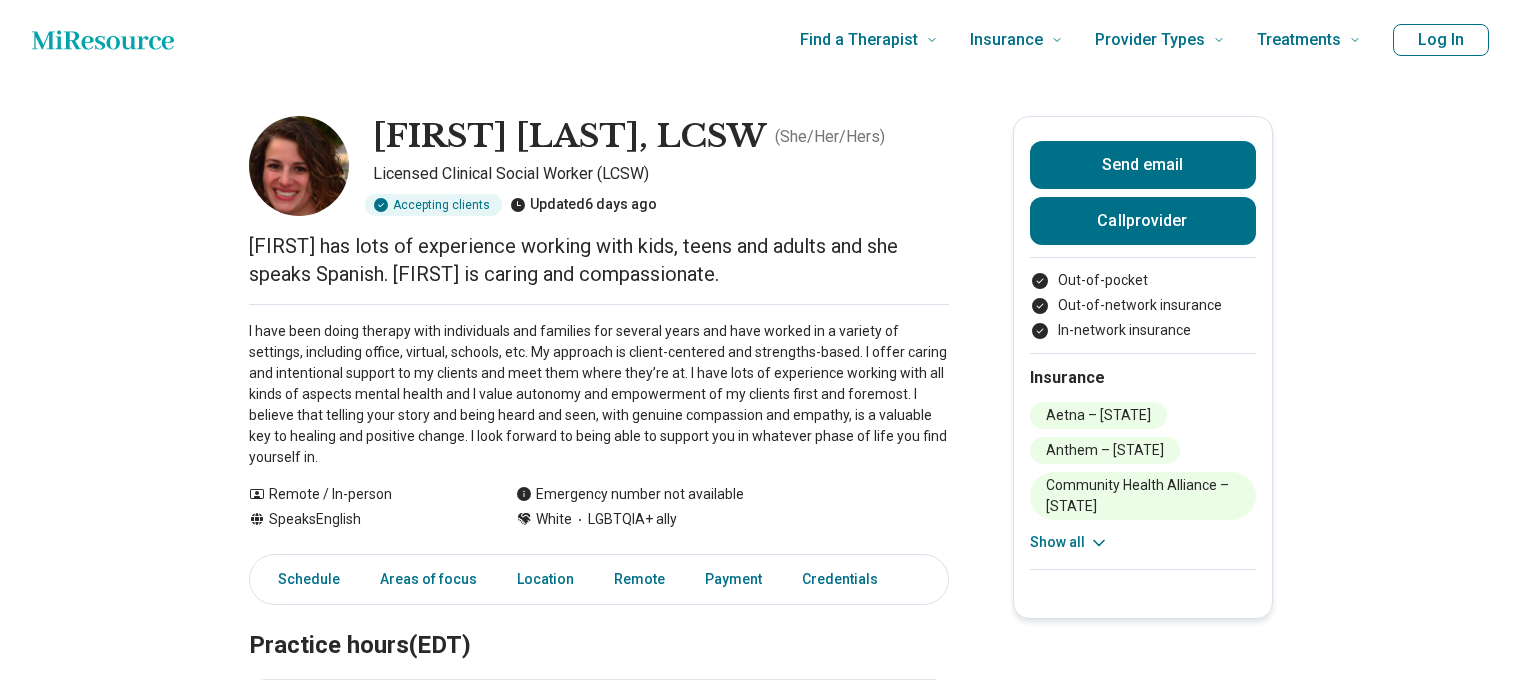 scroll, scrollTop: 0, scrollLeft: 0, axis: both 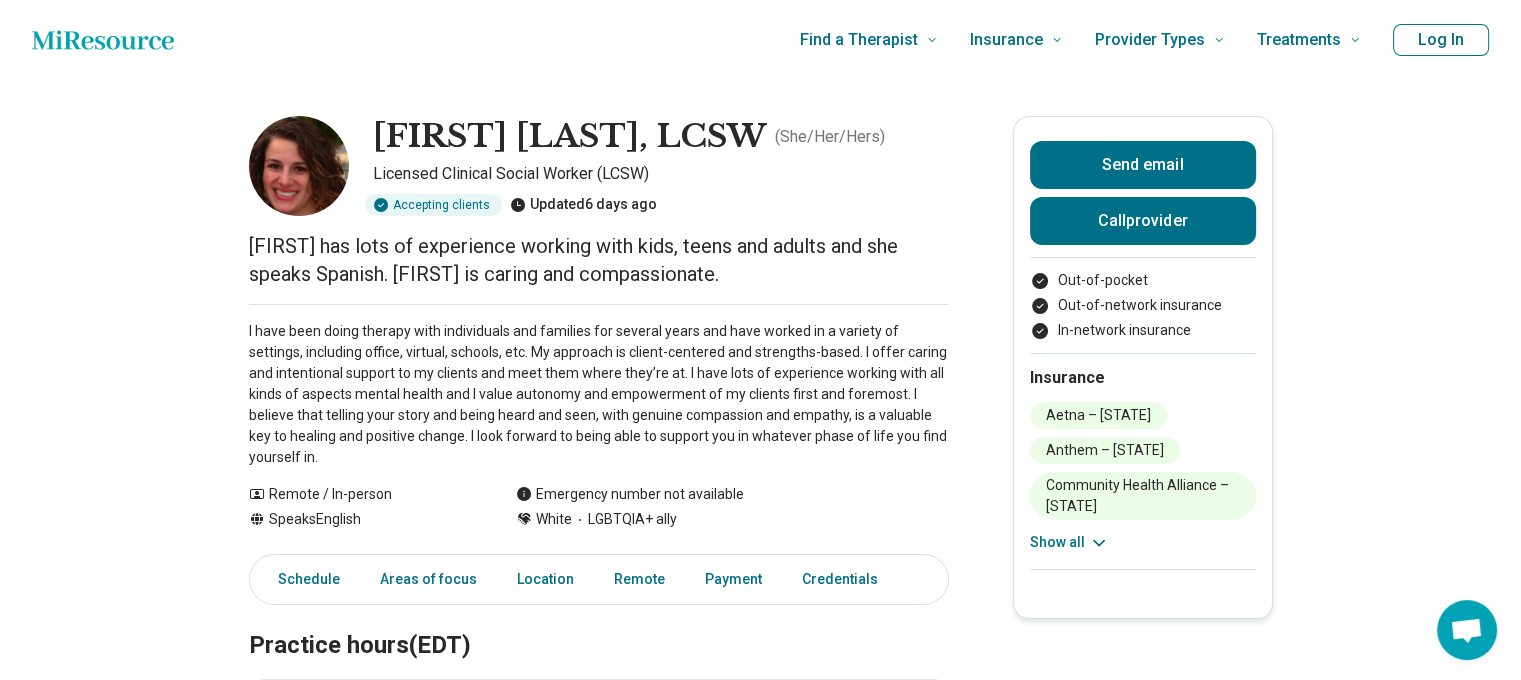 click on "Show all" at bounding box center [1069, 542] 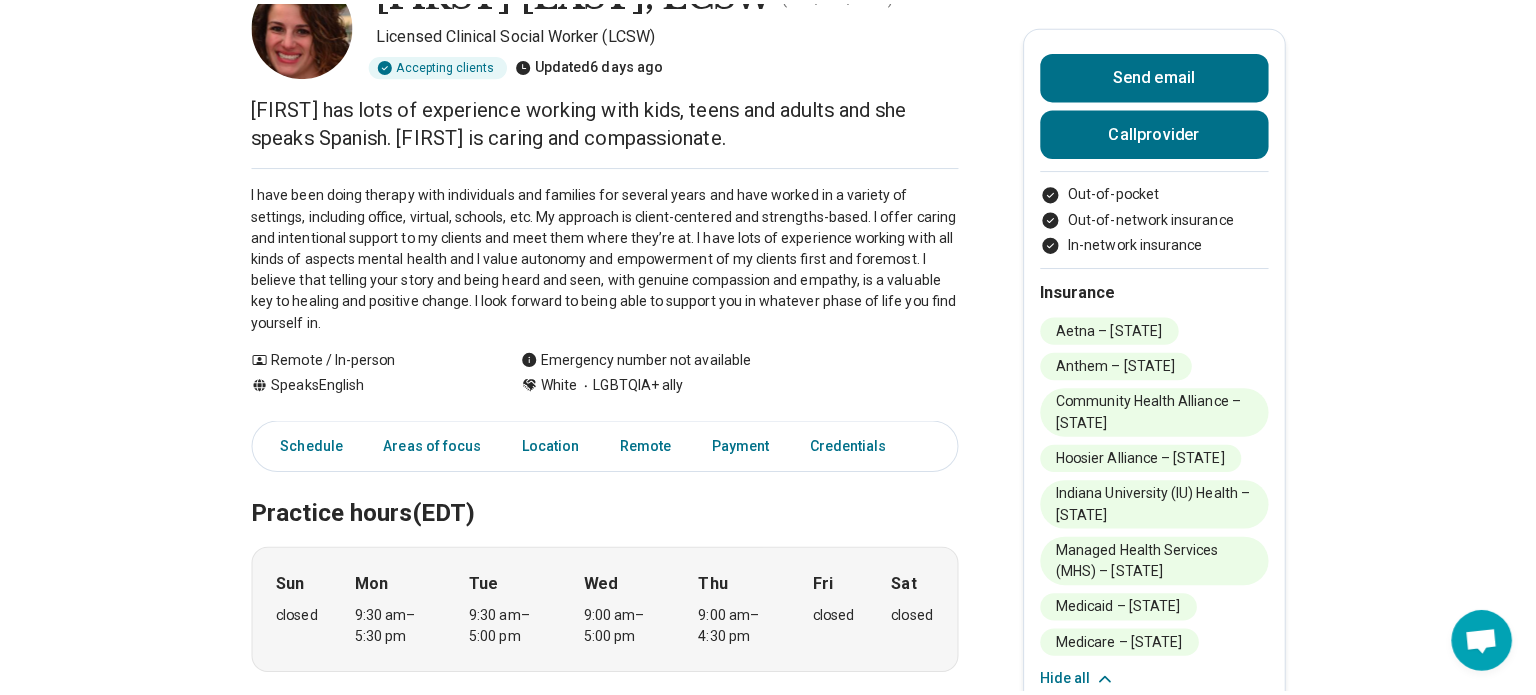 scroll, scrollTop: 143, scrollLeft: 0, axis: vertical 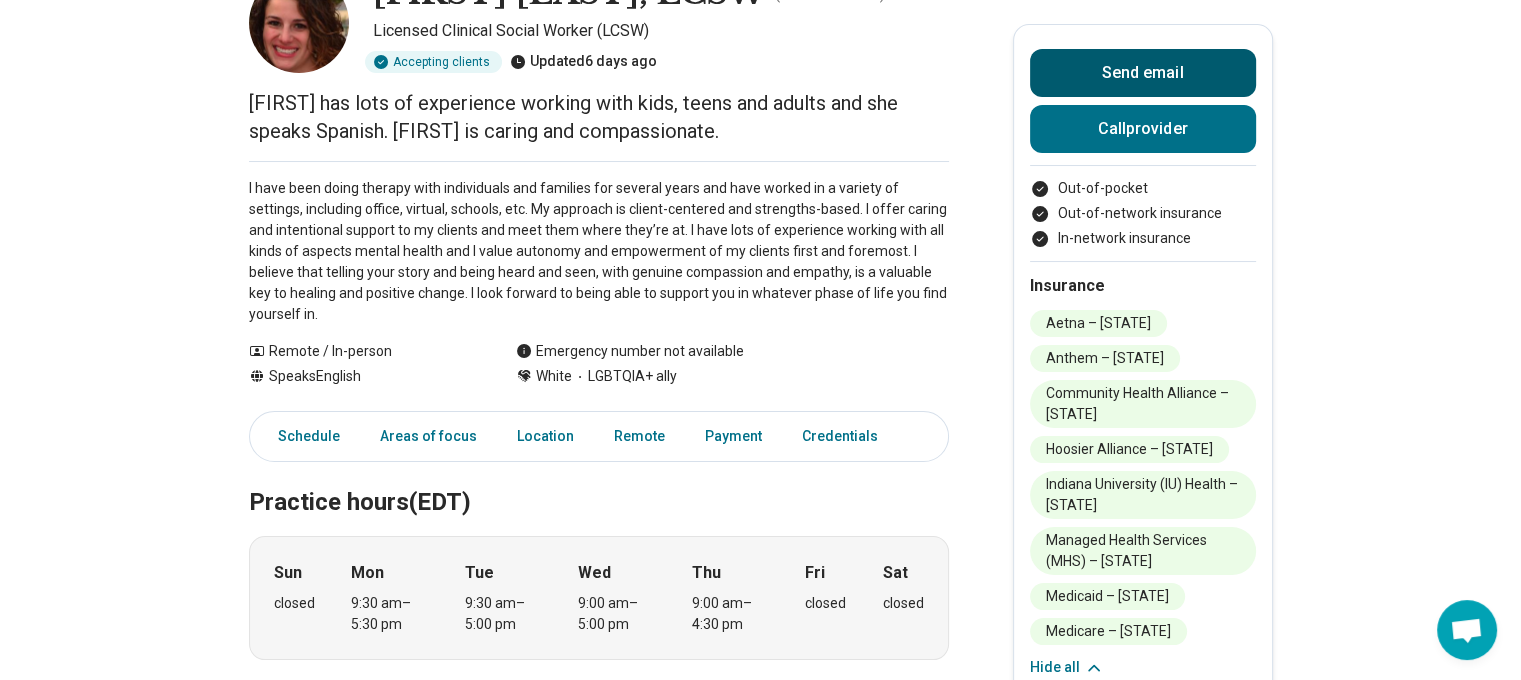 click on "Send email" at bounding box center (1143, 73) 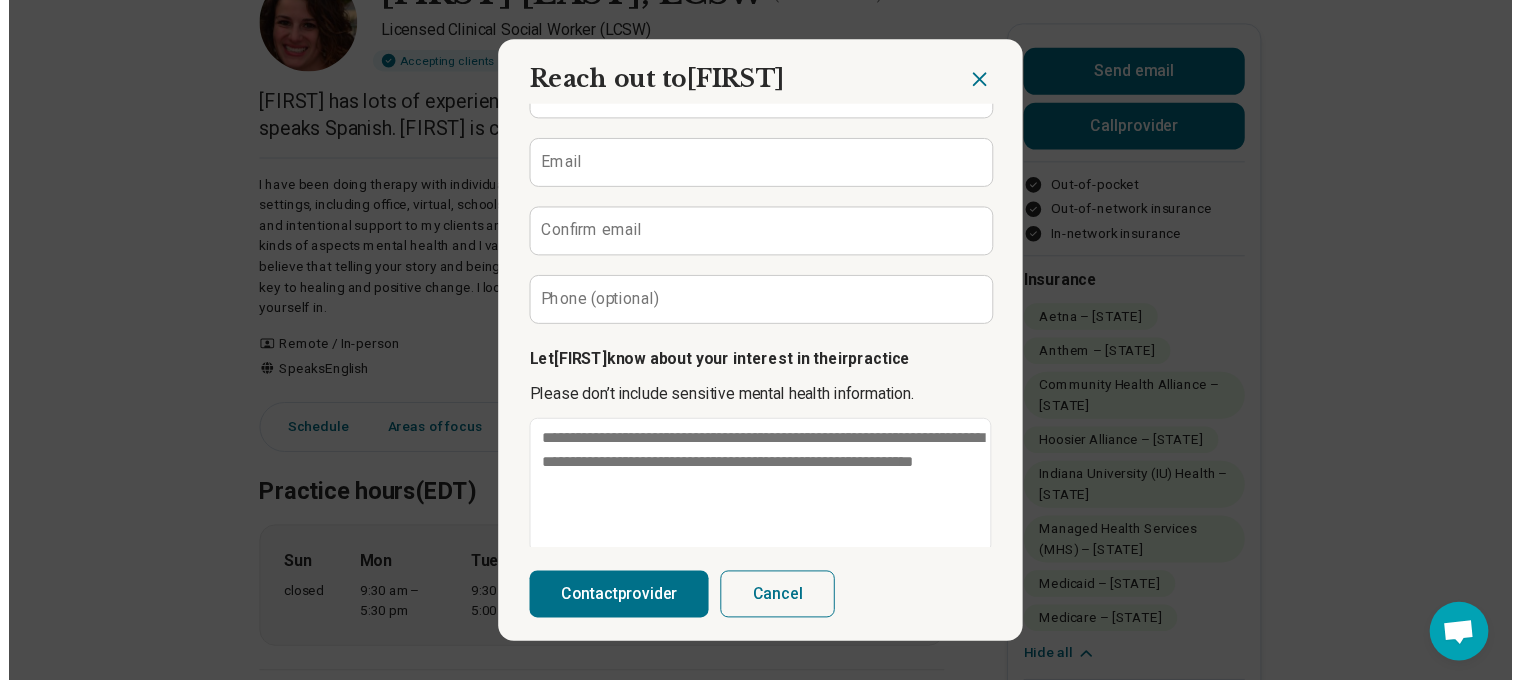 scroll, scrollTop: 0, scrollLeft: 0, axis: both 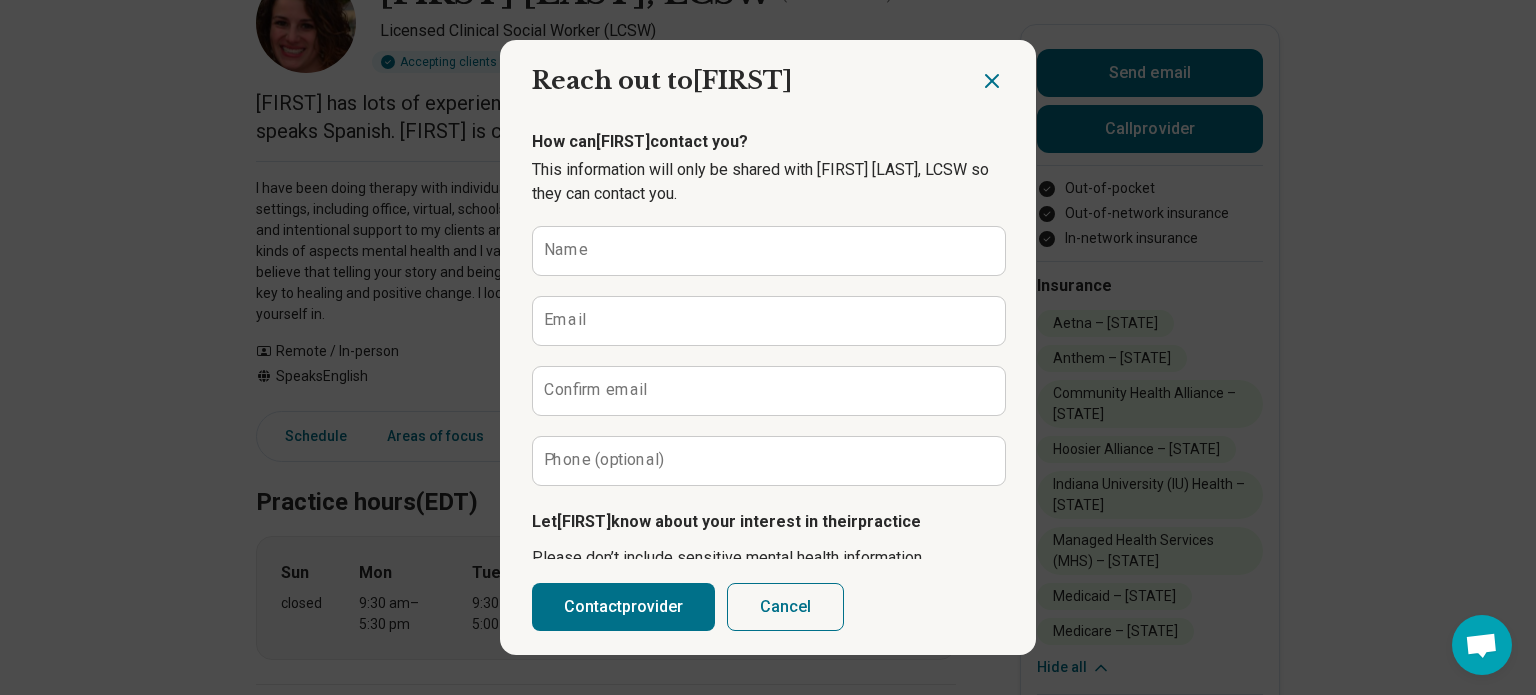 click 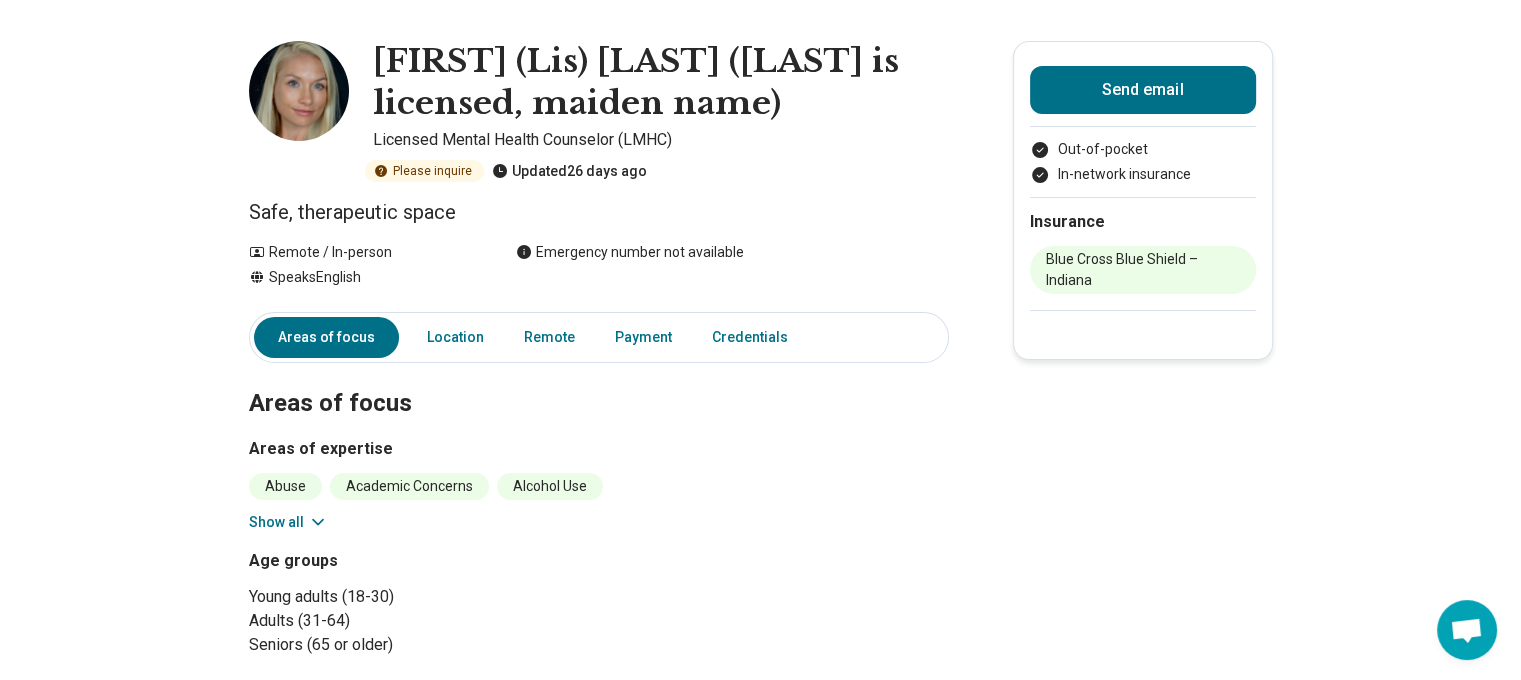 scroll, scrollTop: 0, scrollLeft: 0, axis: both 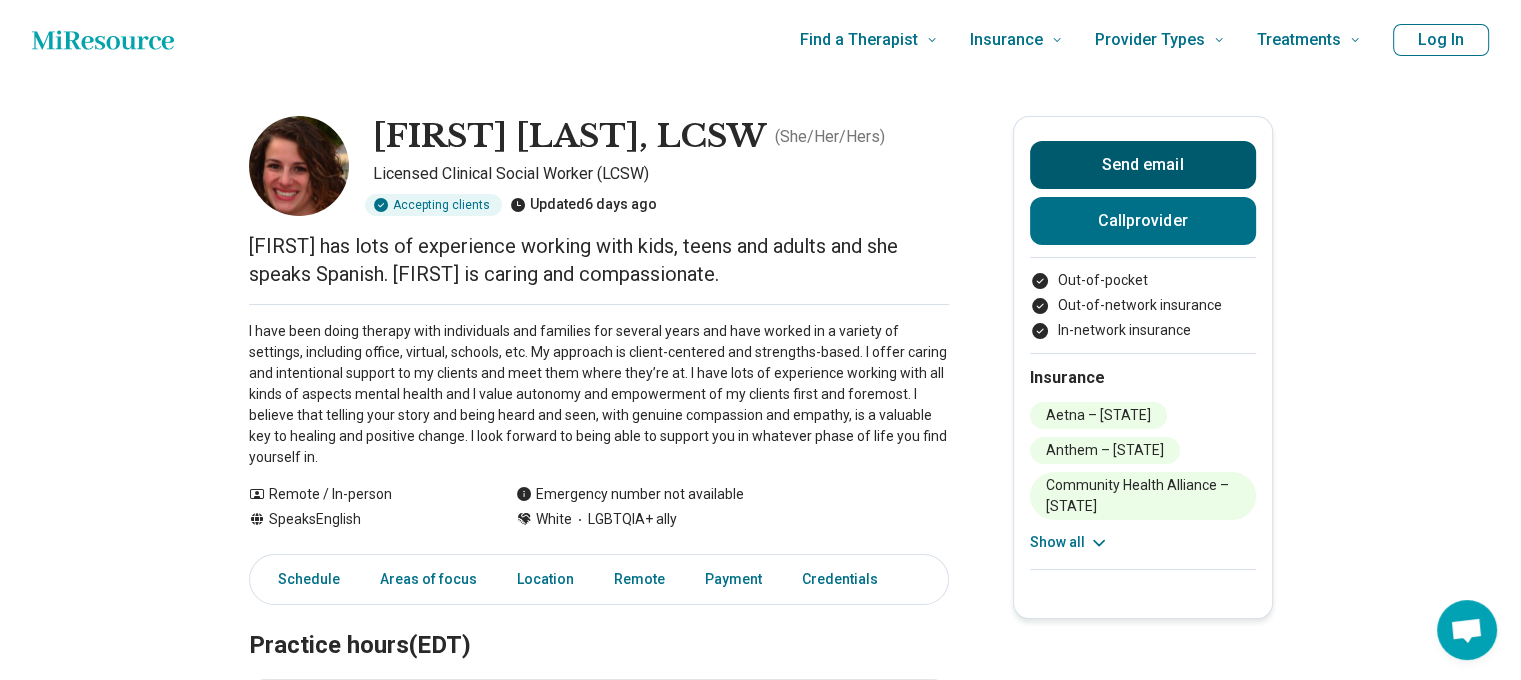 click on "Send email" at bounding box center (1143, 165) 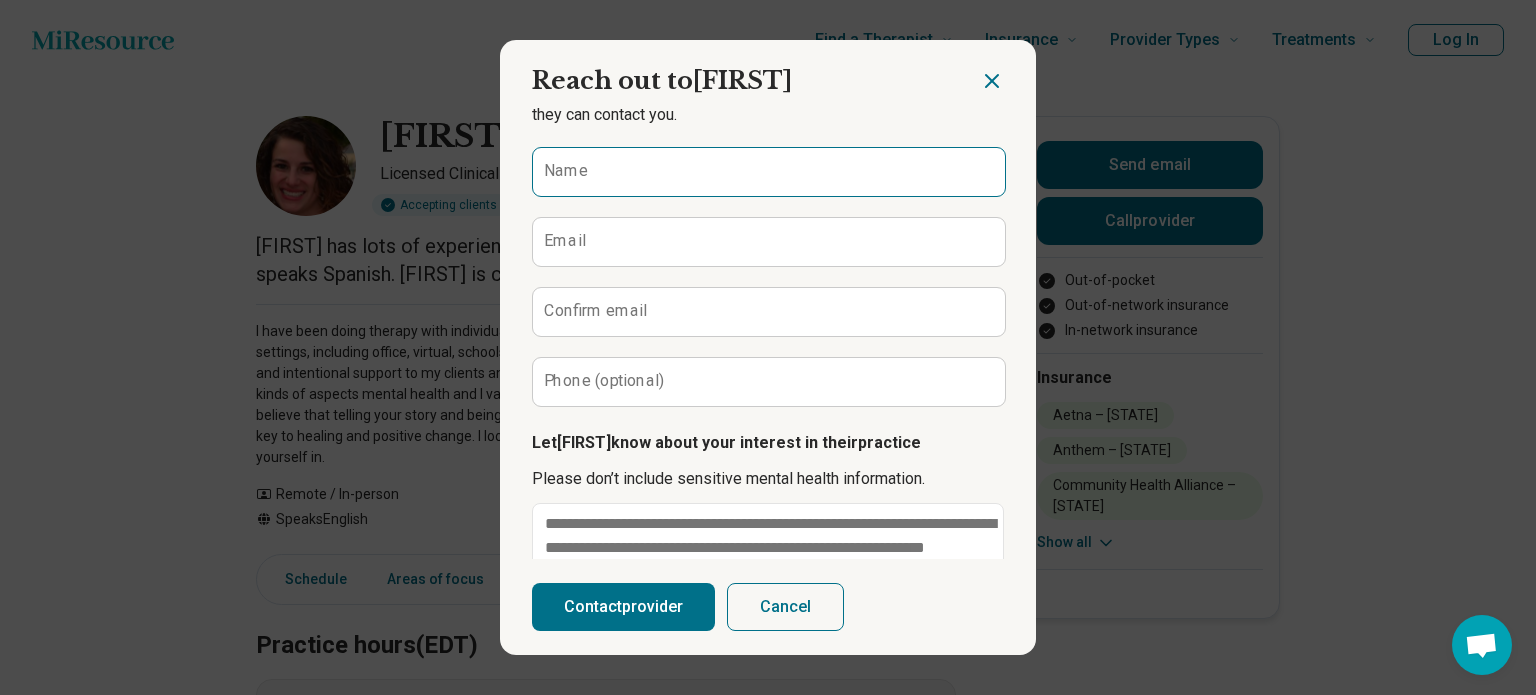 scroll, scrollTop: 0, scrollLeft: 0, axis: both 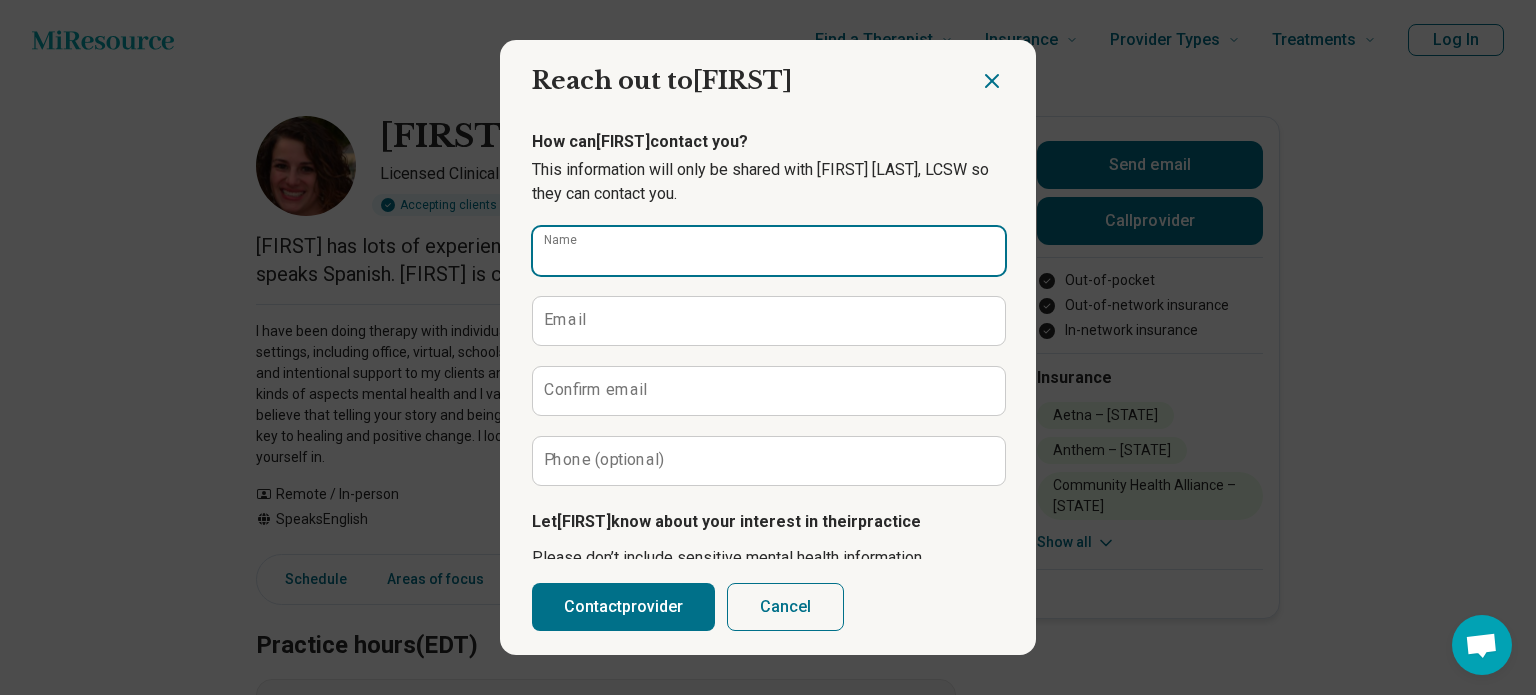 click on "Name" at bounding box center (769, 251) 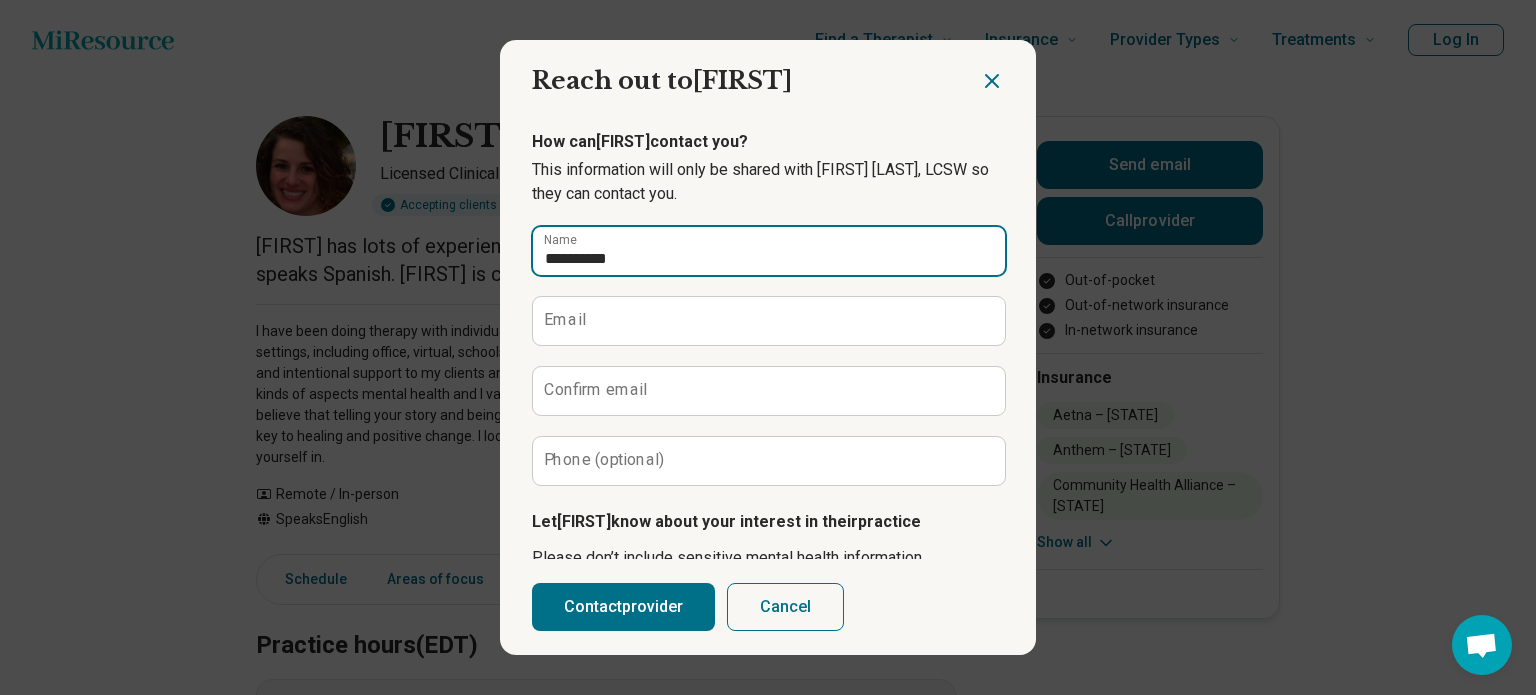 type on "**********" 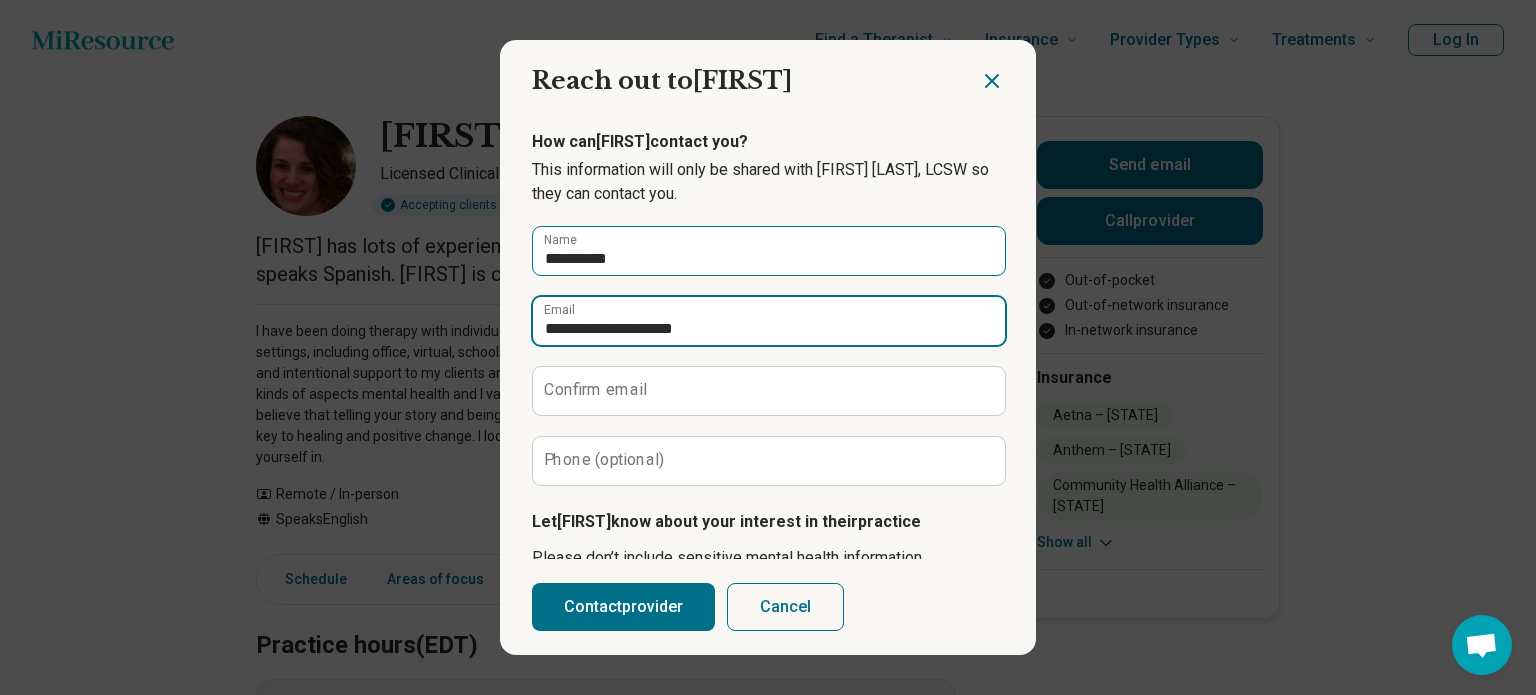 type on "**********" 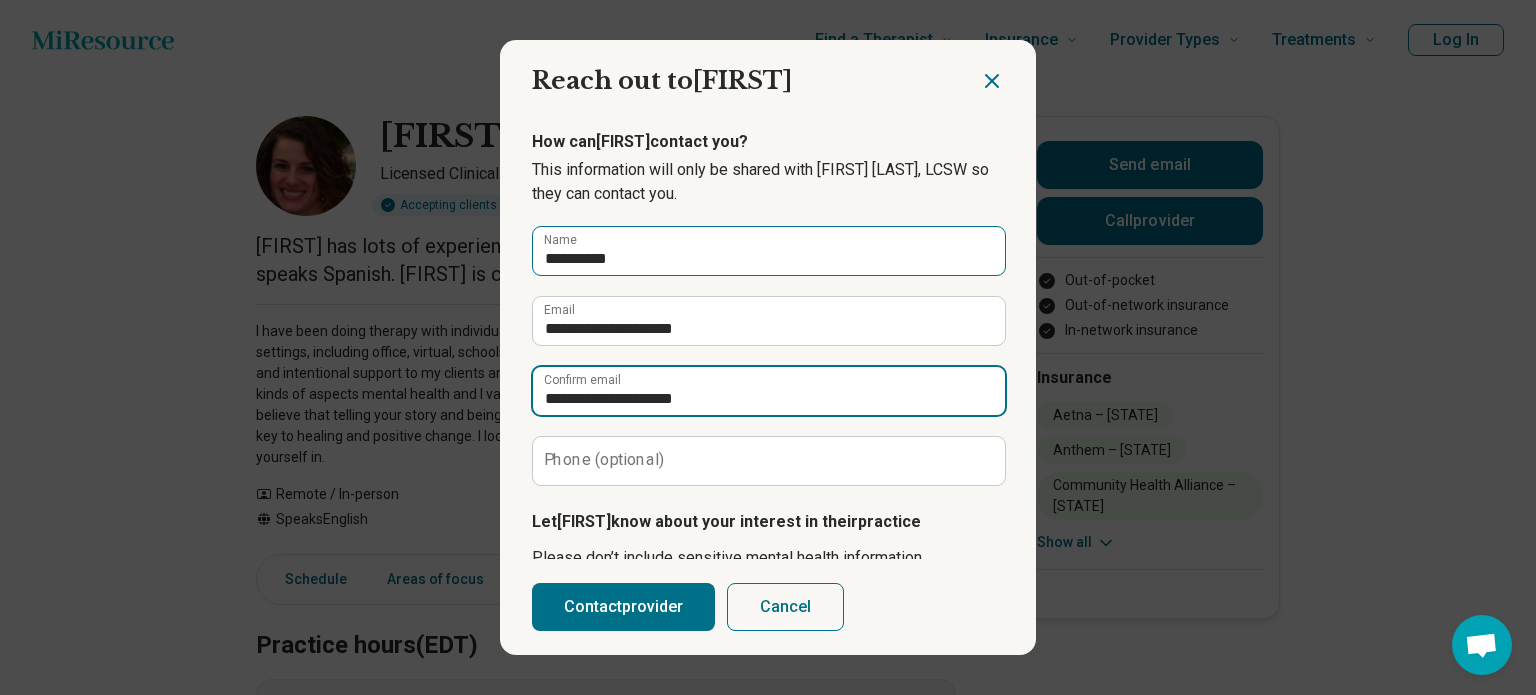 type on "**********" 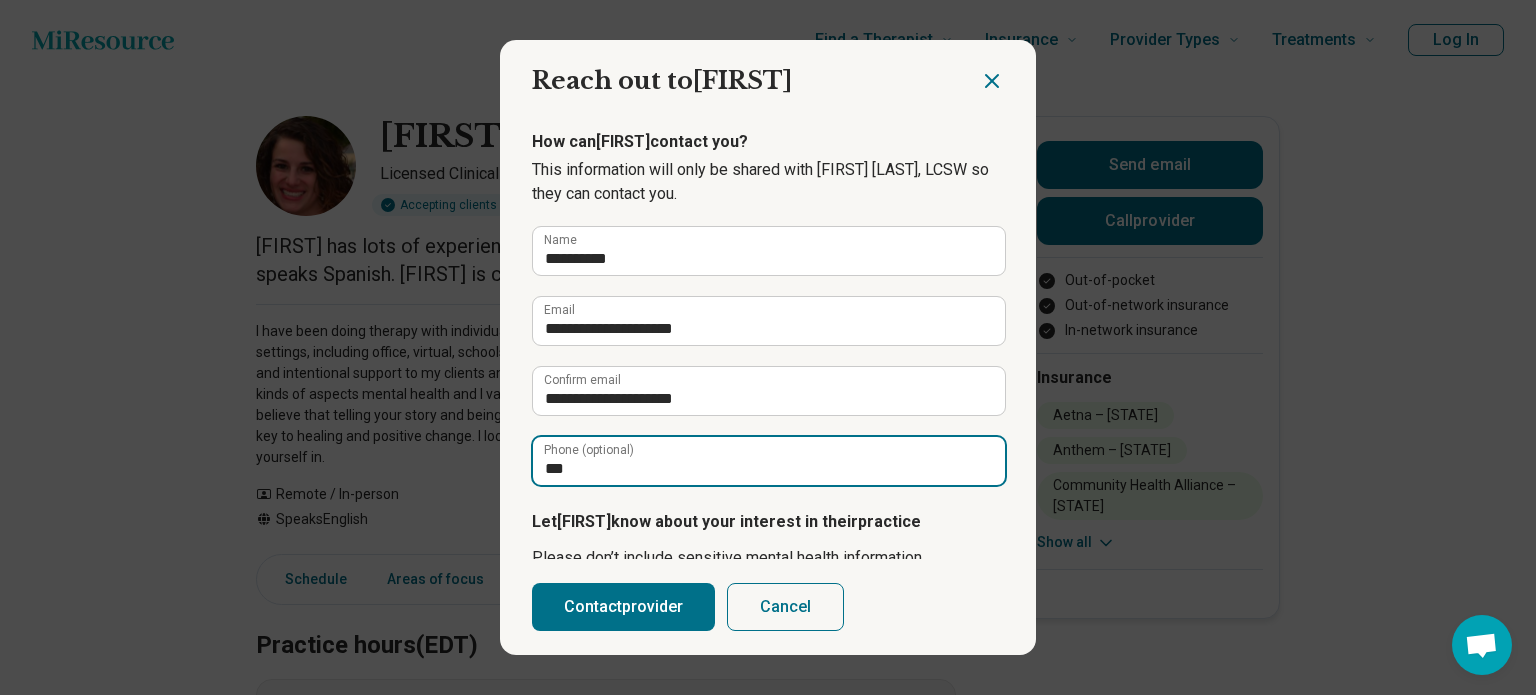 type on "**********" 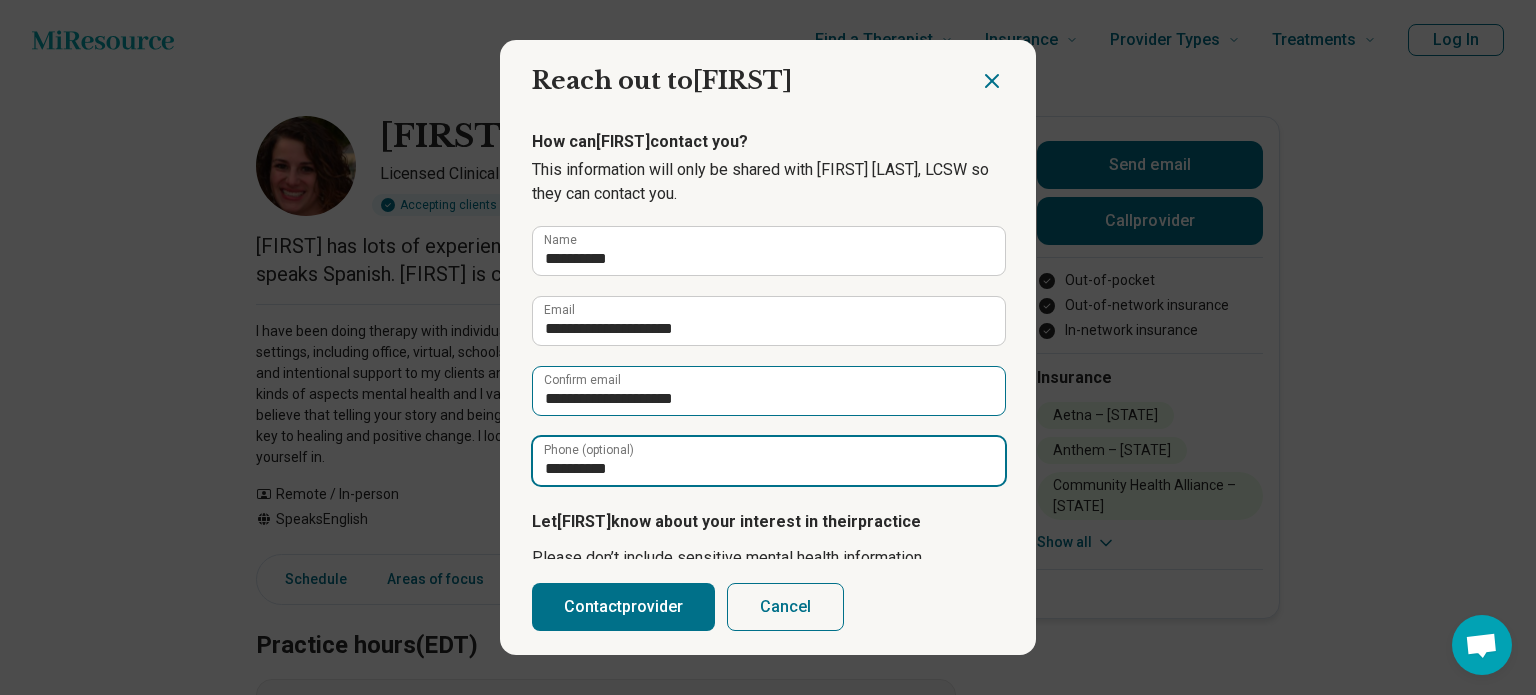 scroll, scrollTop: 192, scrollLeft: 0, axis: vertical 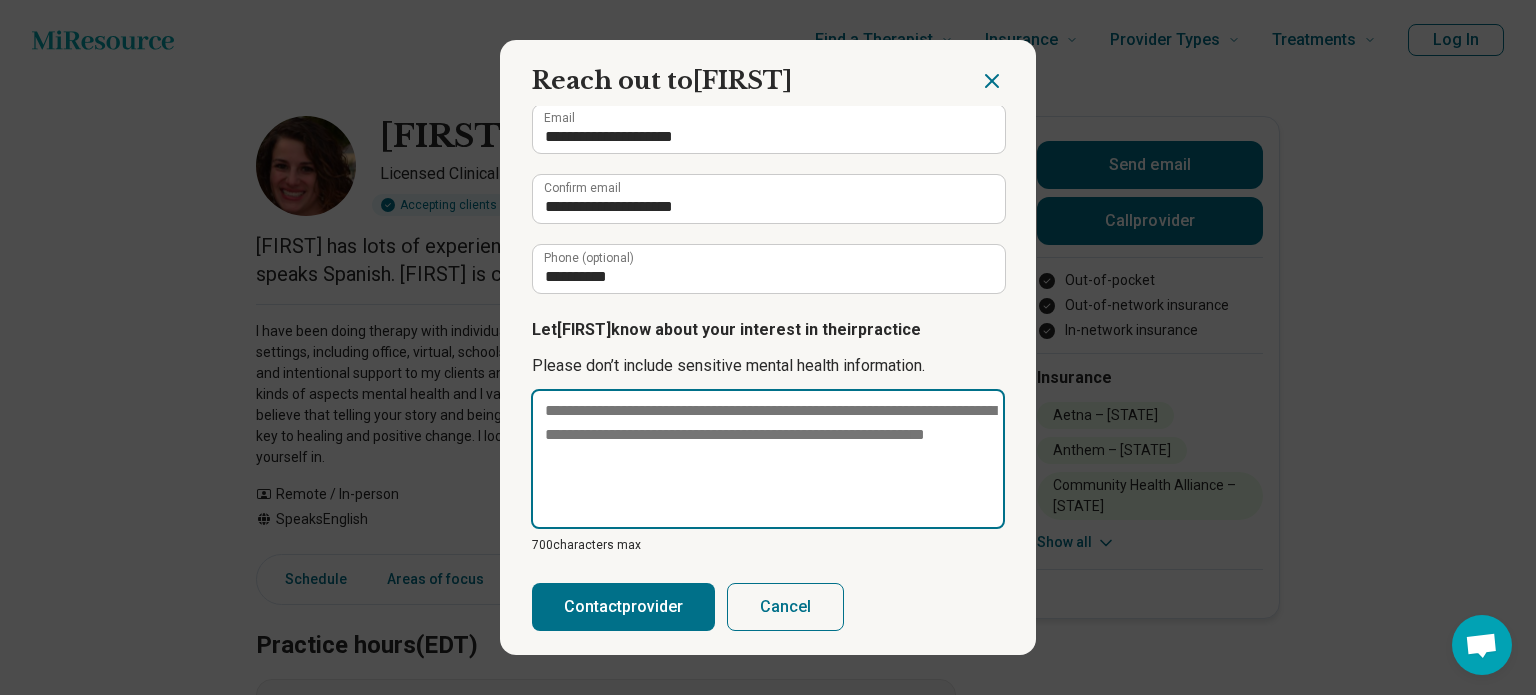 click at bounding box center [768, 459] 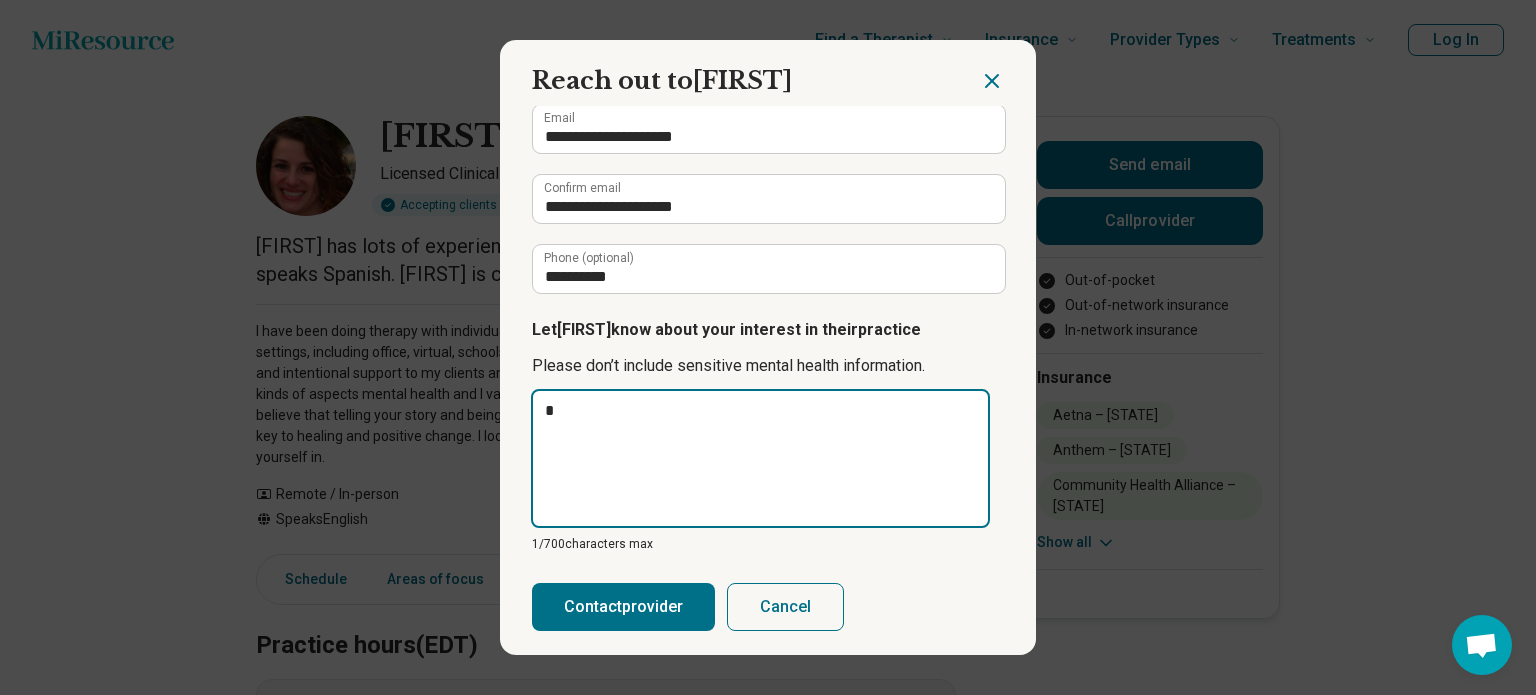 type on "**" 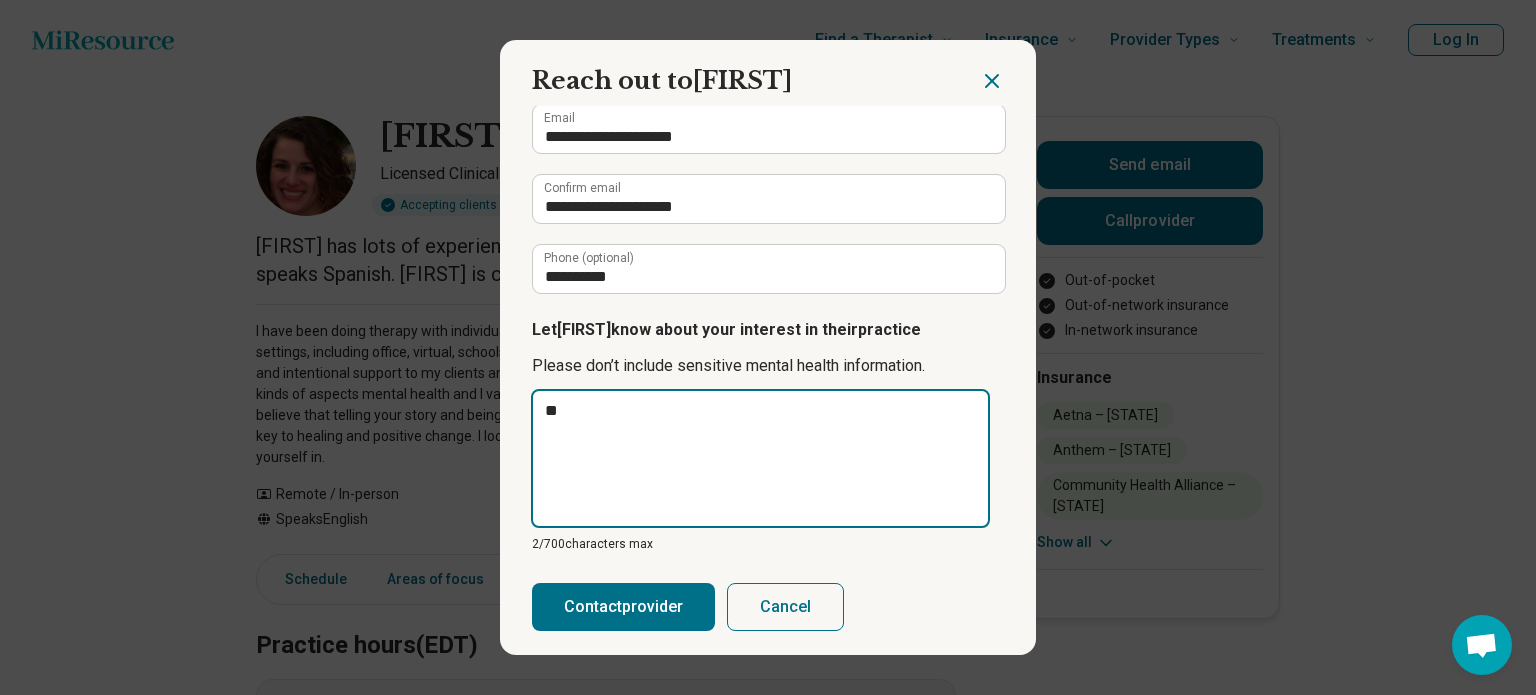 type on "**" 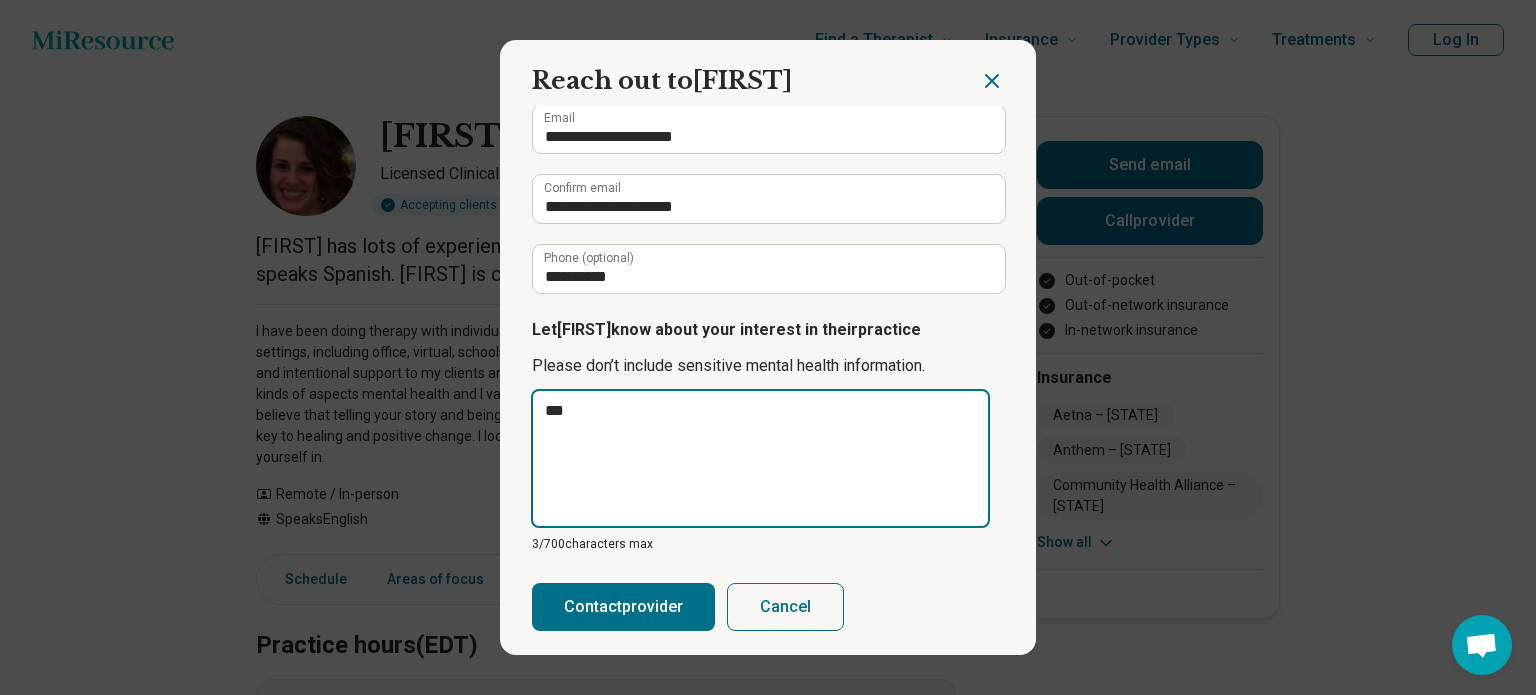 type on "****" 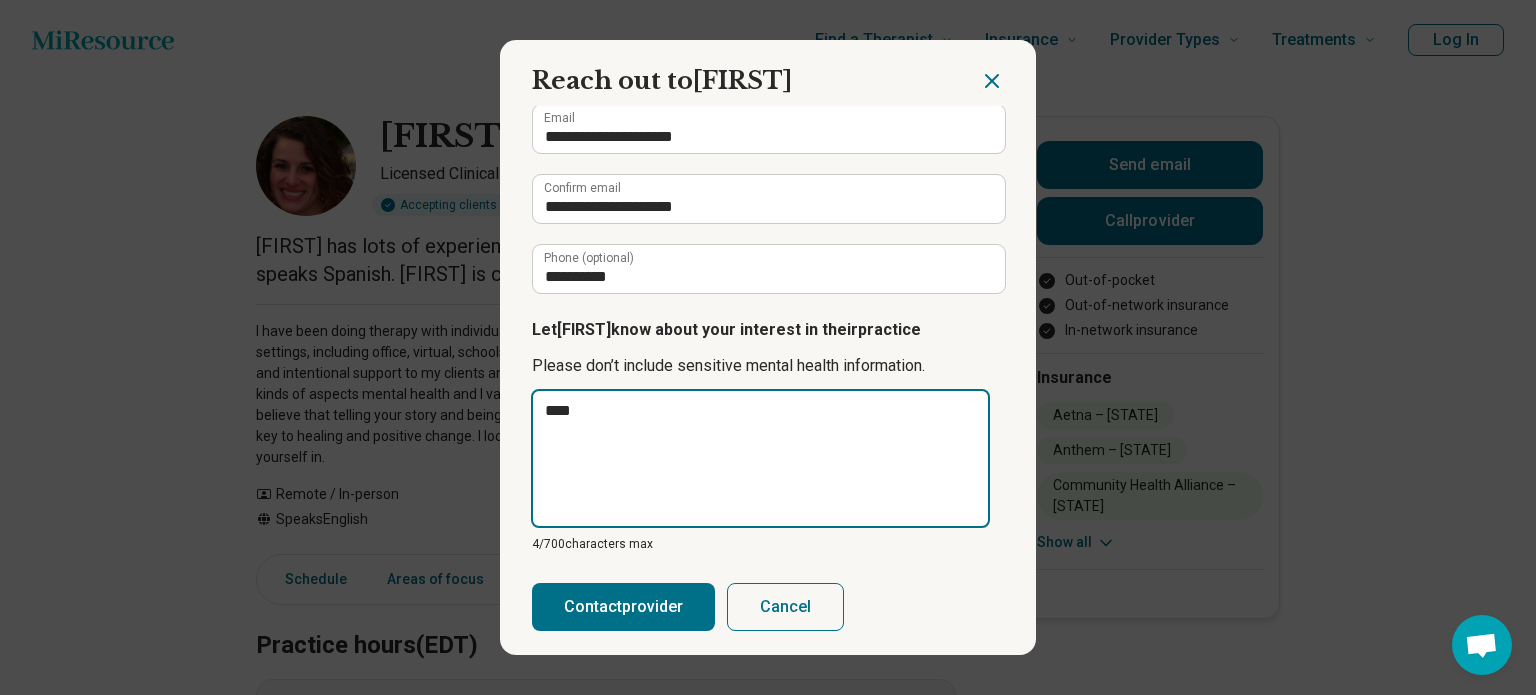 type on "*****" 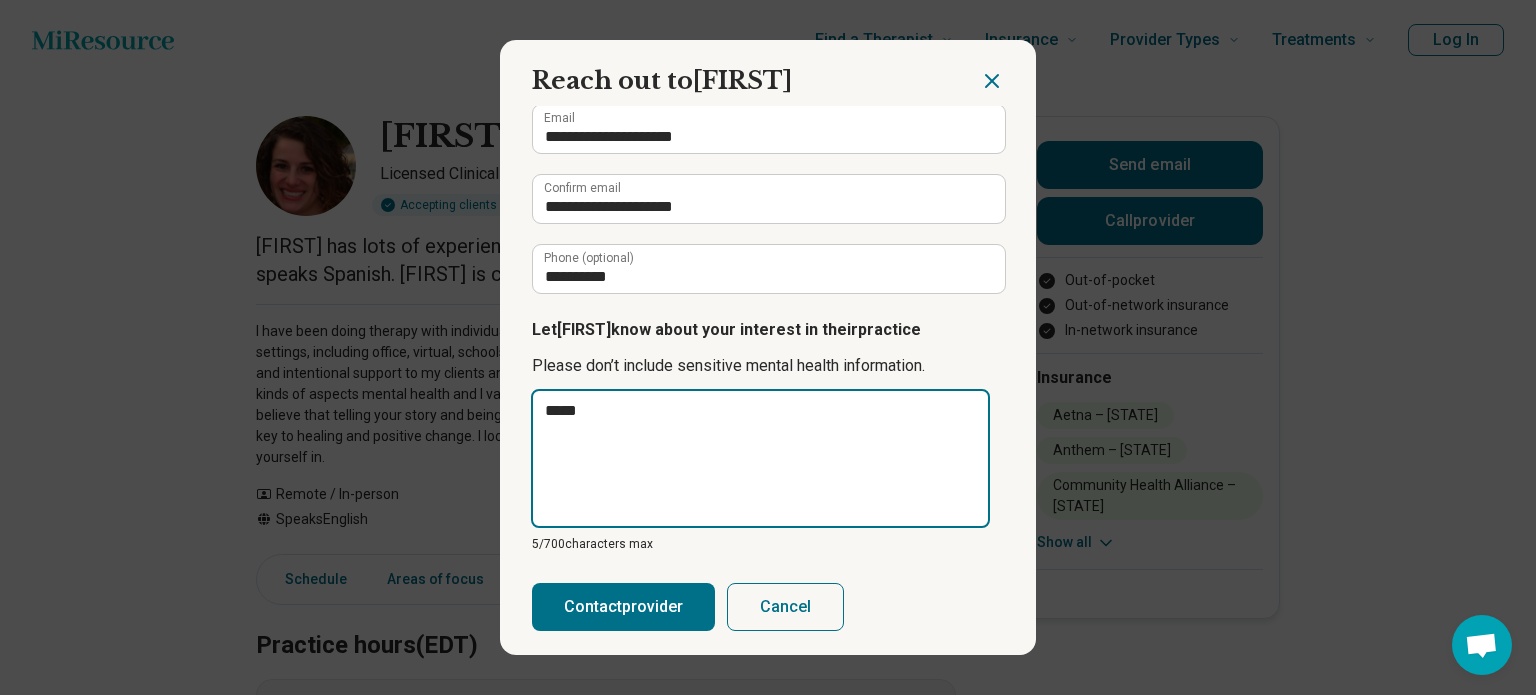 type on "******" 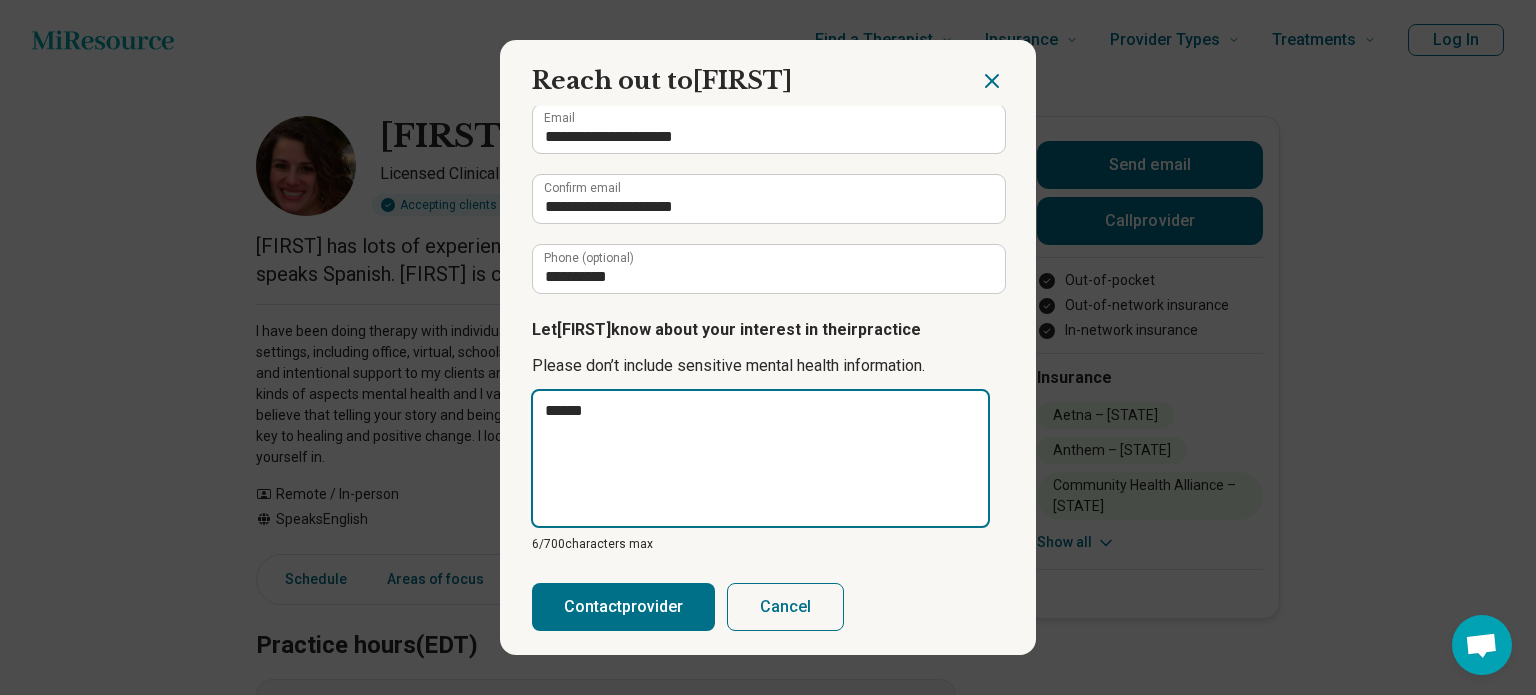 type on "*****" 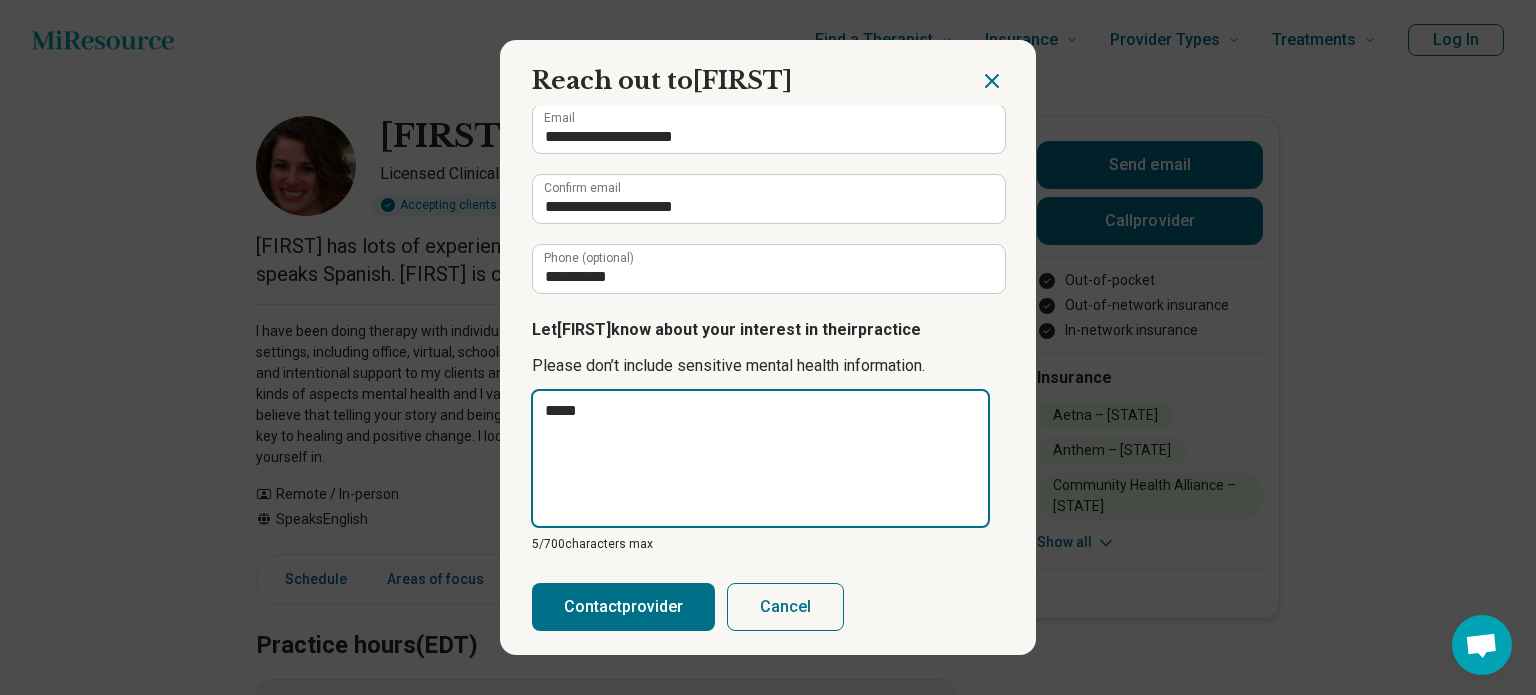 type on "****" 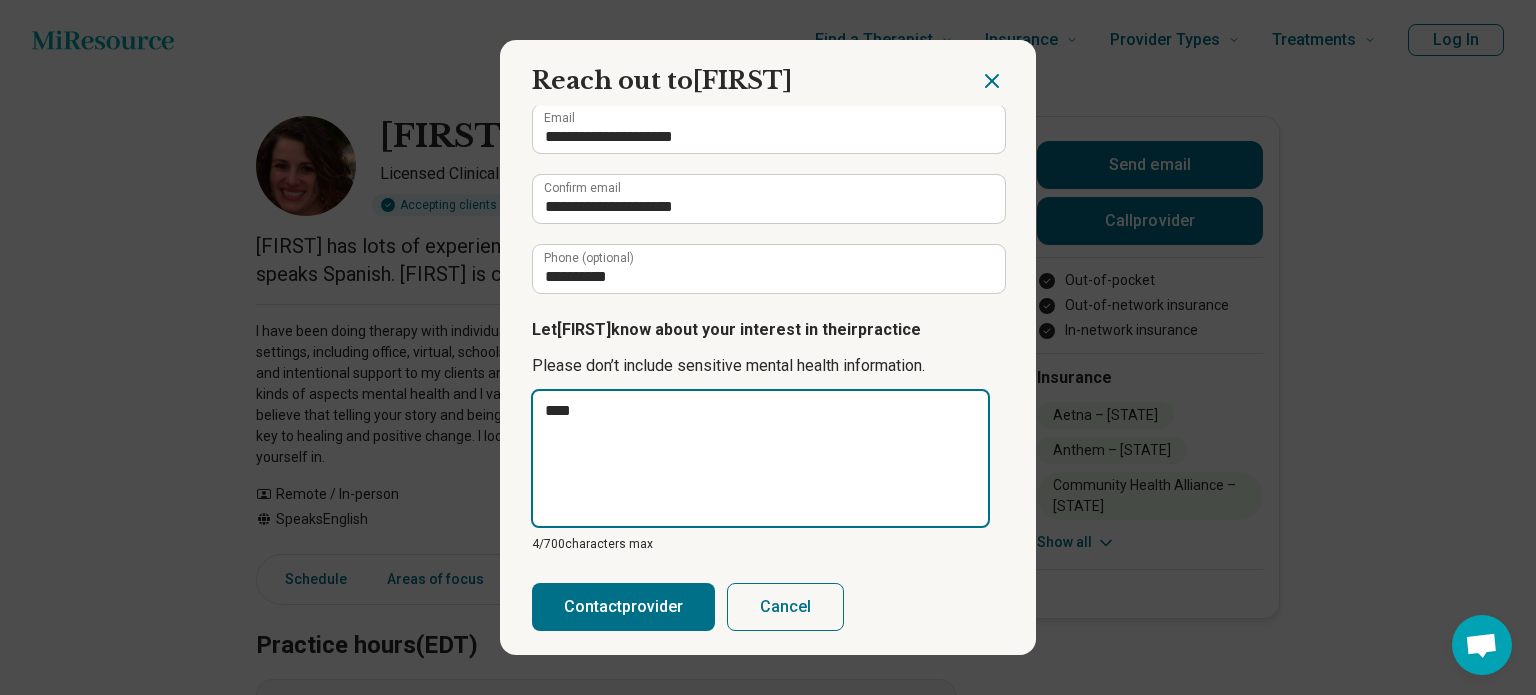 type on "*****" 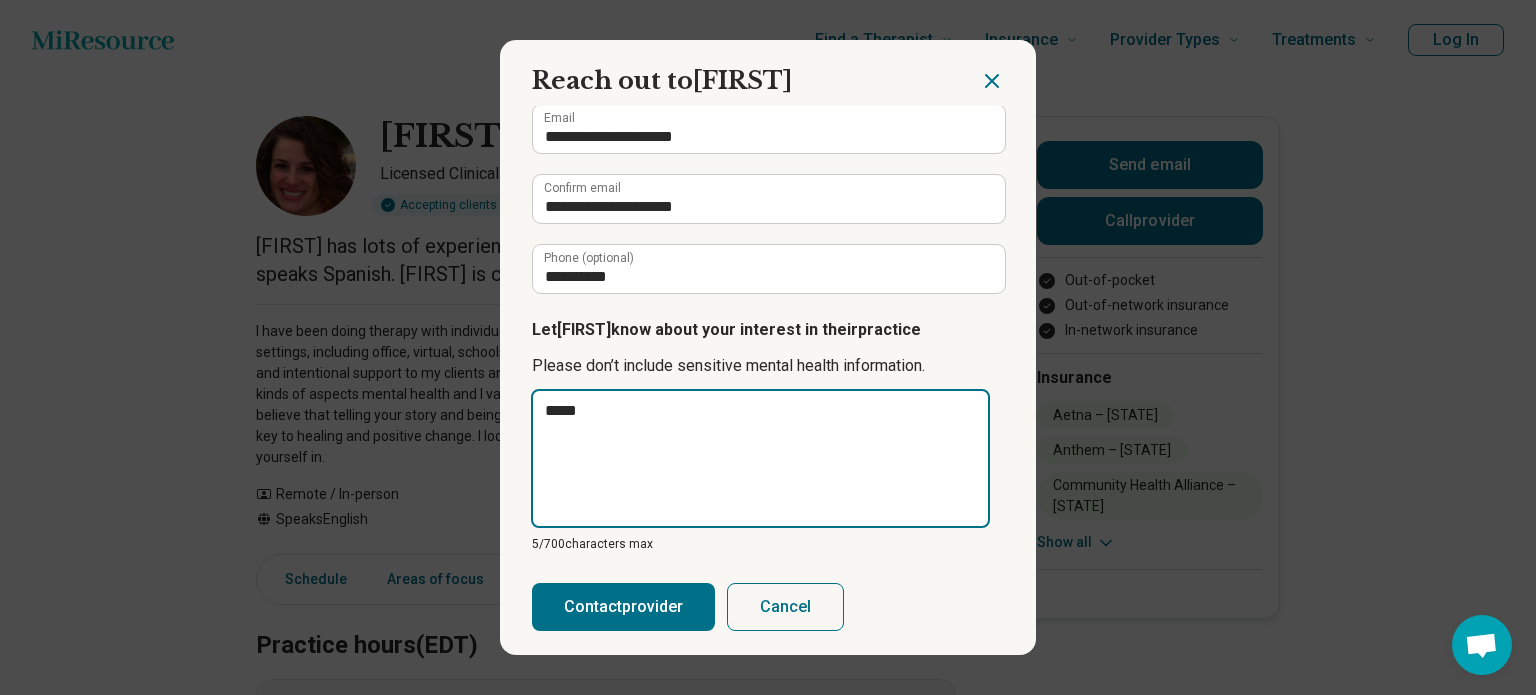 type on "******" 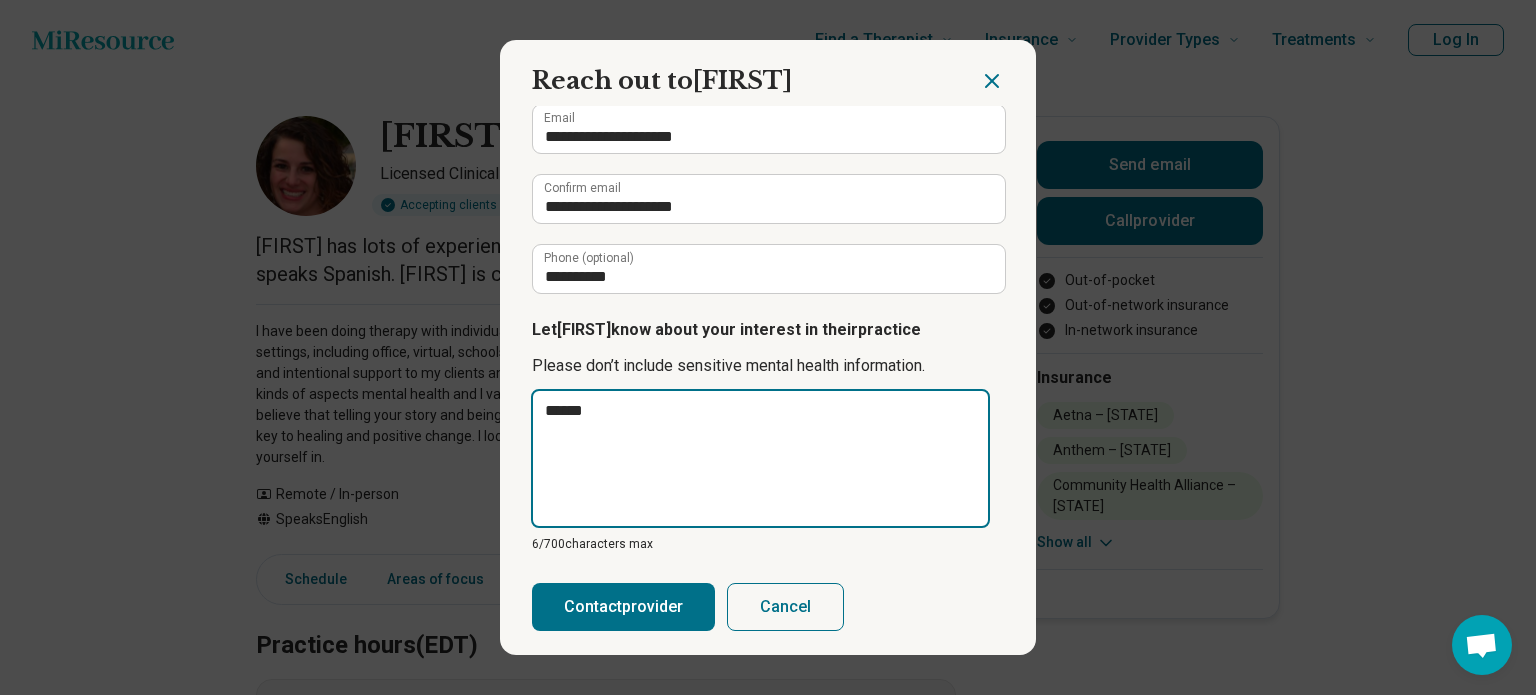 type on "*******" 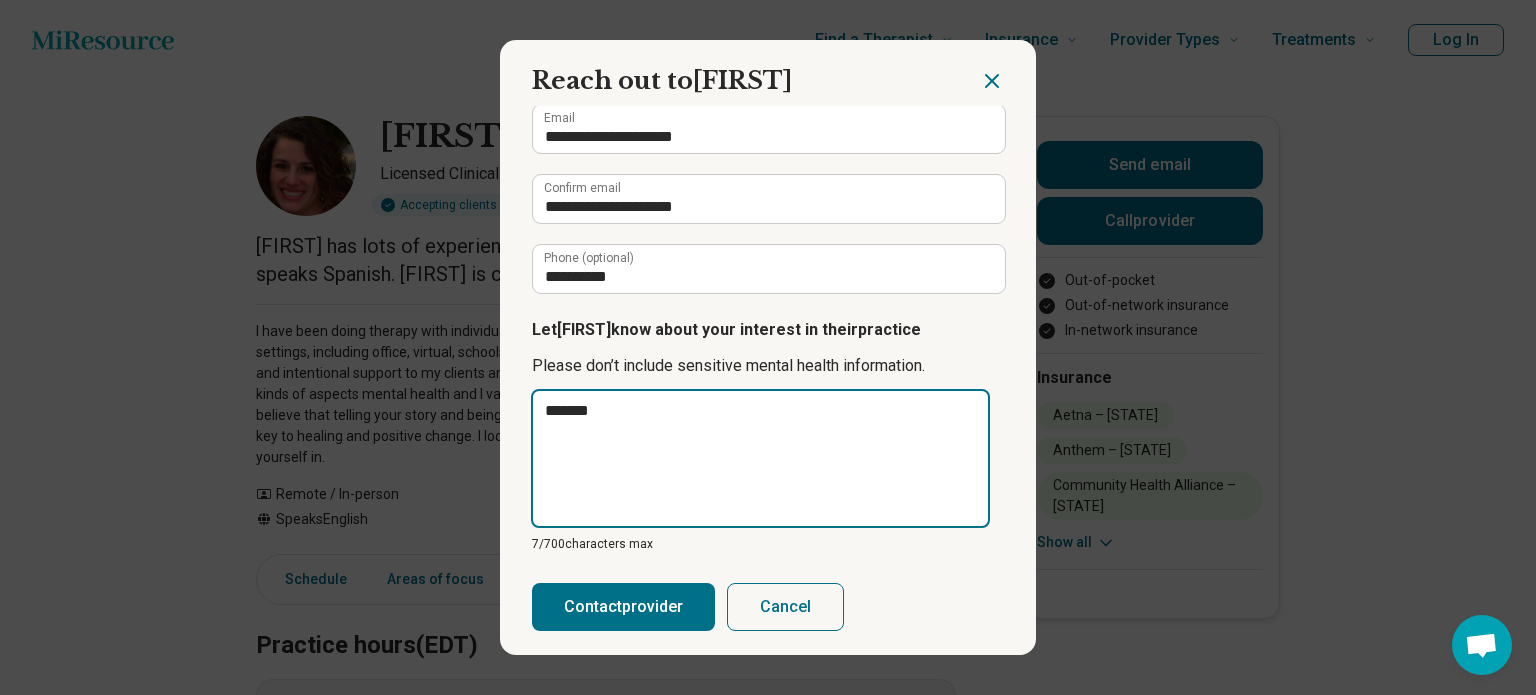 type on "********" 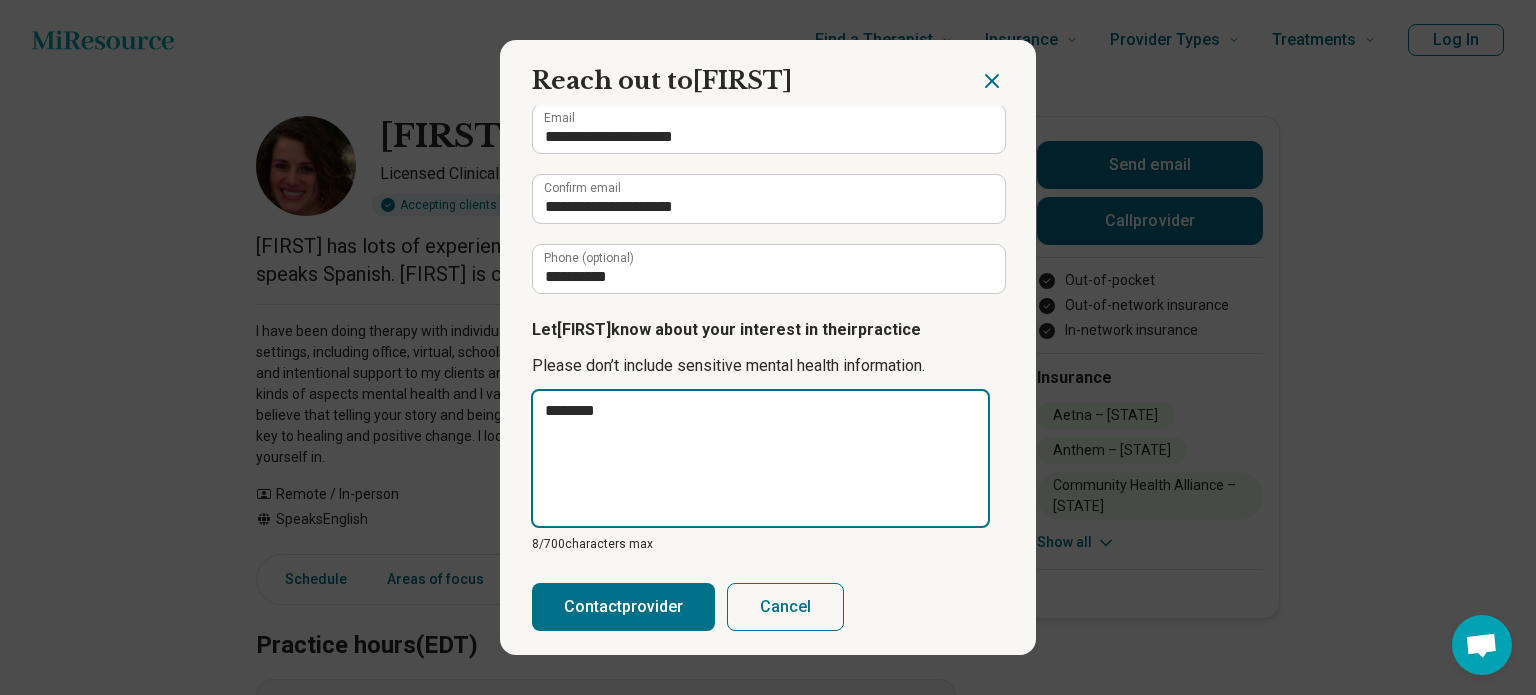 type on "*******" 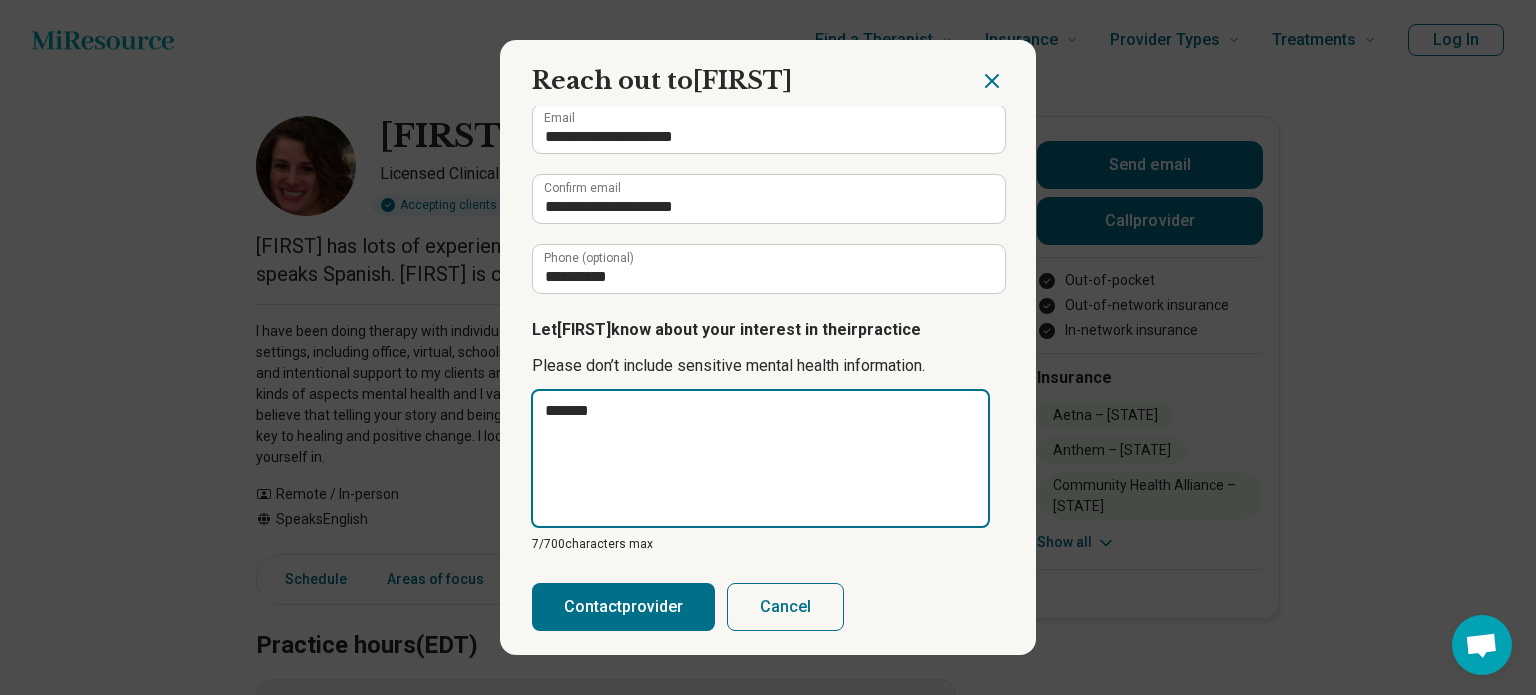 type on "********" 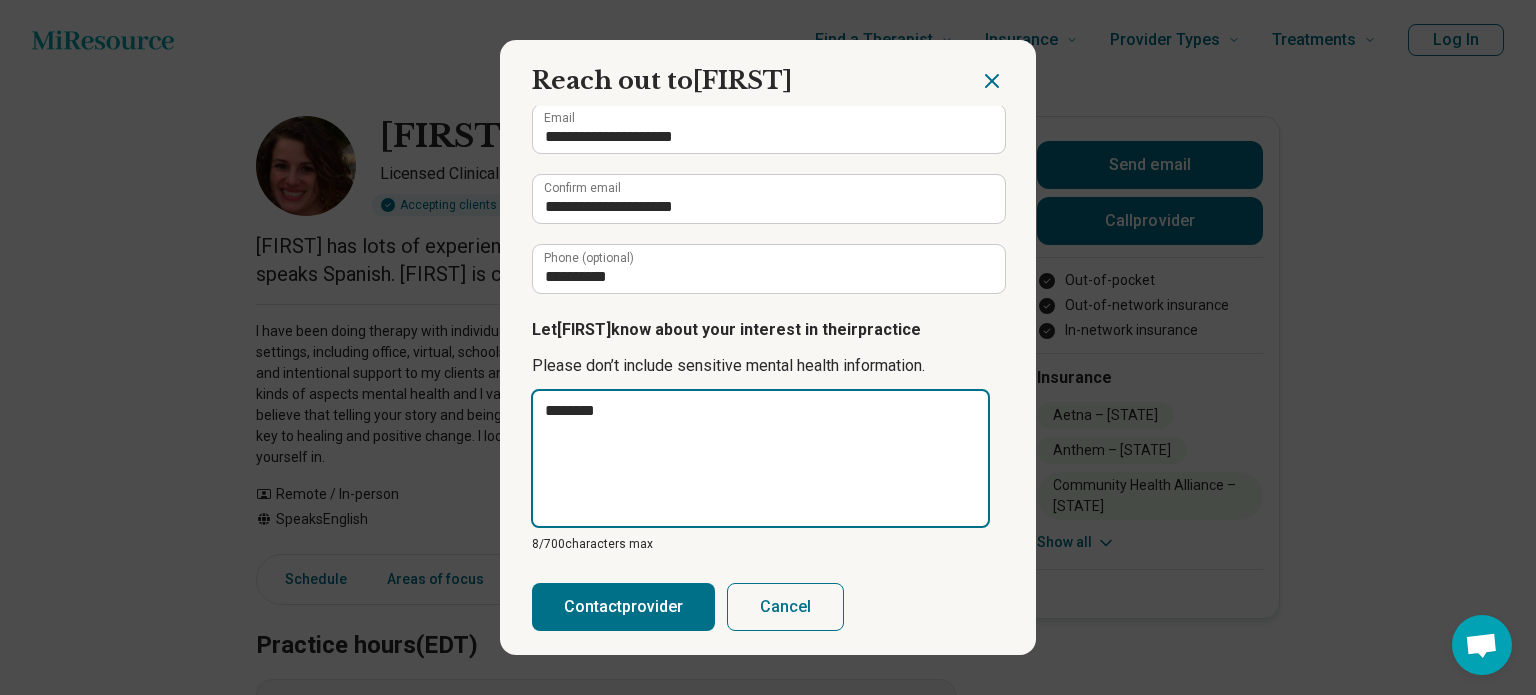 type on "*********" 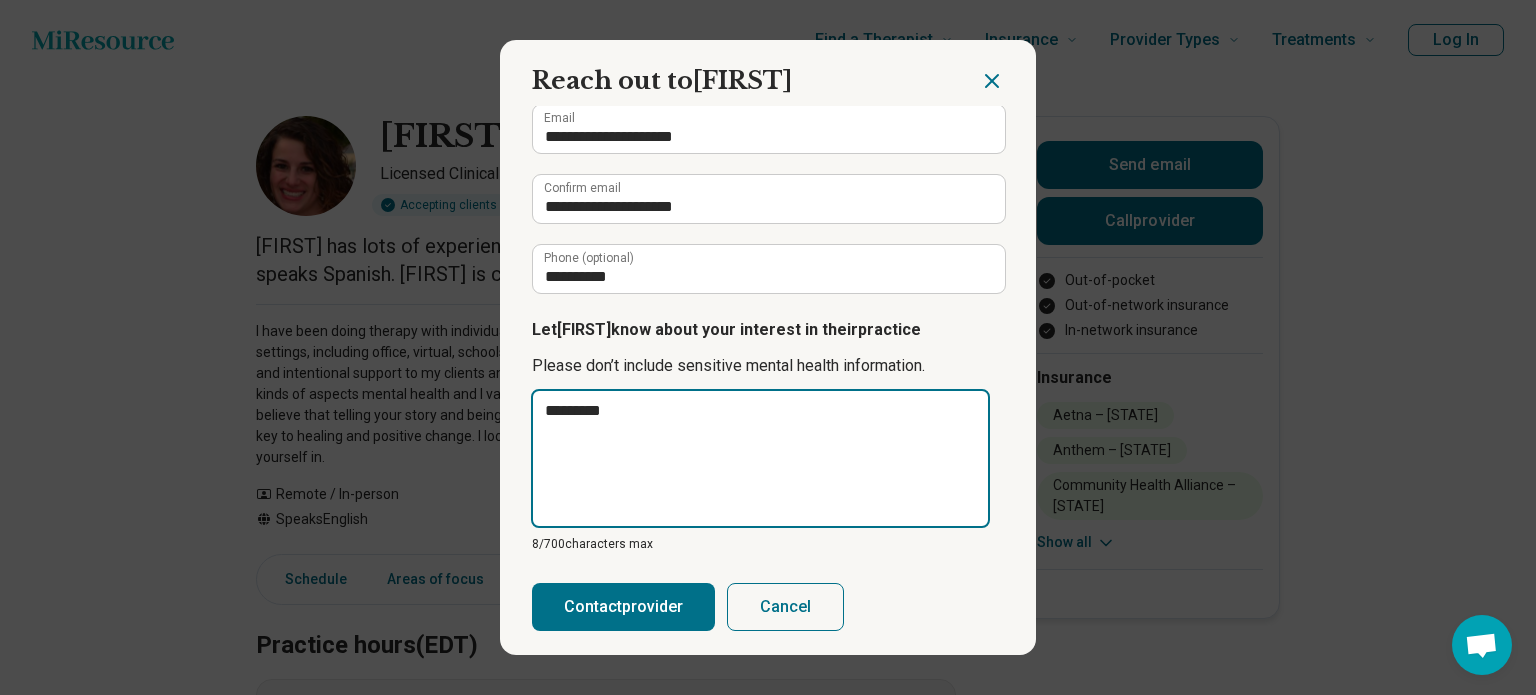 type on "**********" 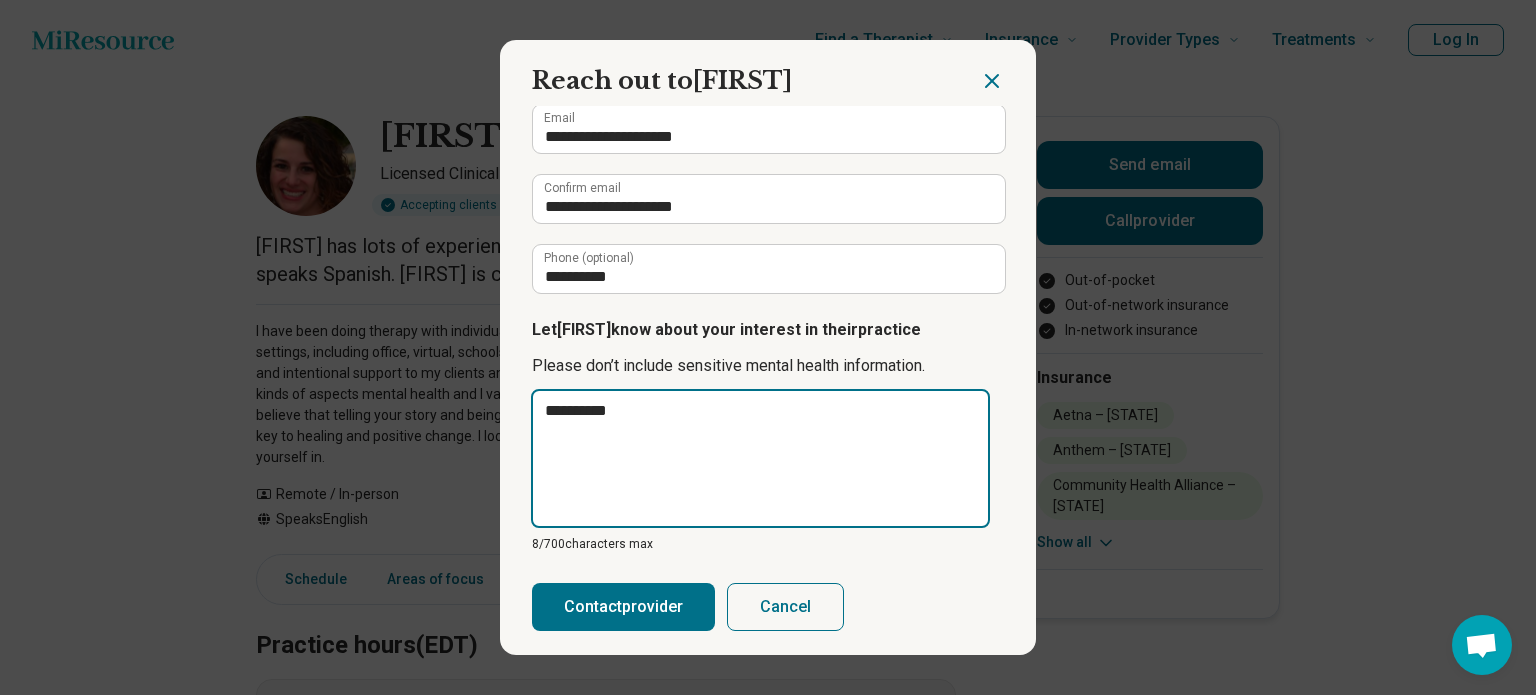 type on "**********" 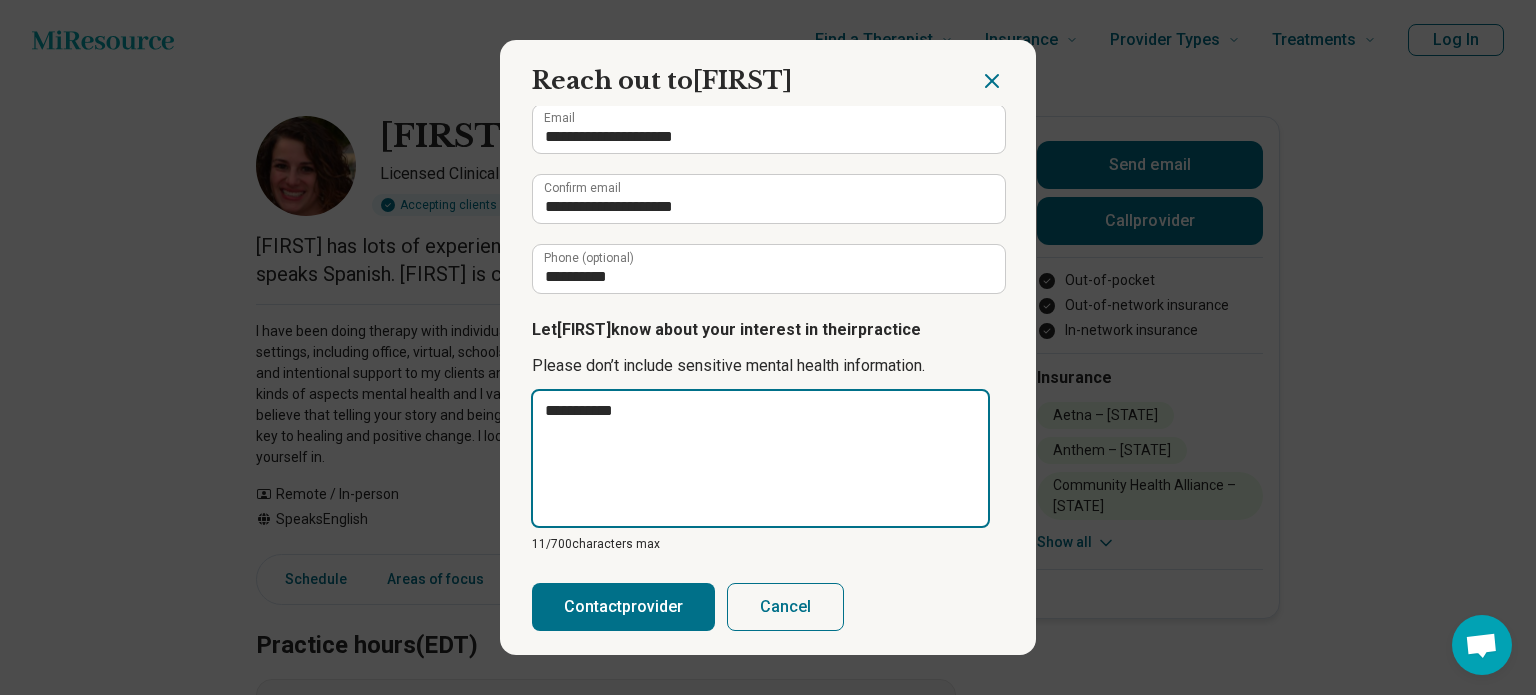 type on "**********" 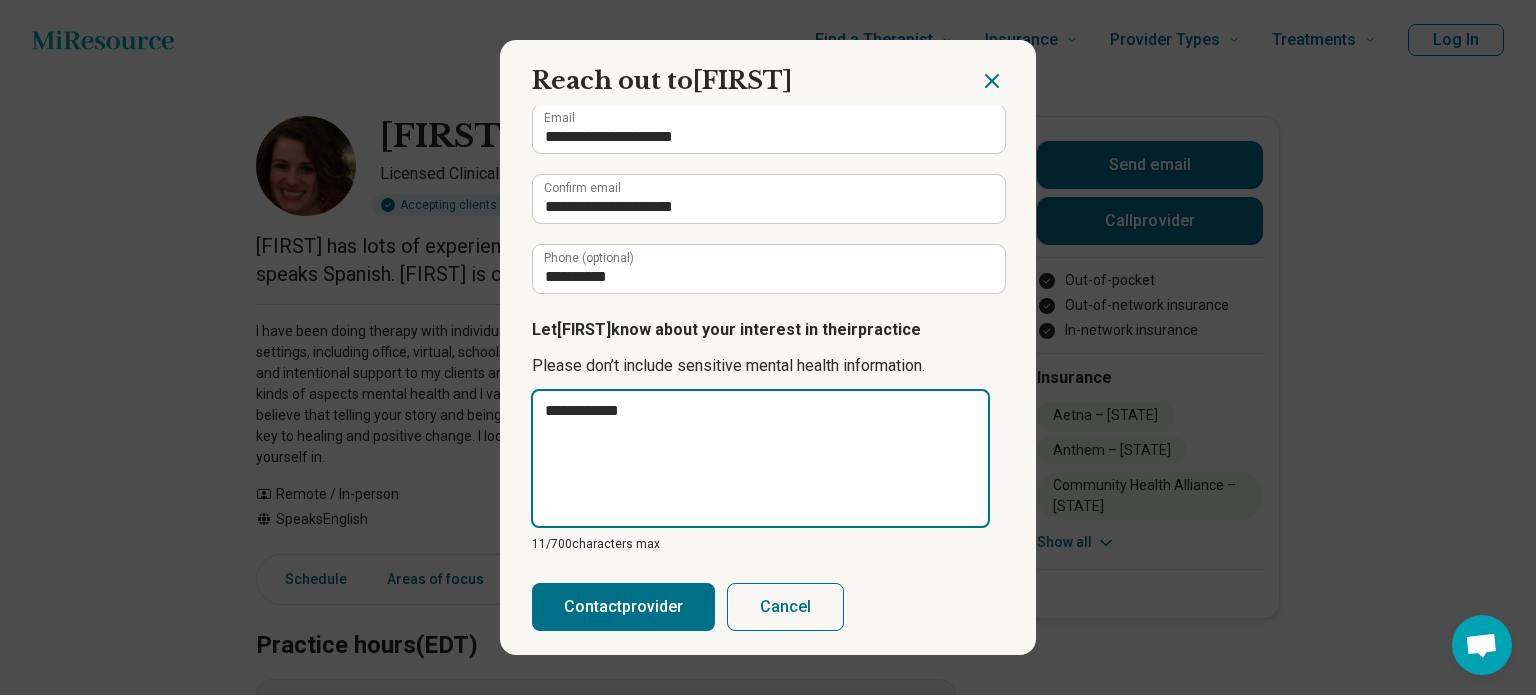 type on "**********" 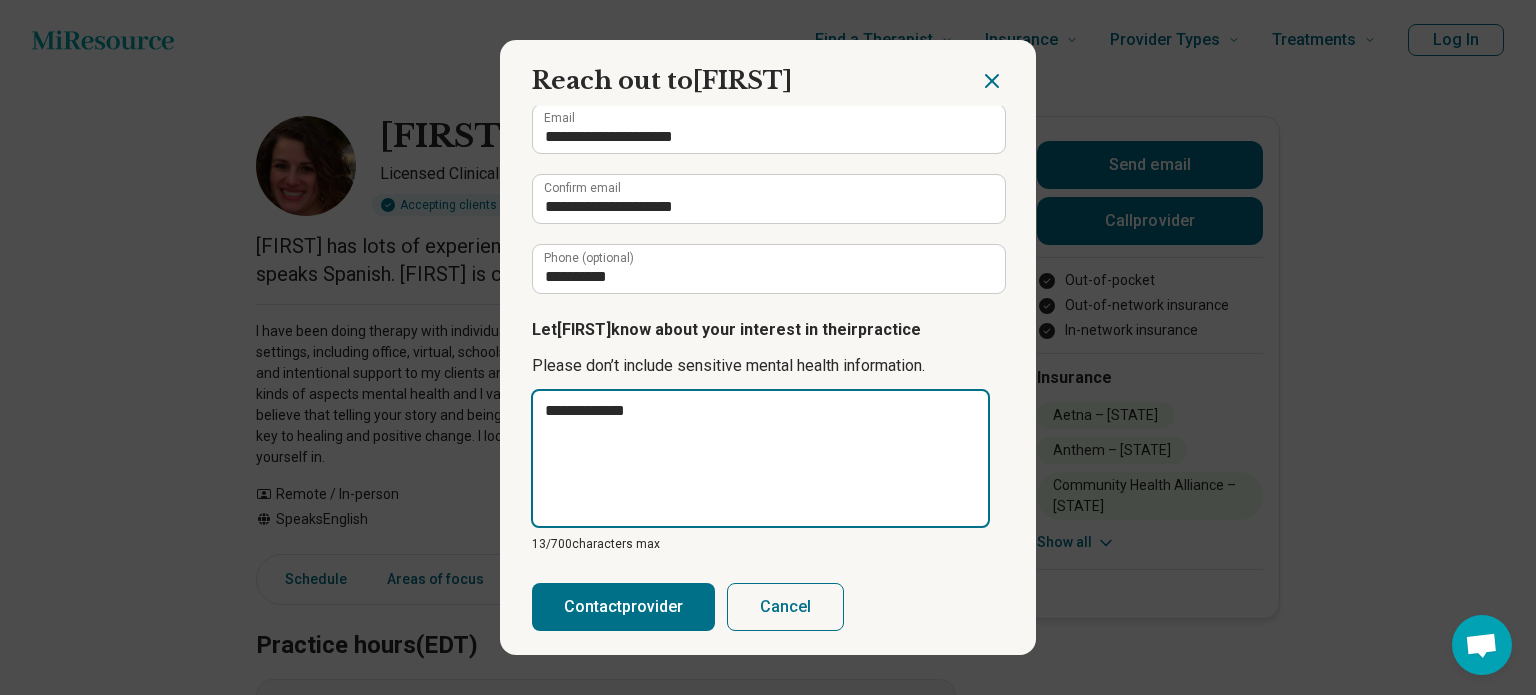 type on "**********" 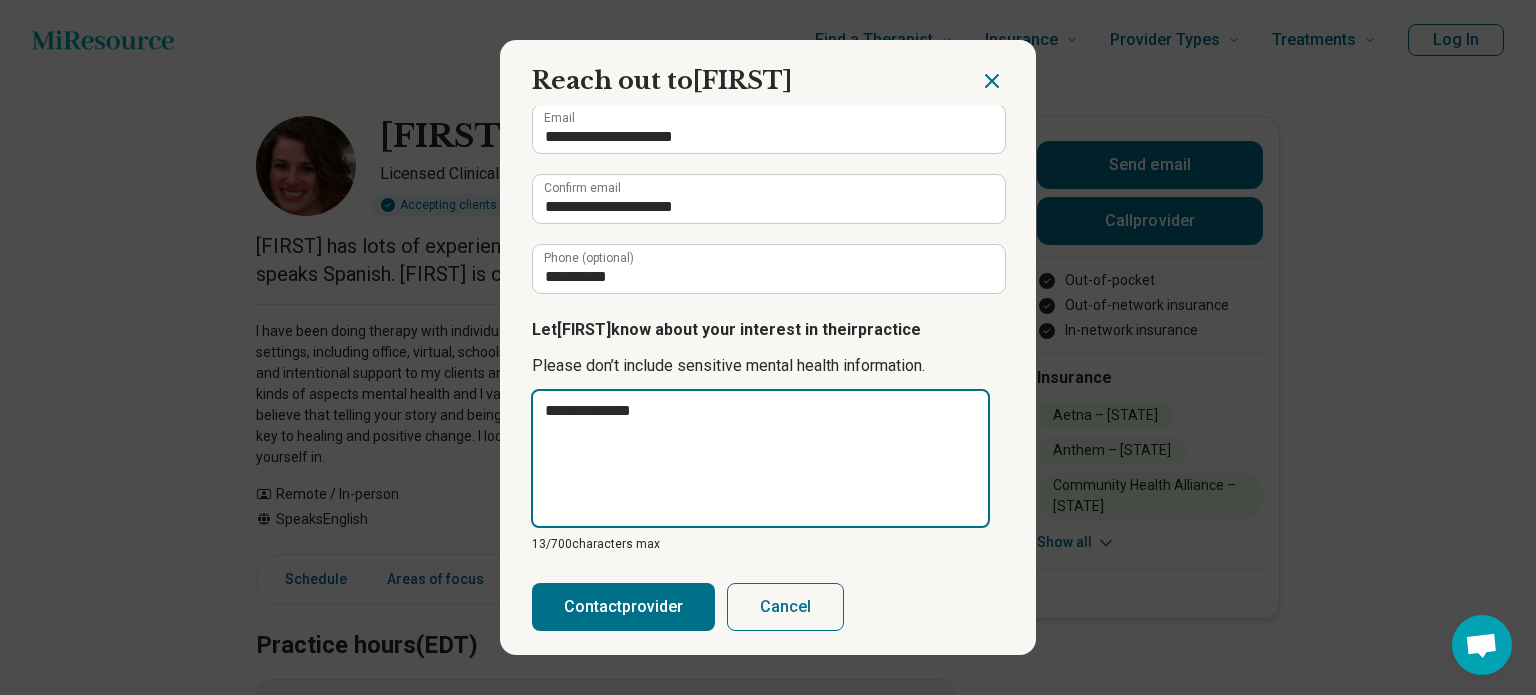 type on "**********" 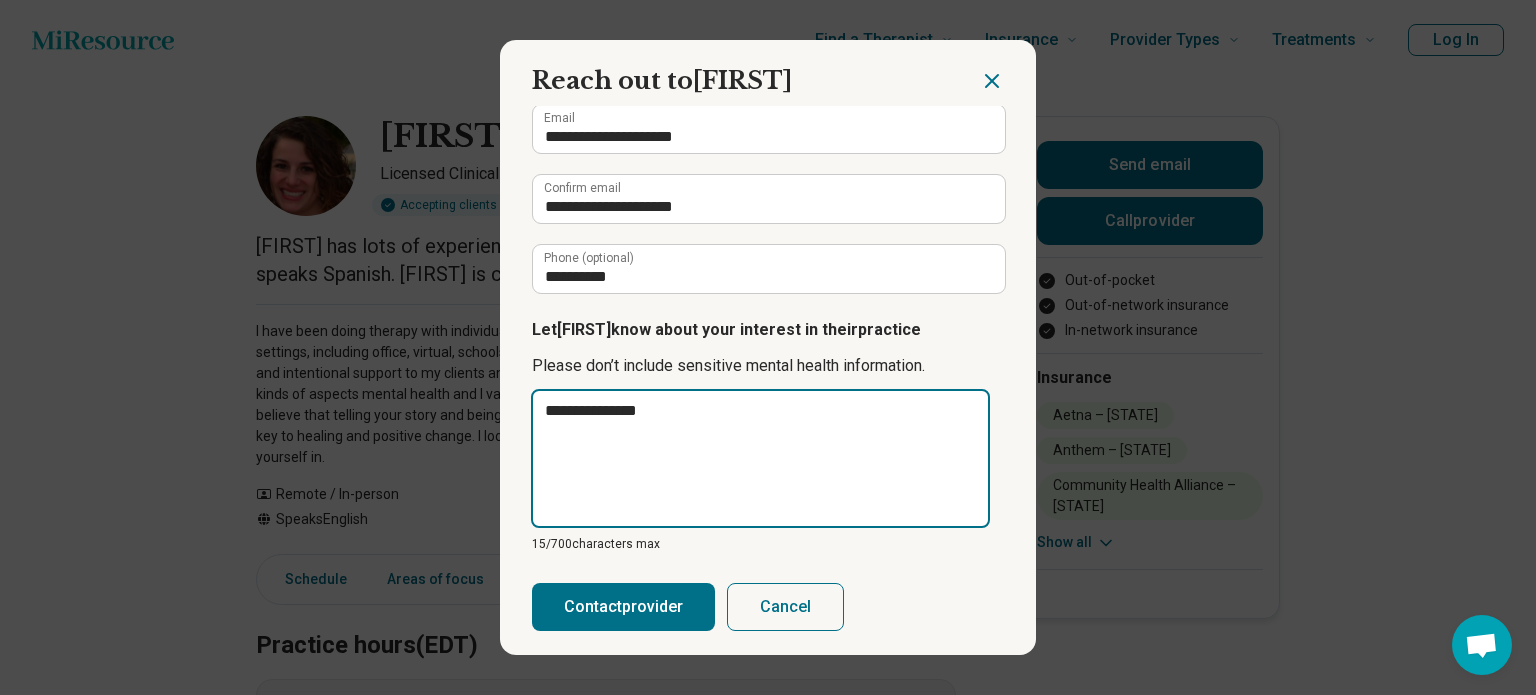 type on "**********" 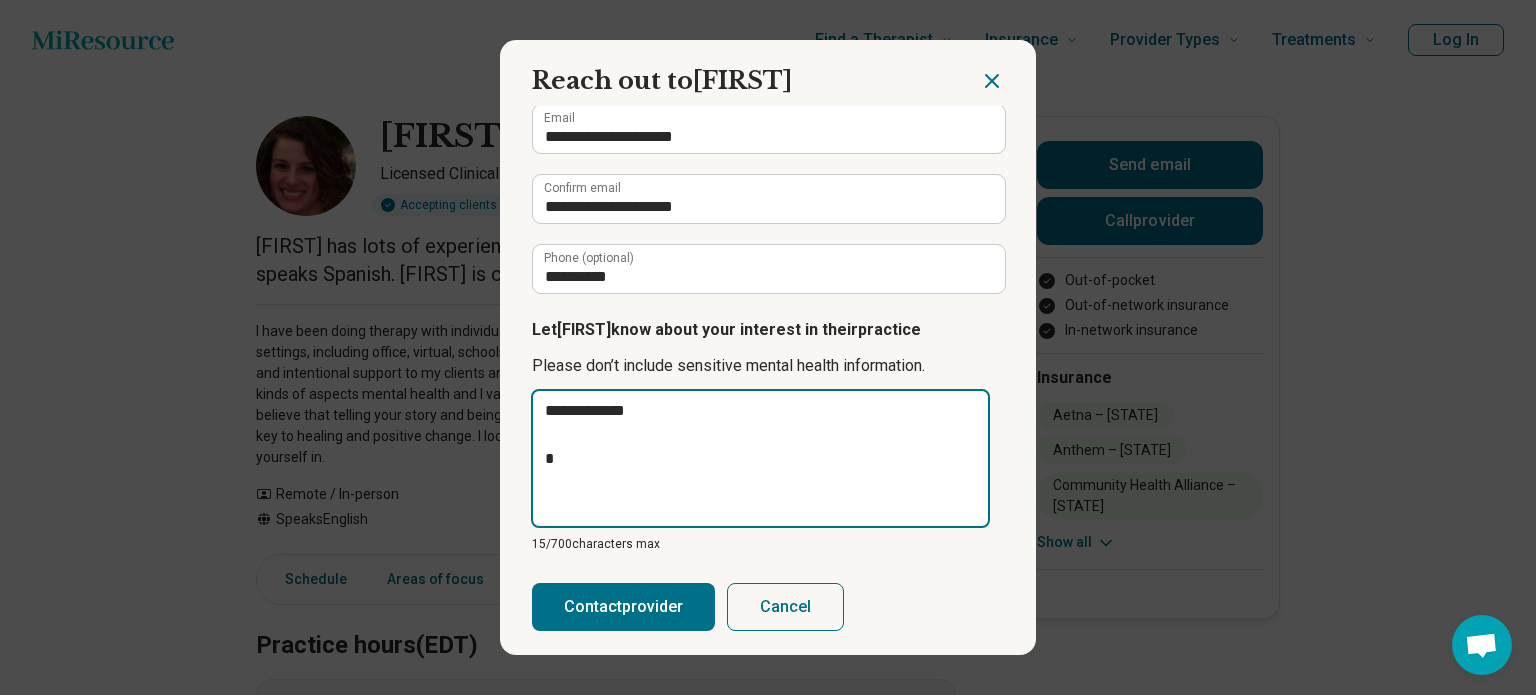 type on "**********" 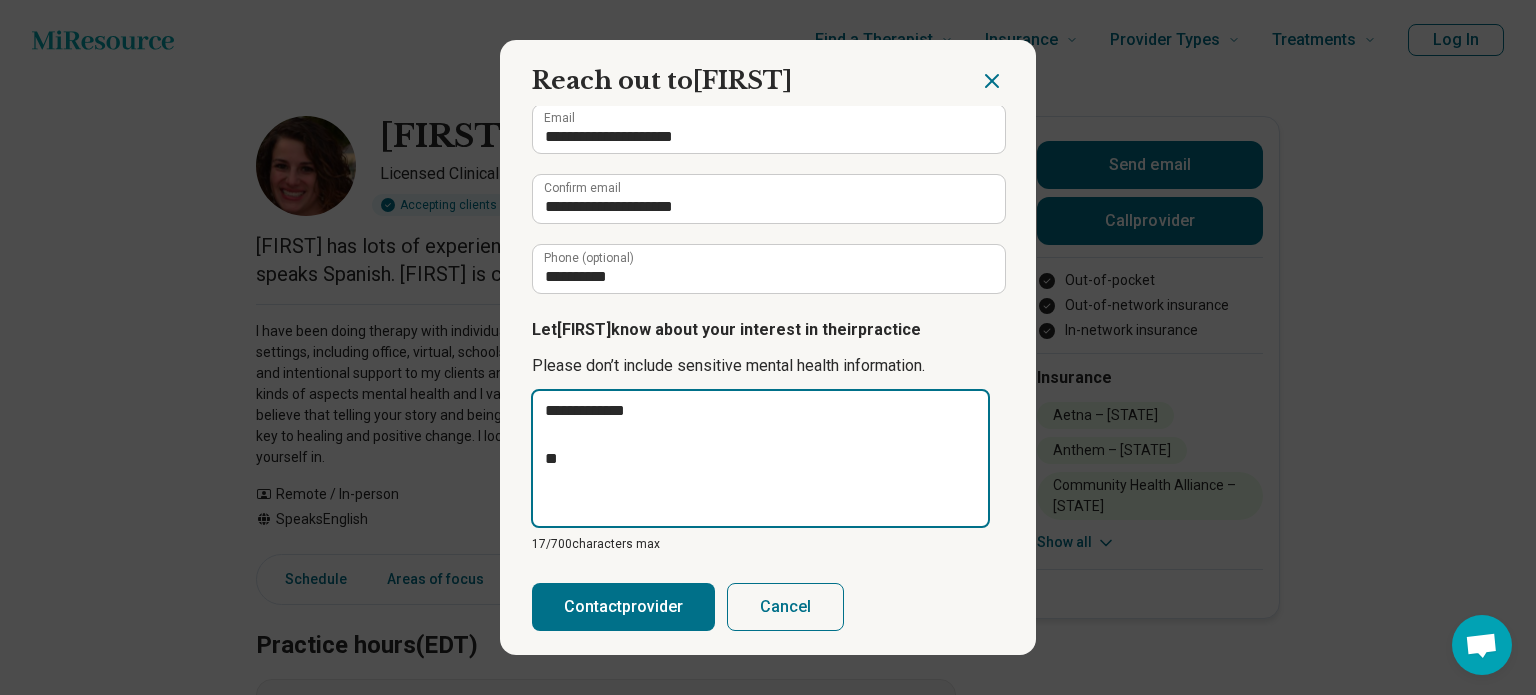 type on "**********" 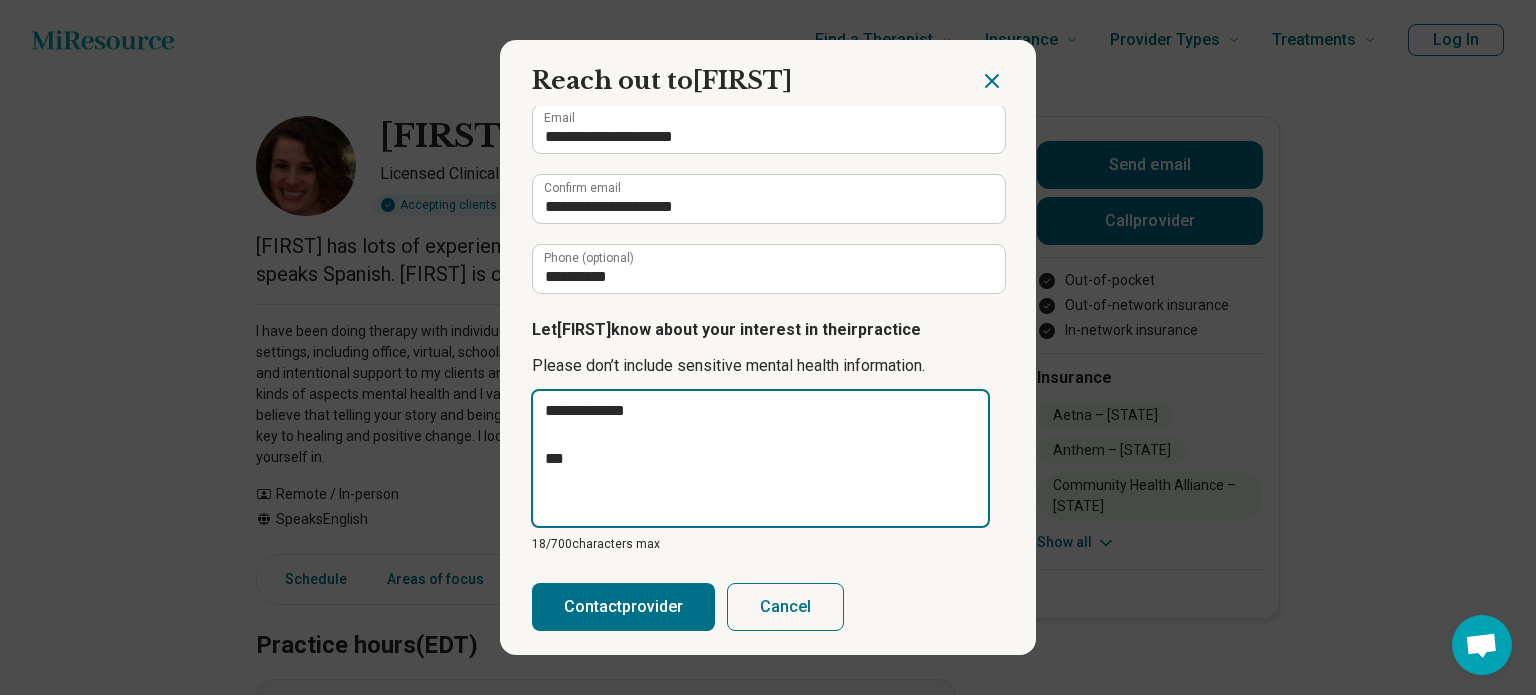 type on "**********" 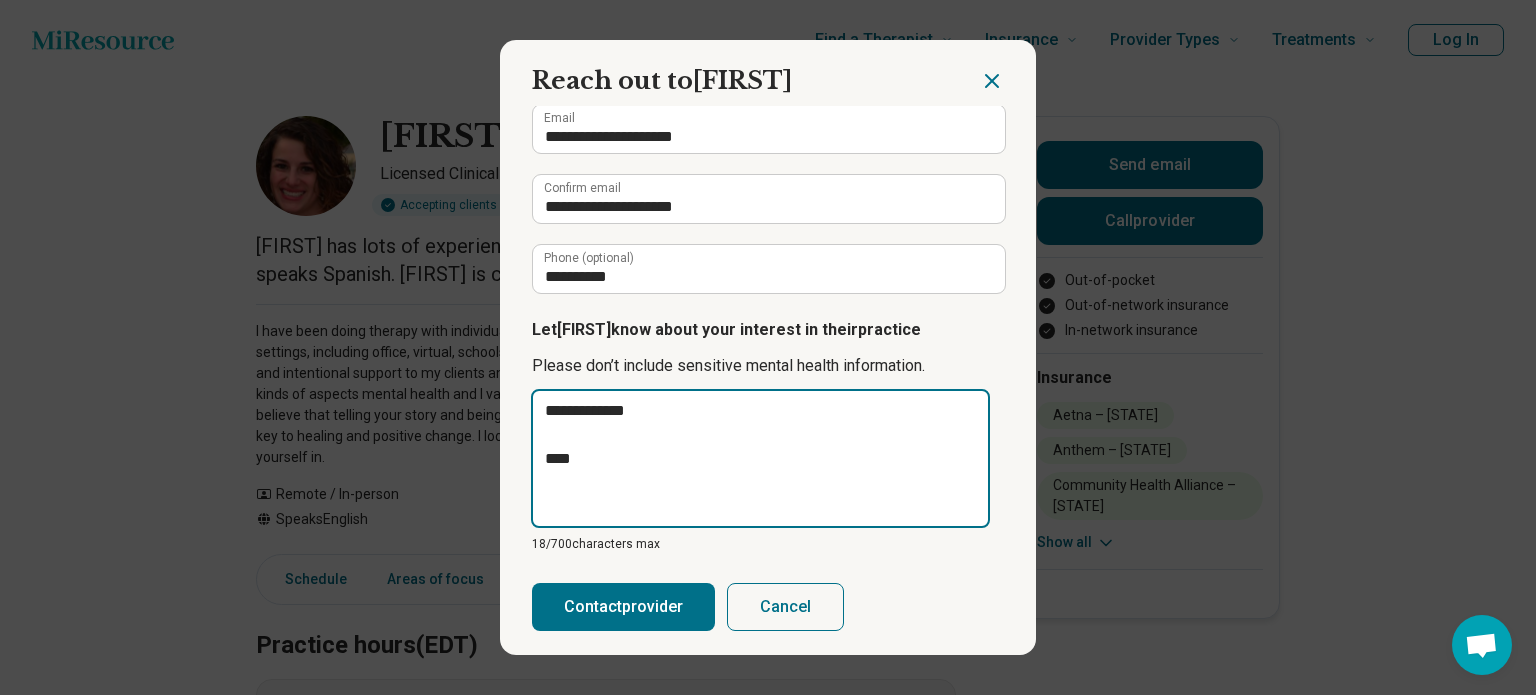 type on "**********" 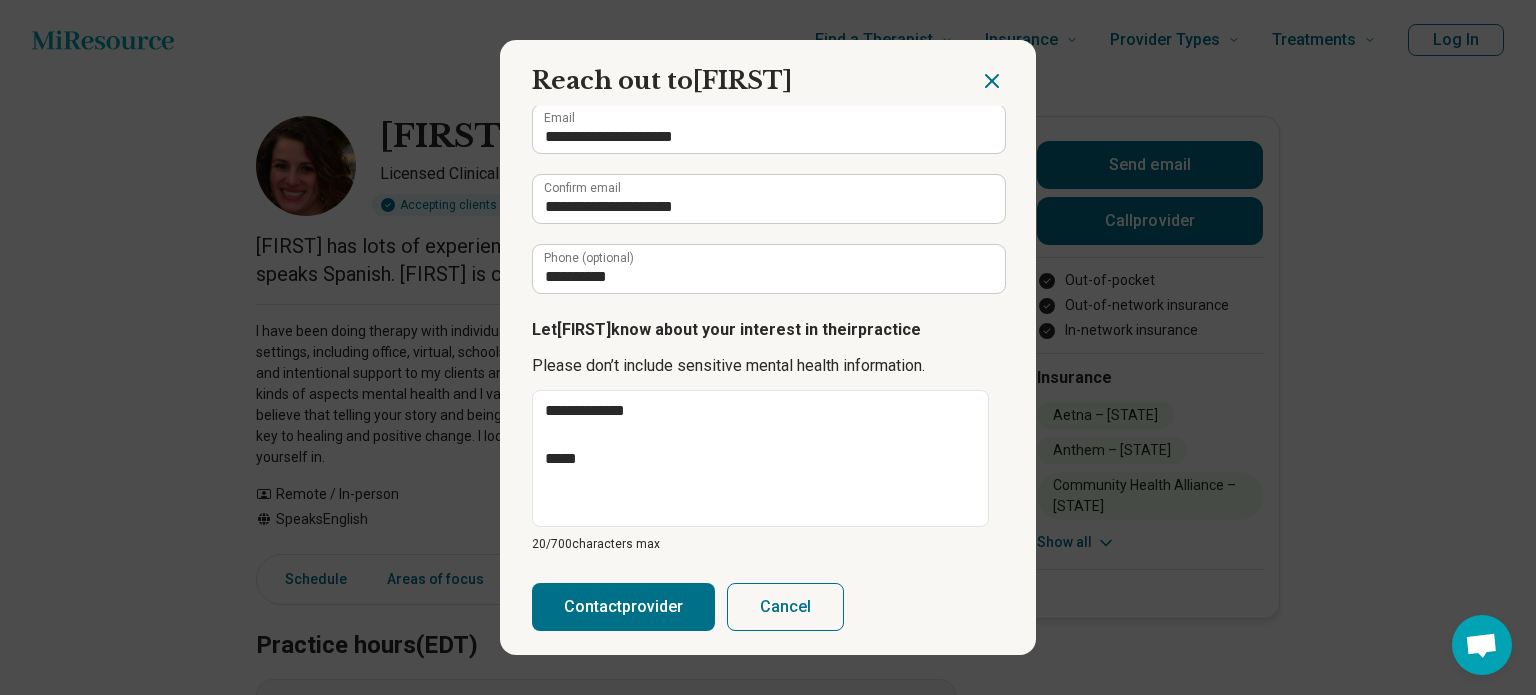 drag, startPoint x: 646, startPoint y: 53, endPoint x: 908, endPoint y: 72, distance: 262.68802 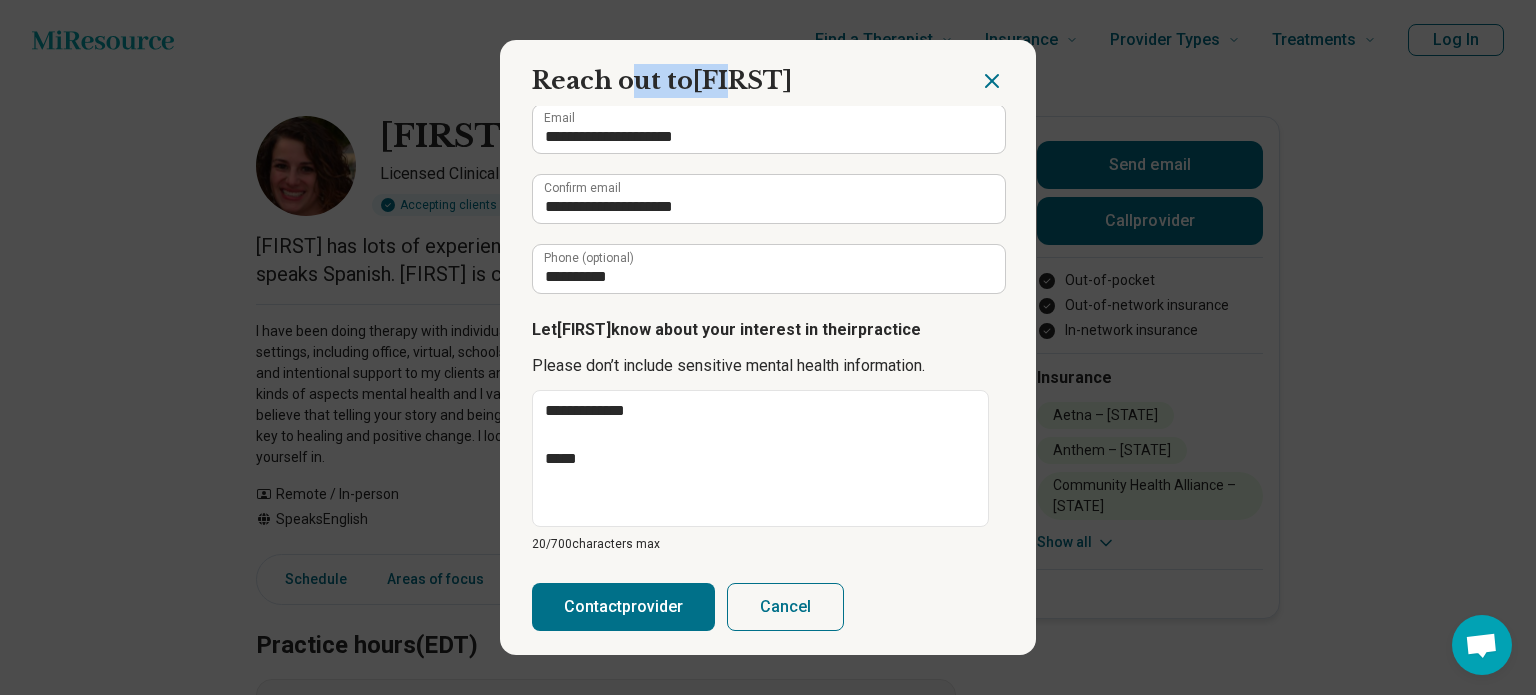 drag, startPoint x: 617, startPoint y: 58, endPoint x: 737, endPoint y: 58, distance: 120 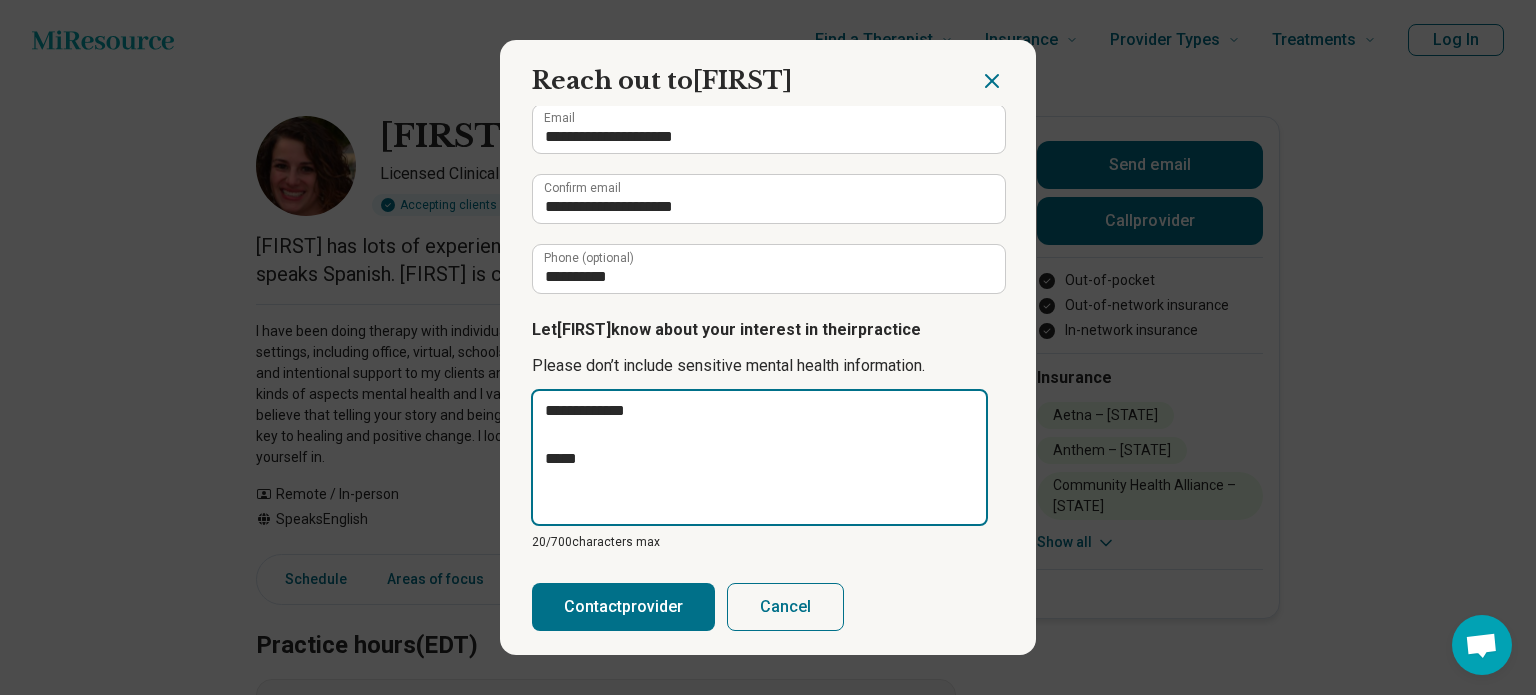 click on "**********" at bounding box center (759, 458) 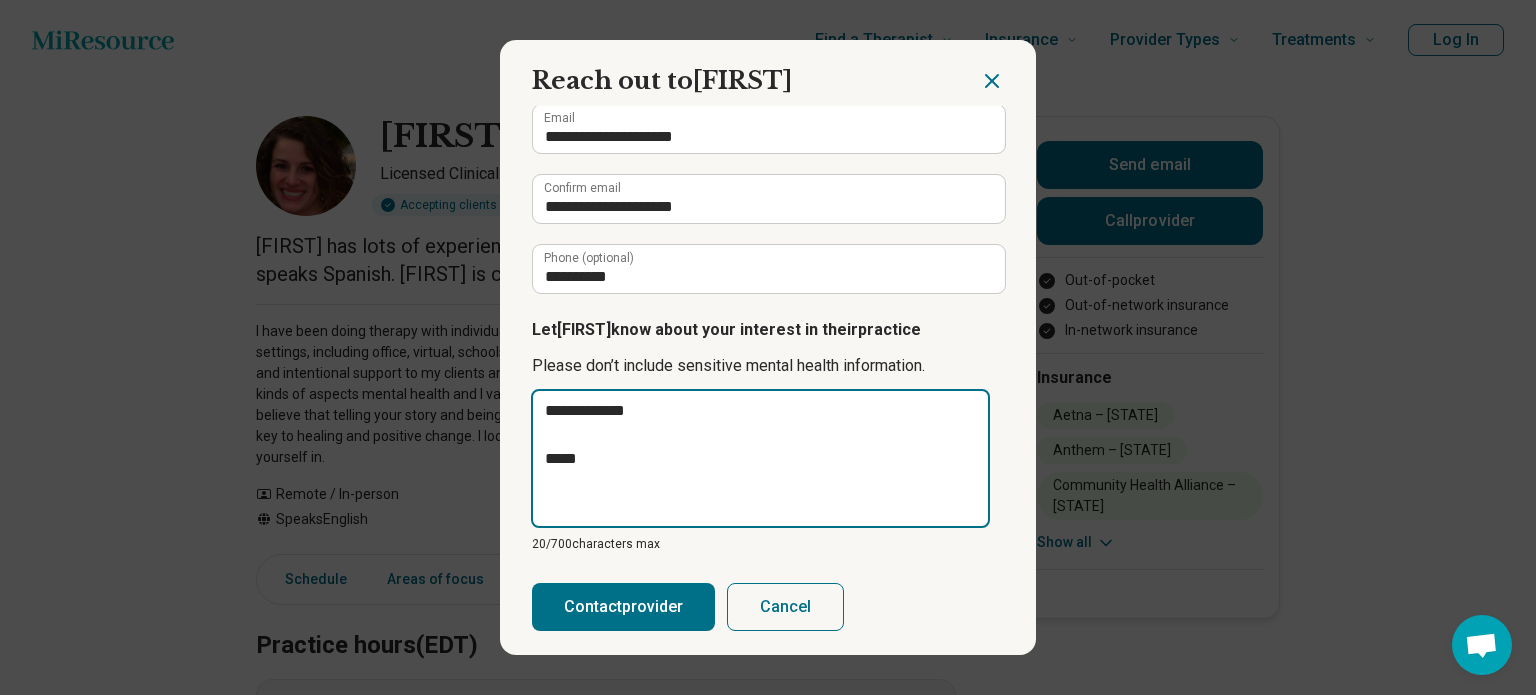 type on "**********" 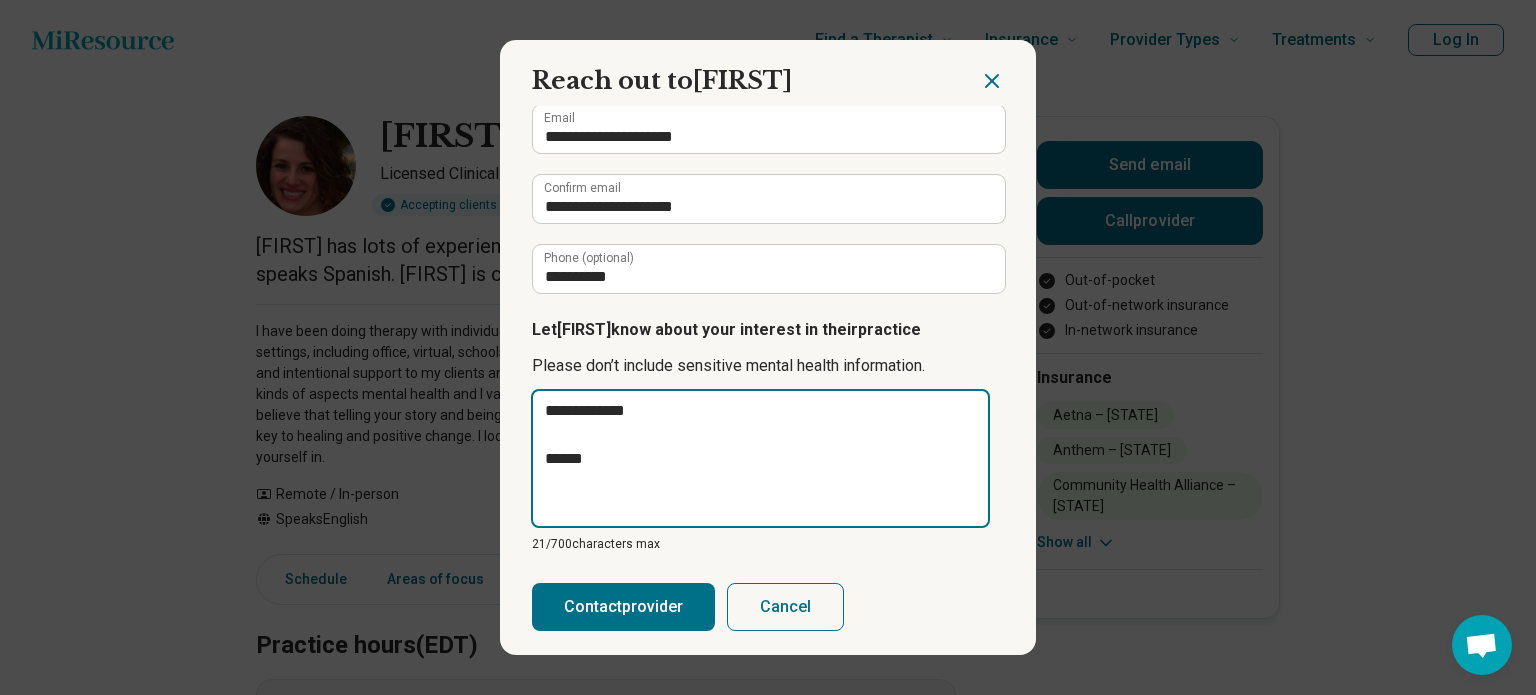 type on "**********" 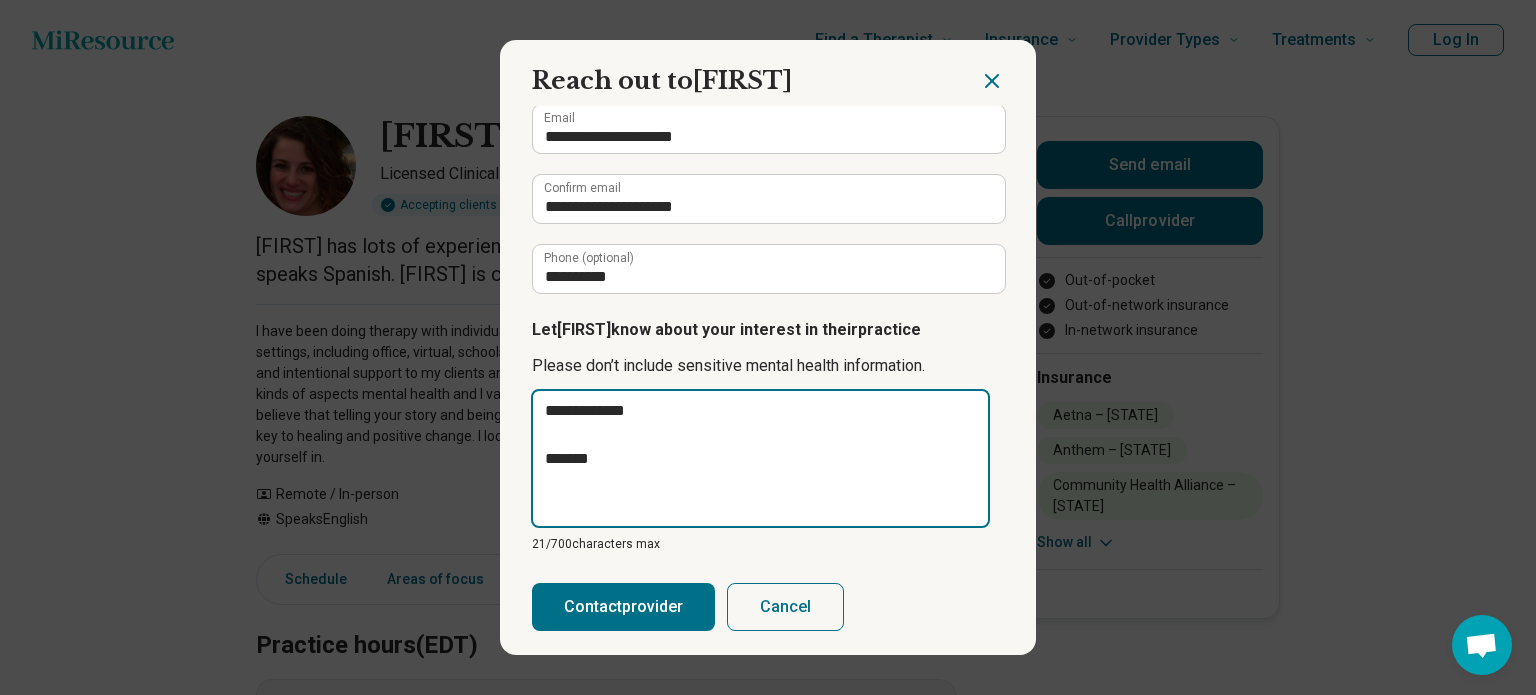 type on "**********" 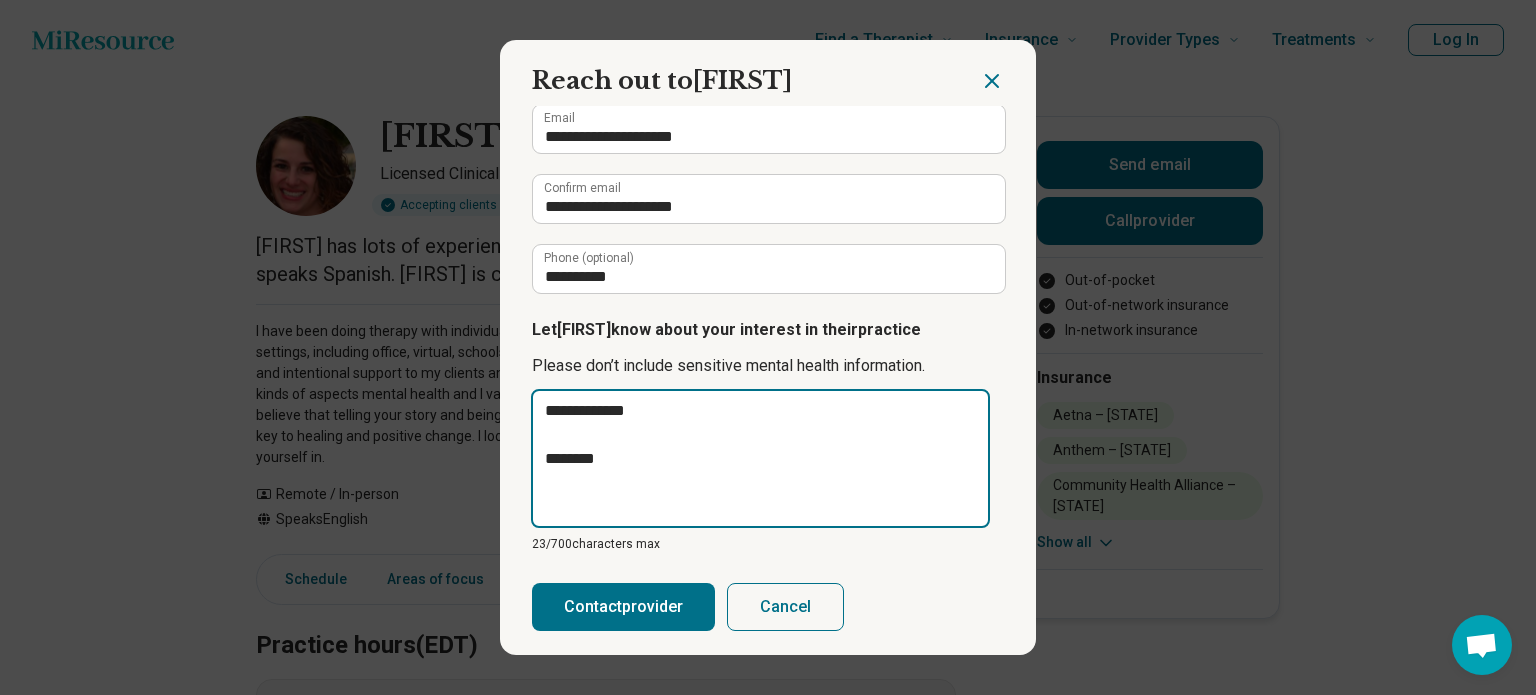type on "**********" 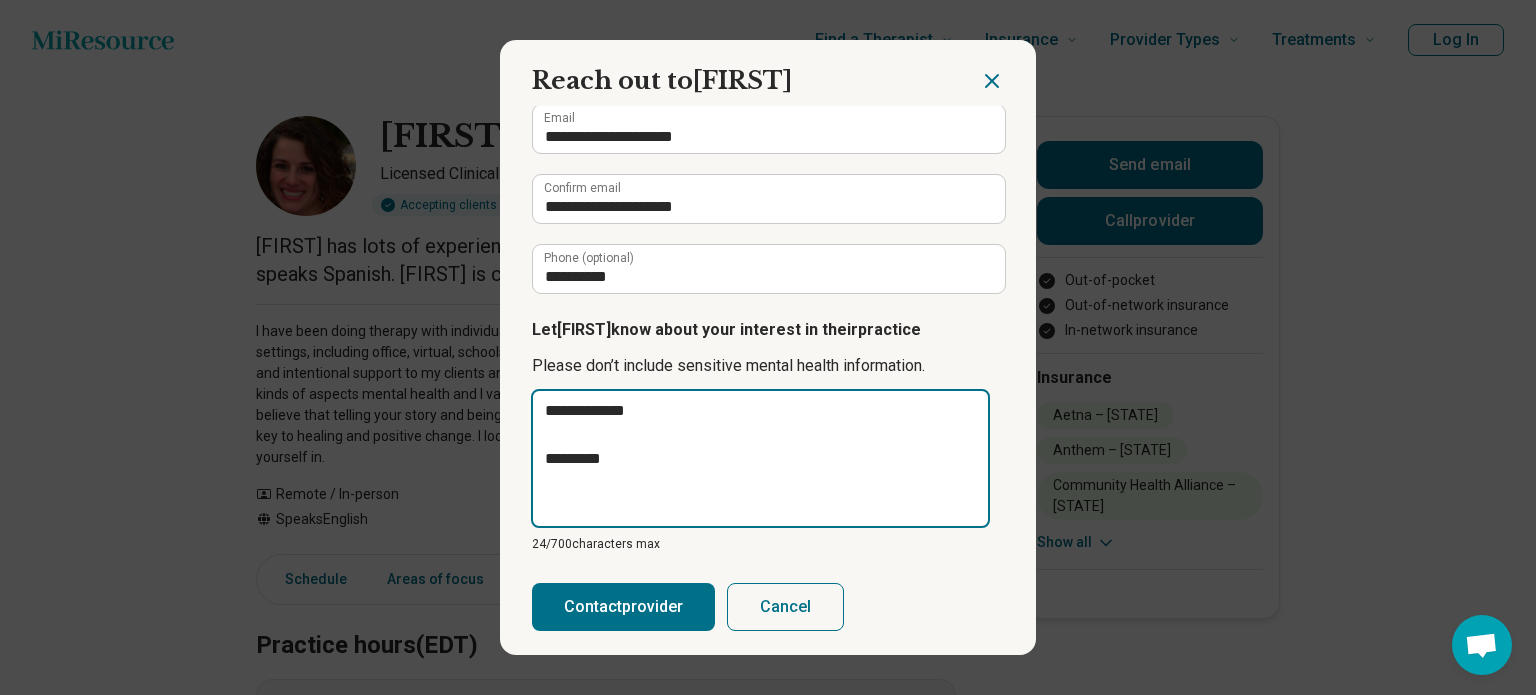 type on "**********" 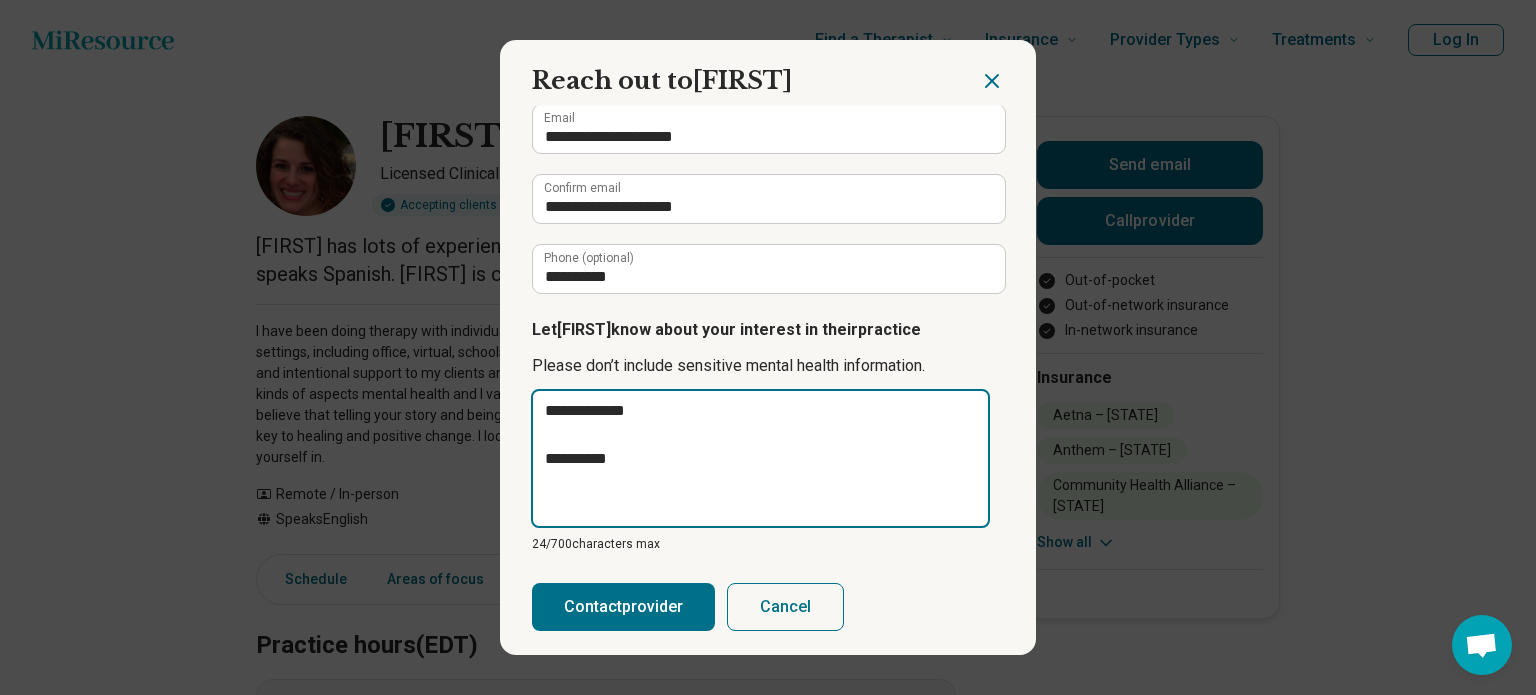 type on "**********" 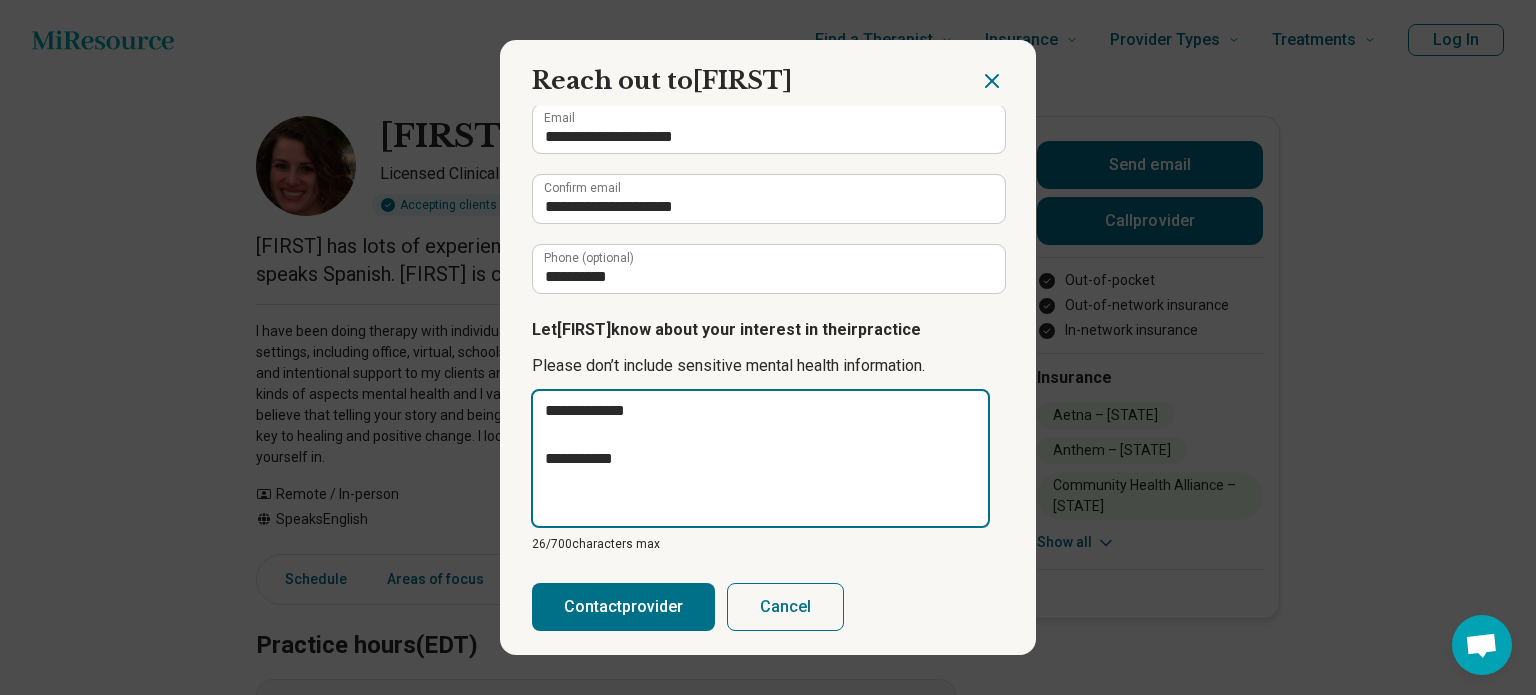 type on "**********" 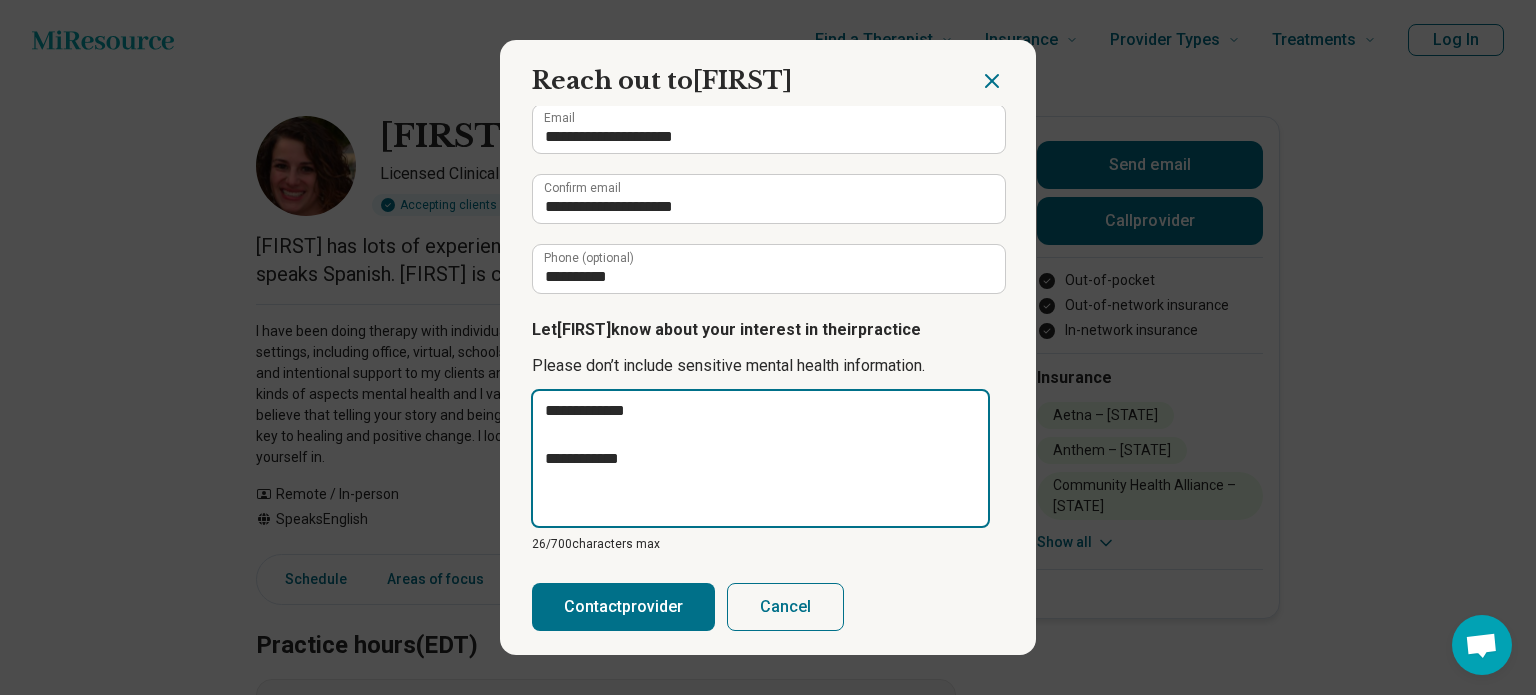 type on "**********" 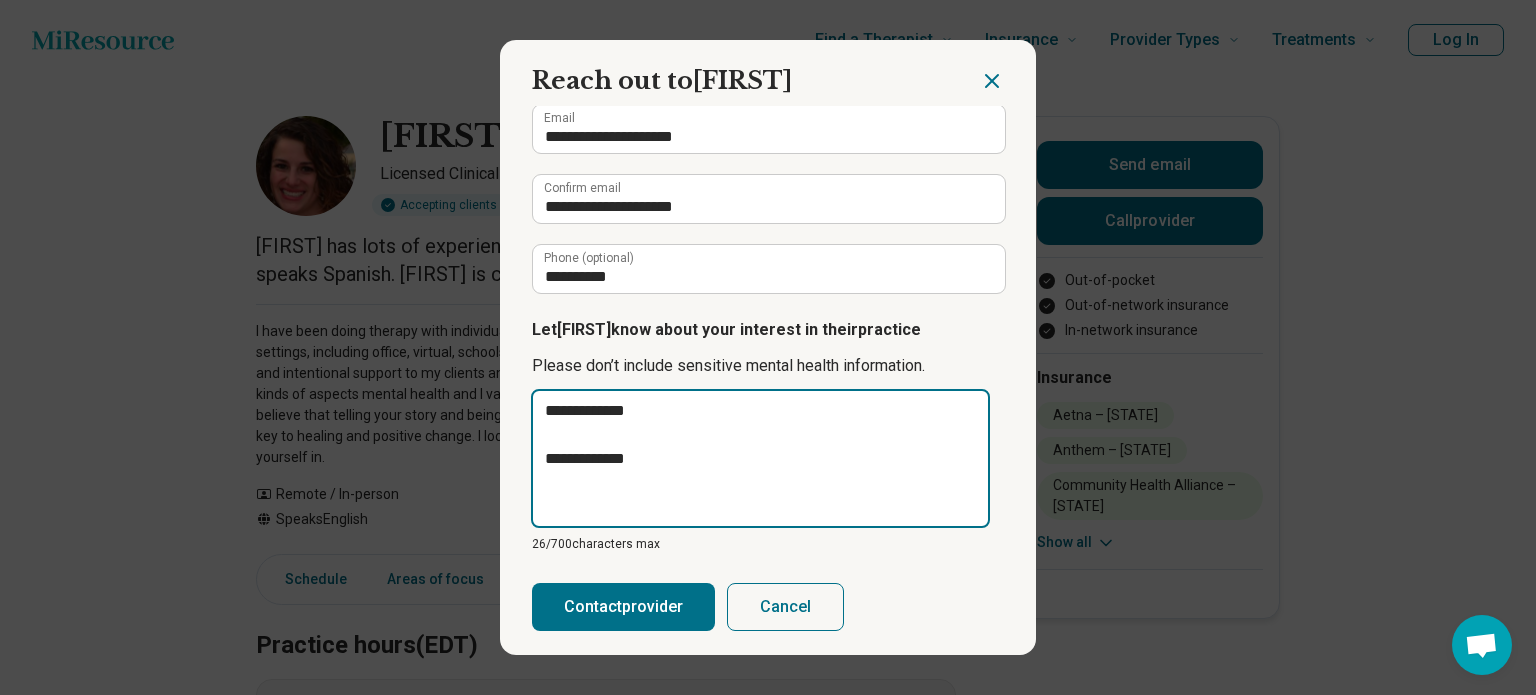 type on "**********" 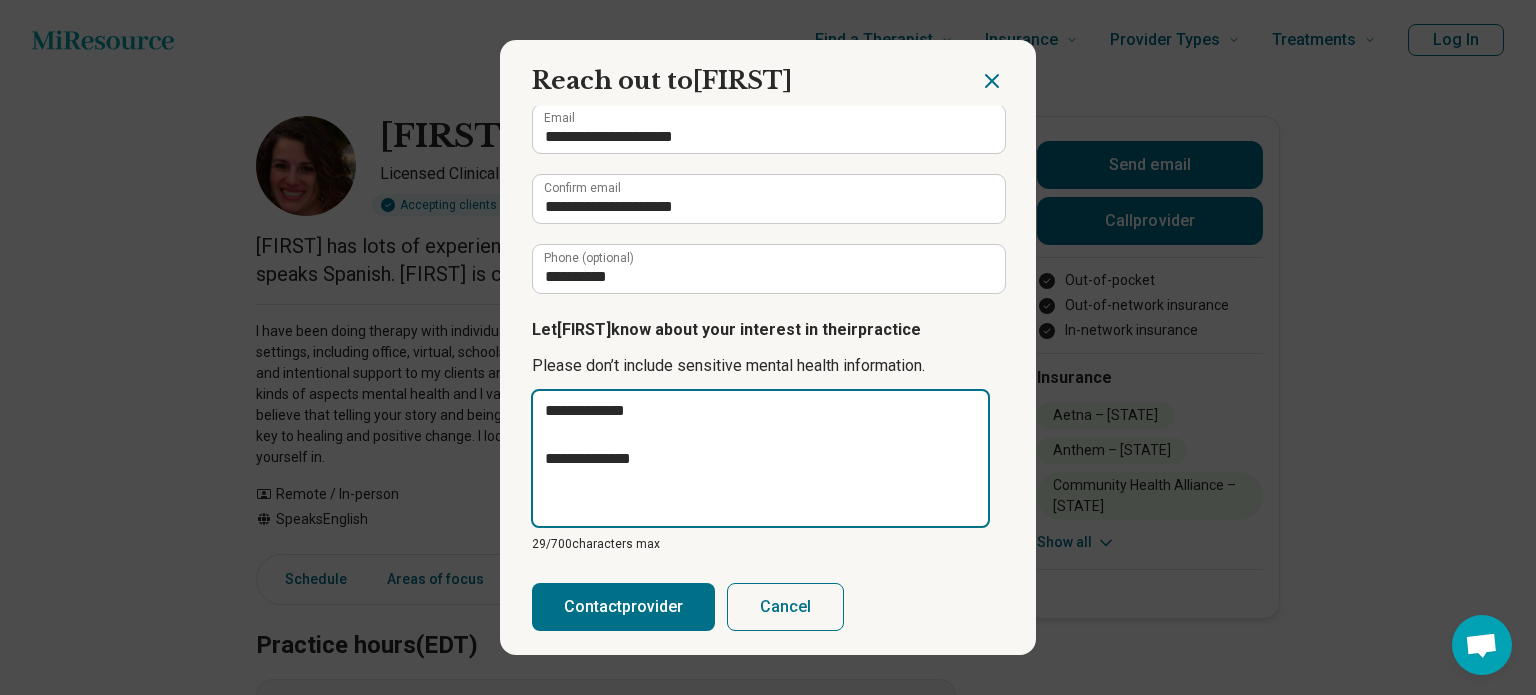 type on "**********" 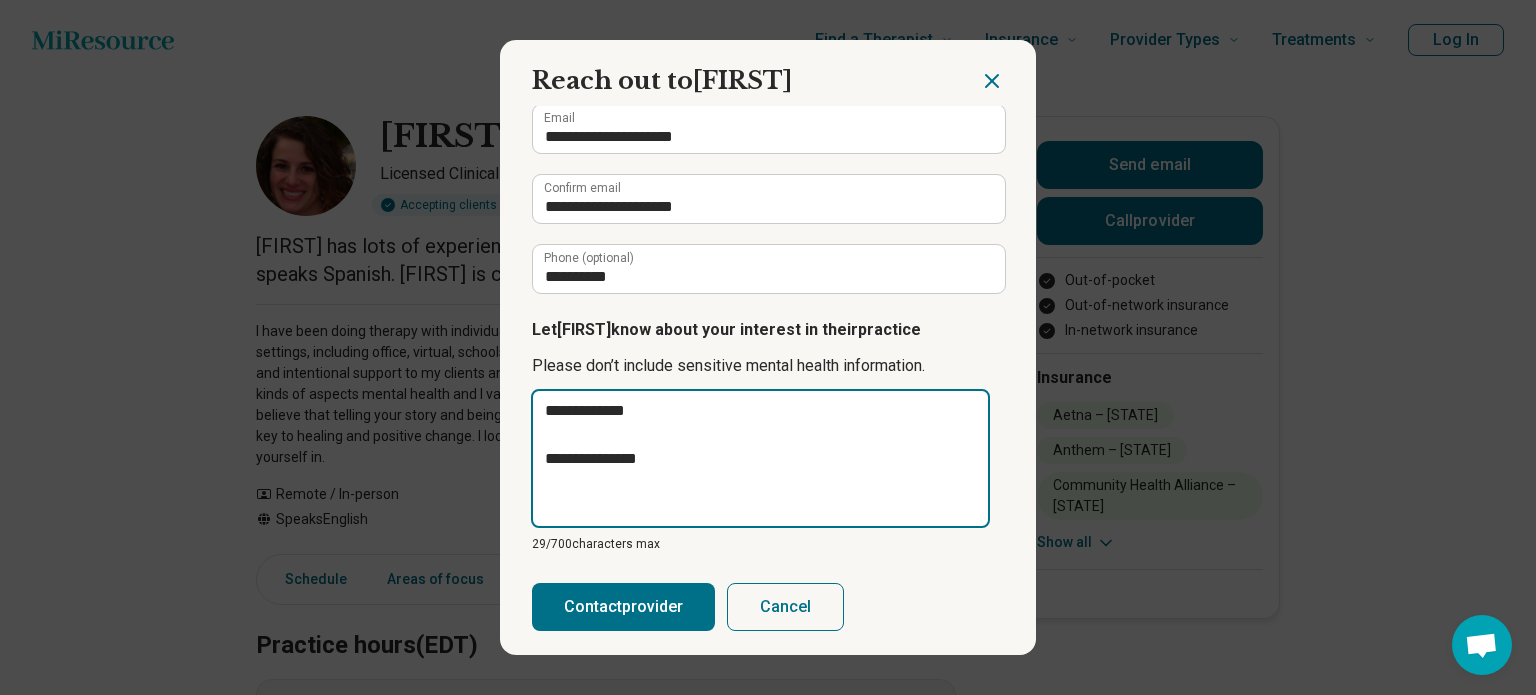 type on "*" 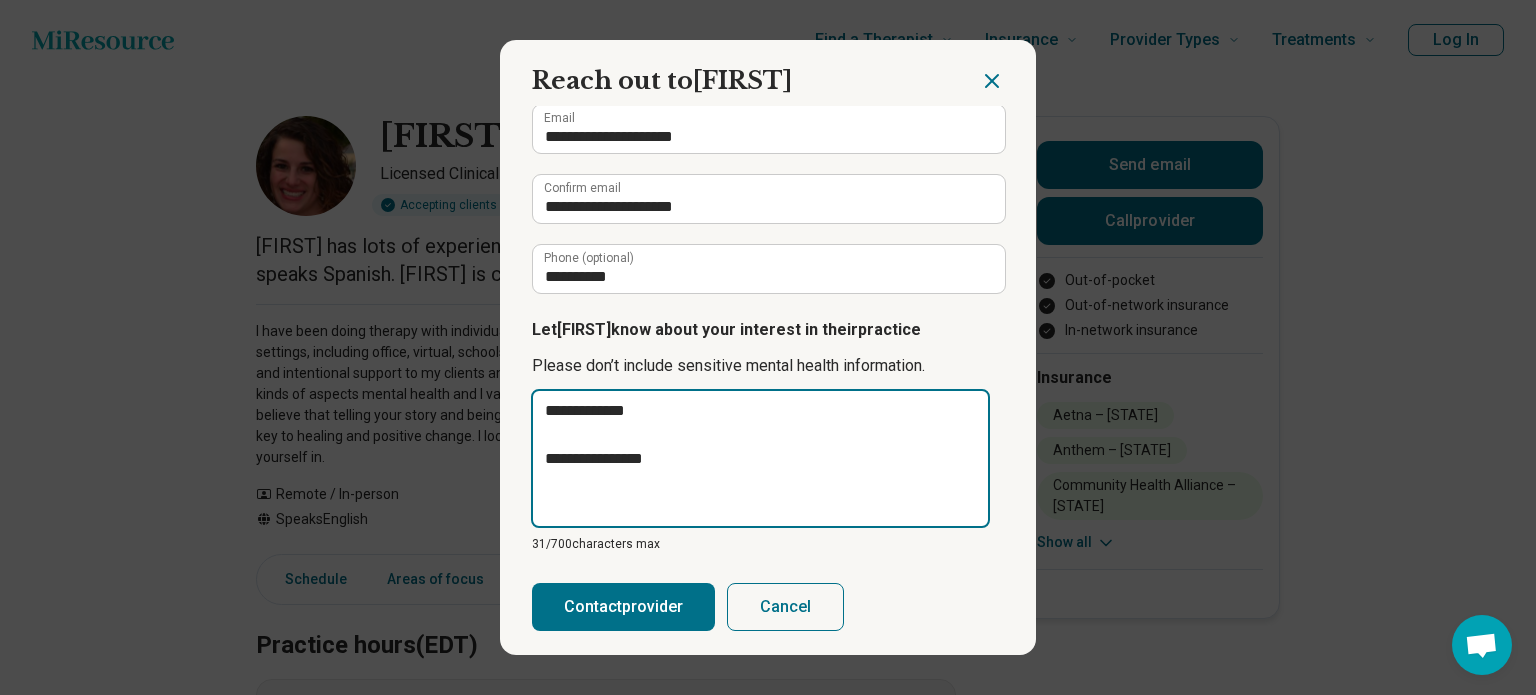 type on "**********" 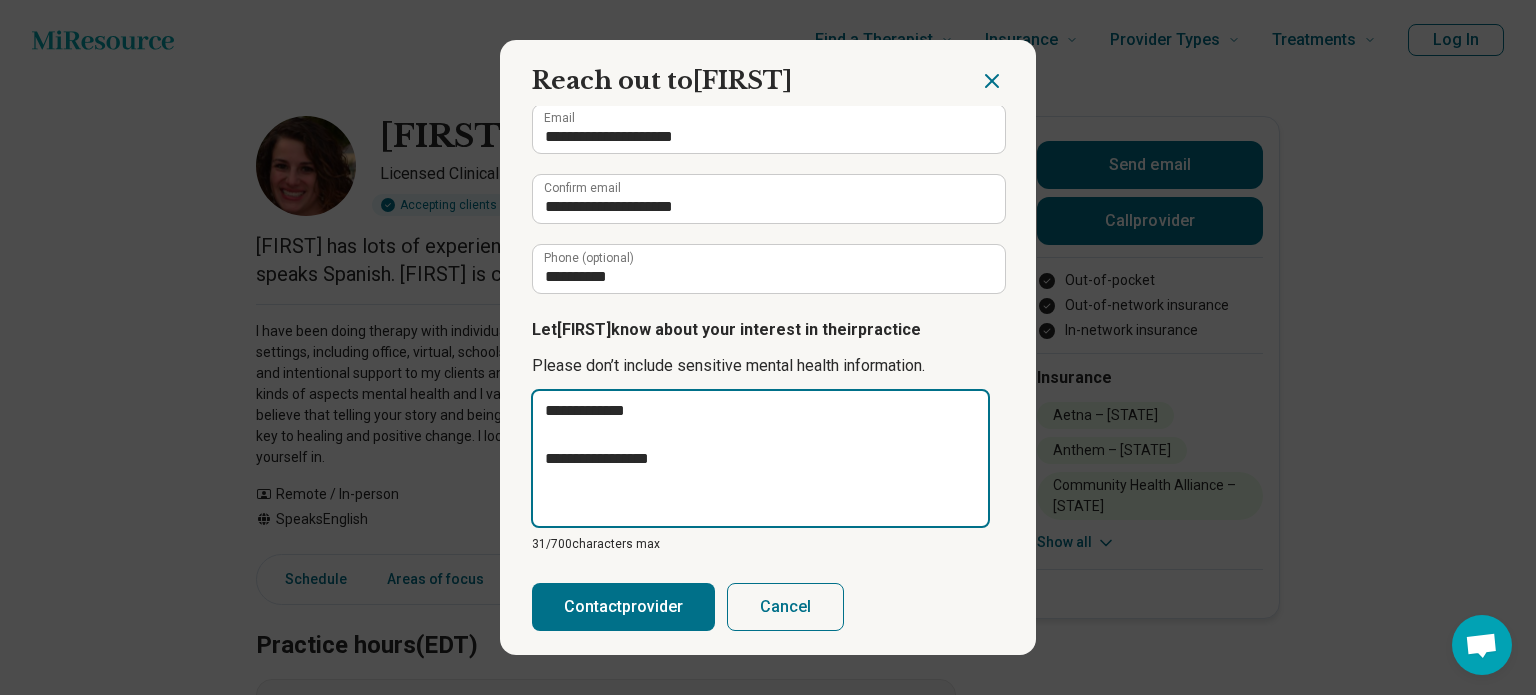 type on "**********" 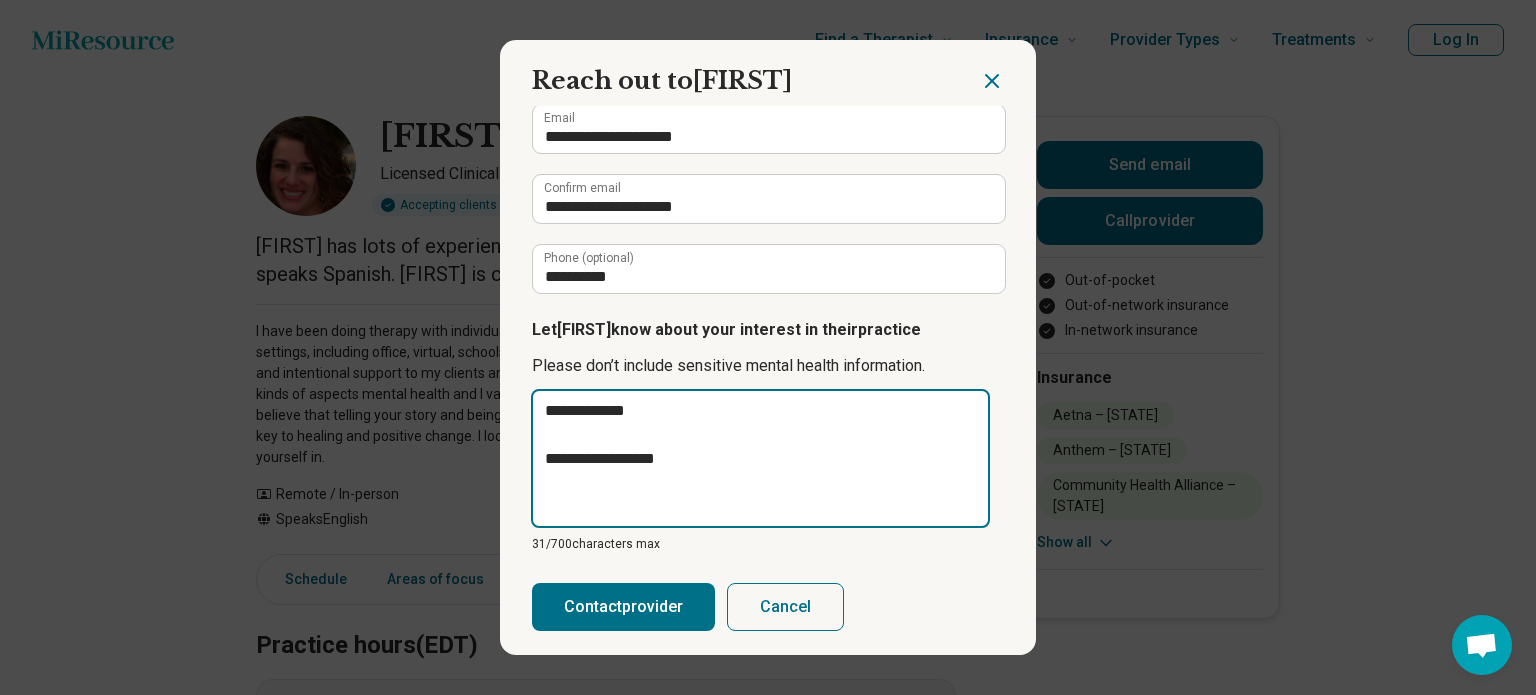 type on "*" 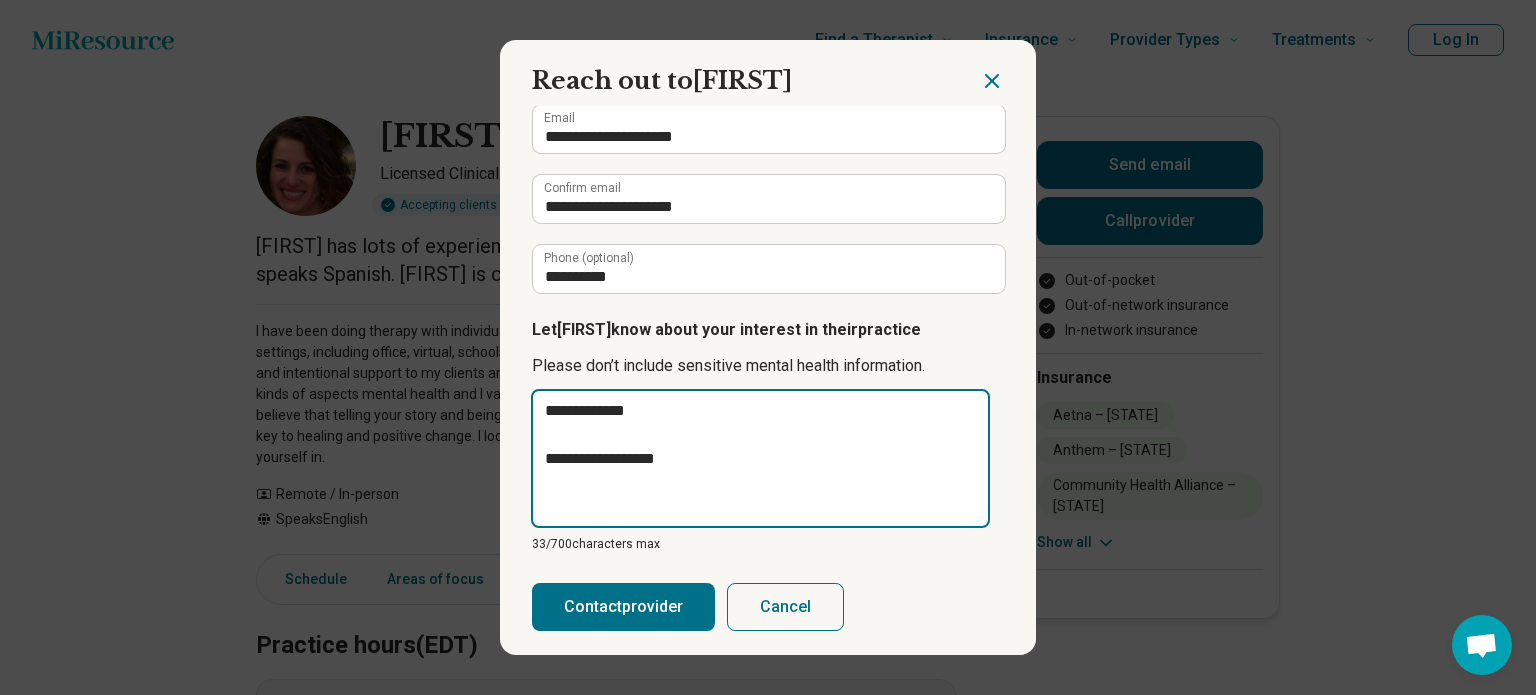 type on "**********" 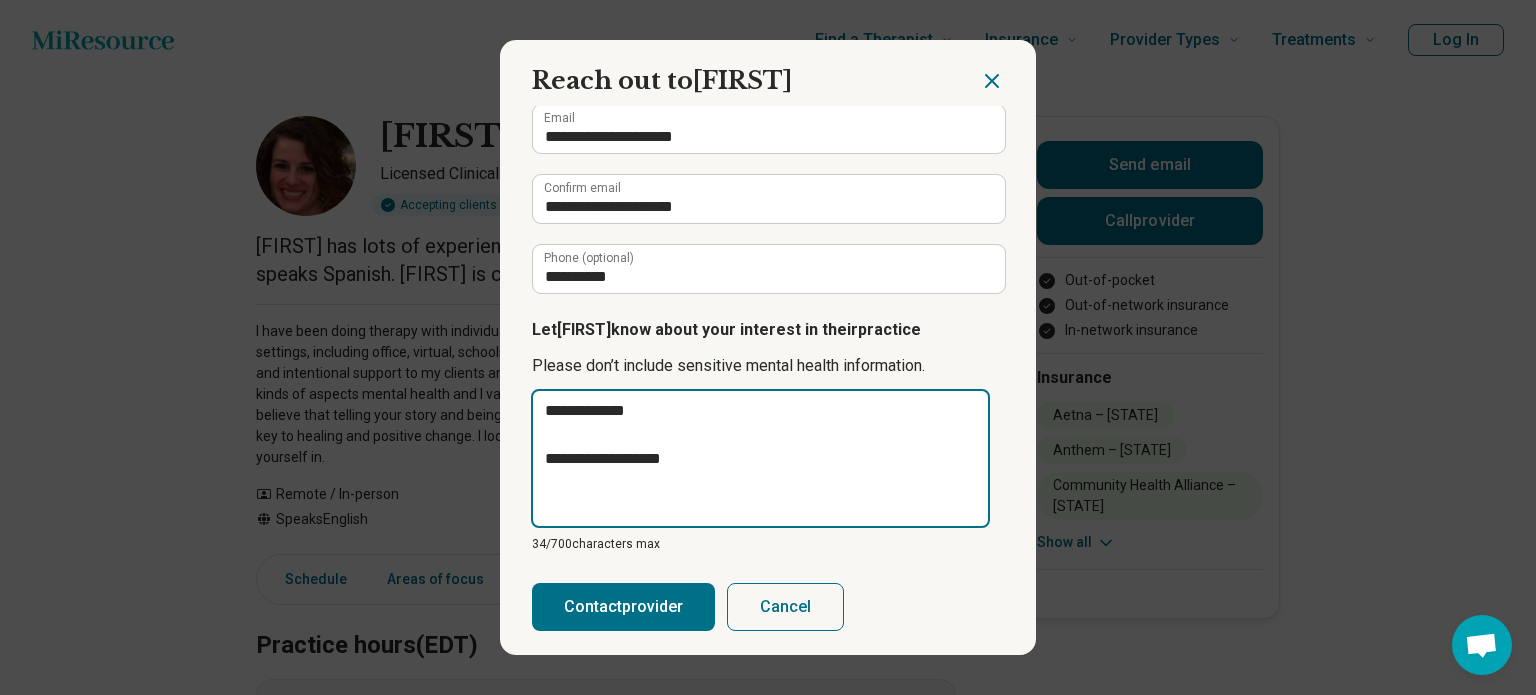 type on "**********" 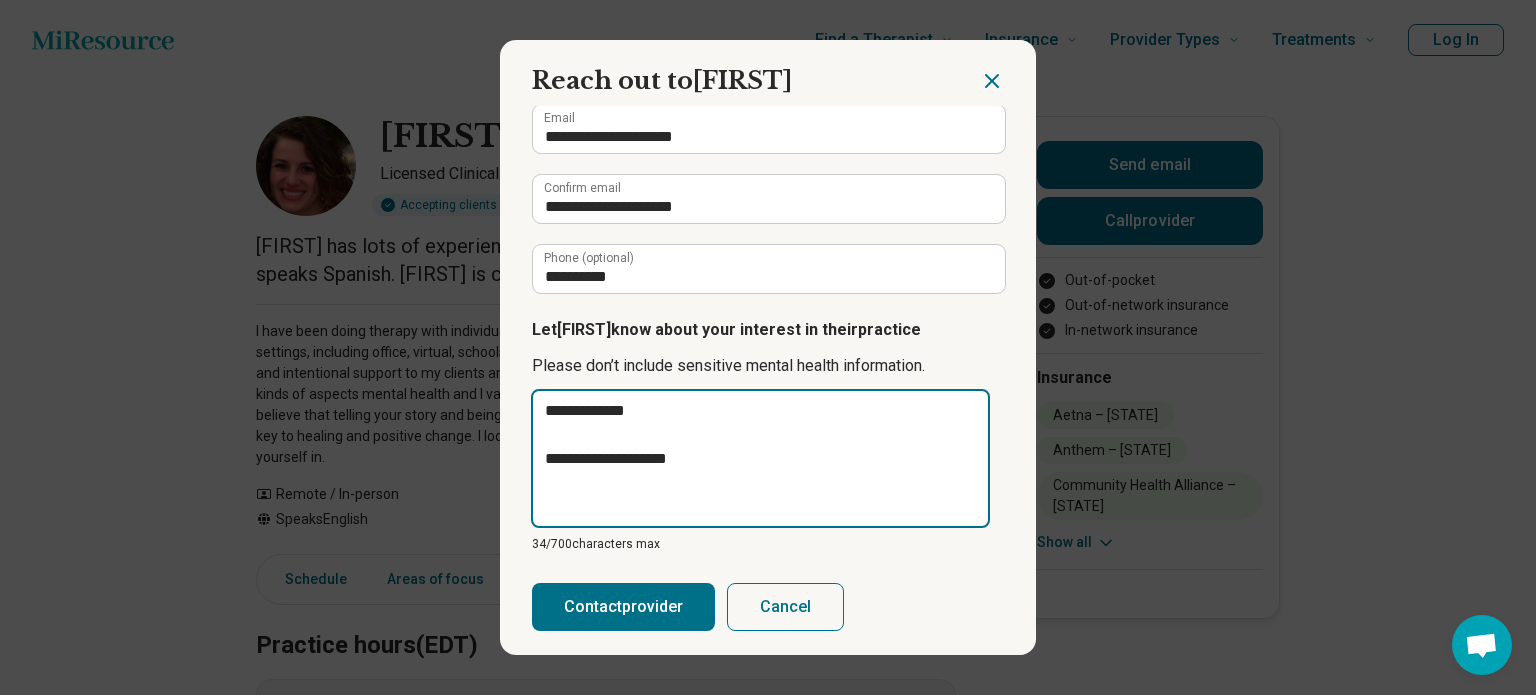 type on "*" 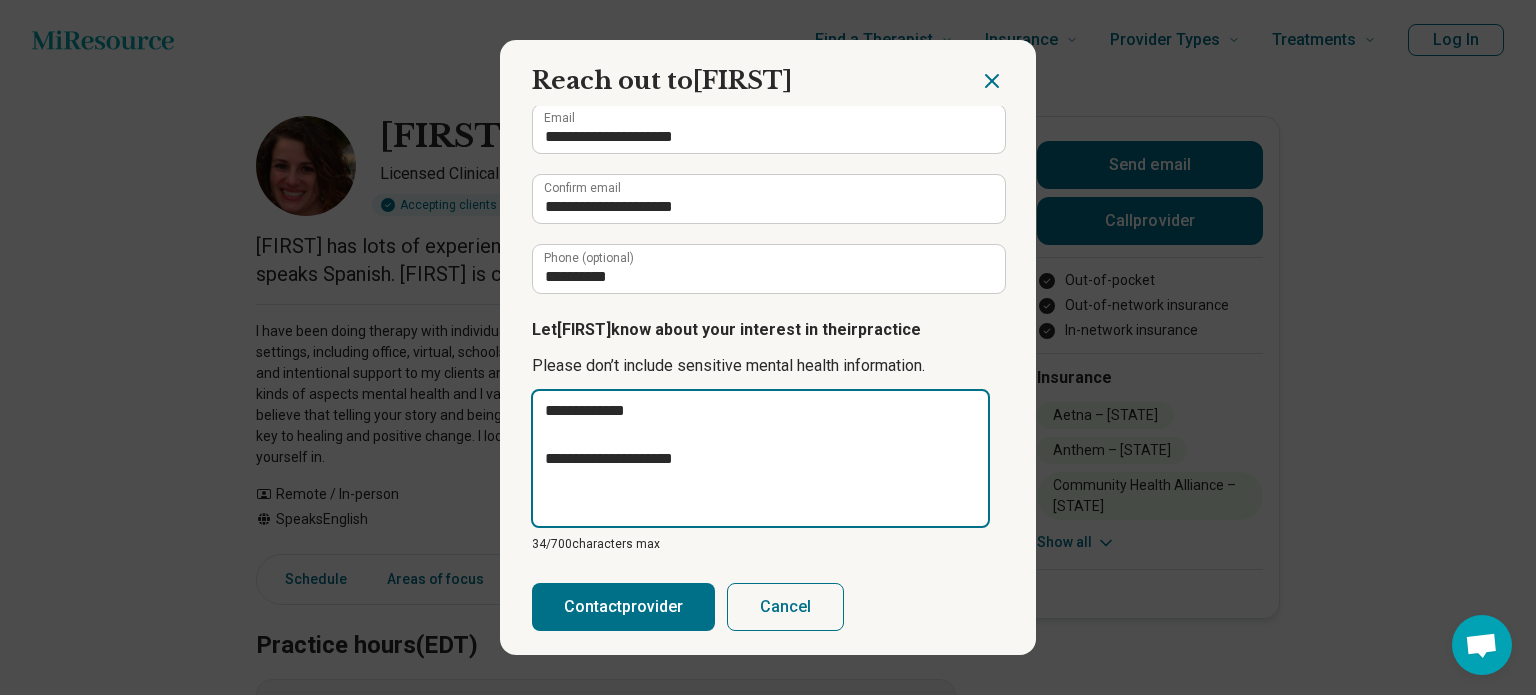 type on "**********" 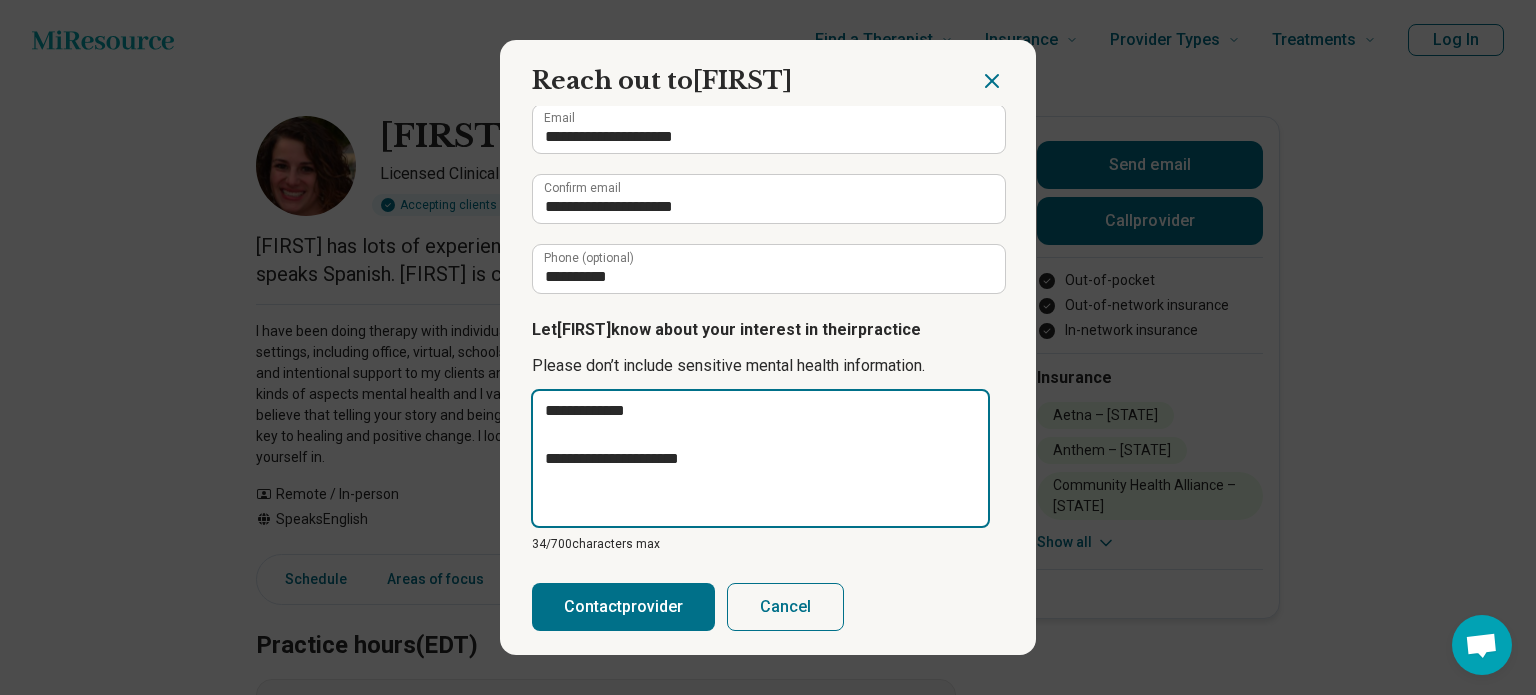 type on "*" 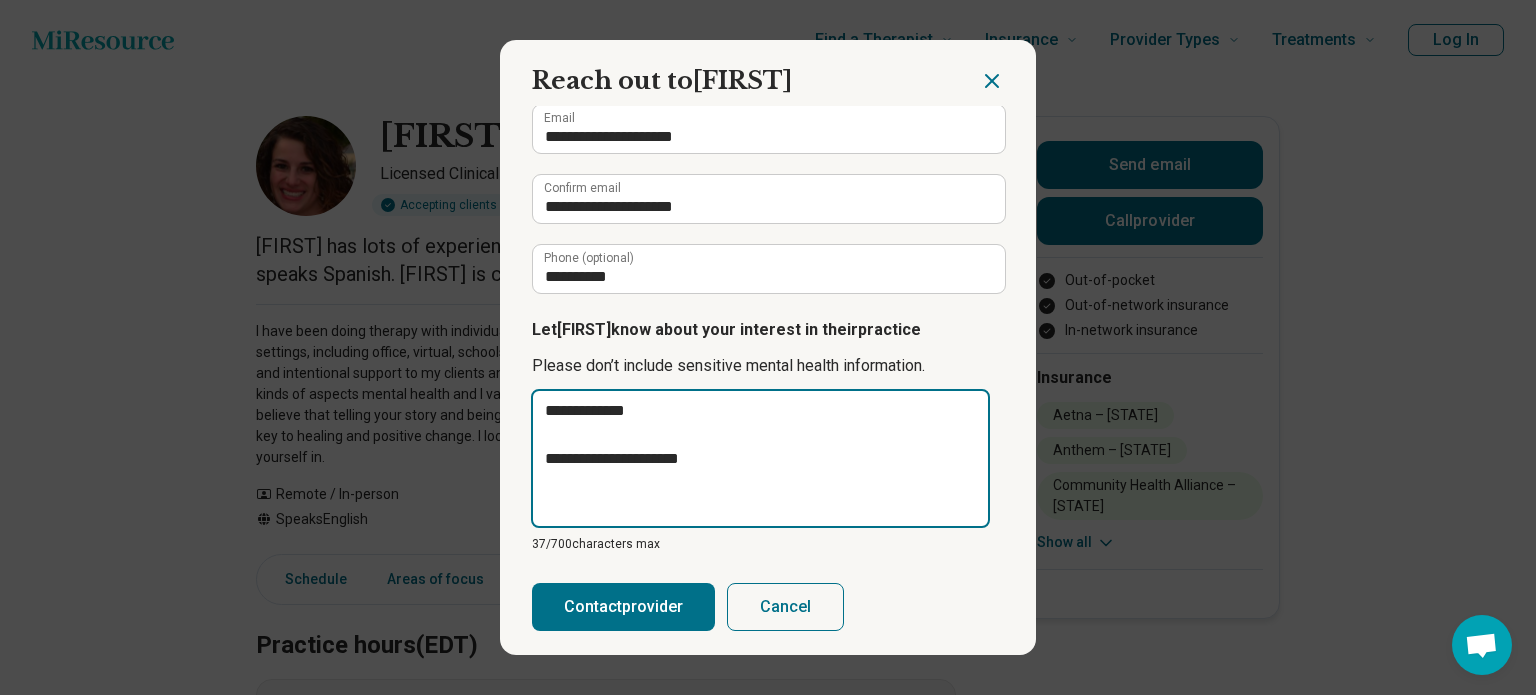 type on "**********" 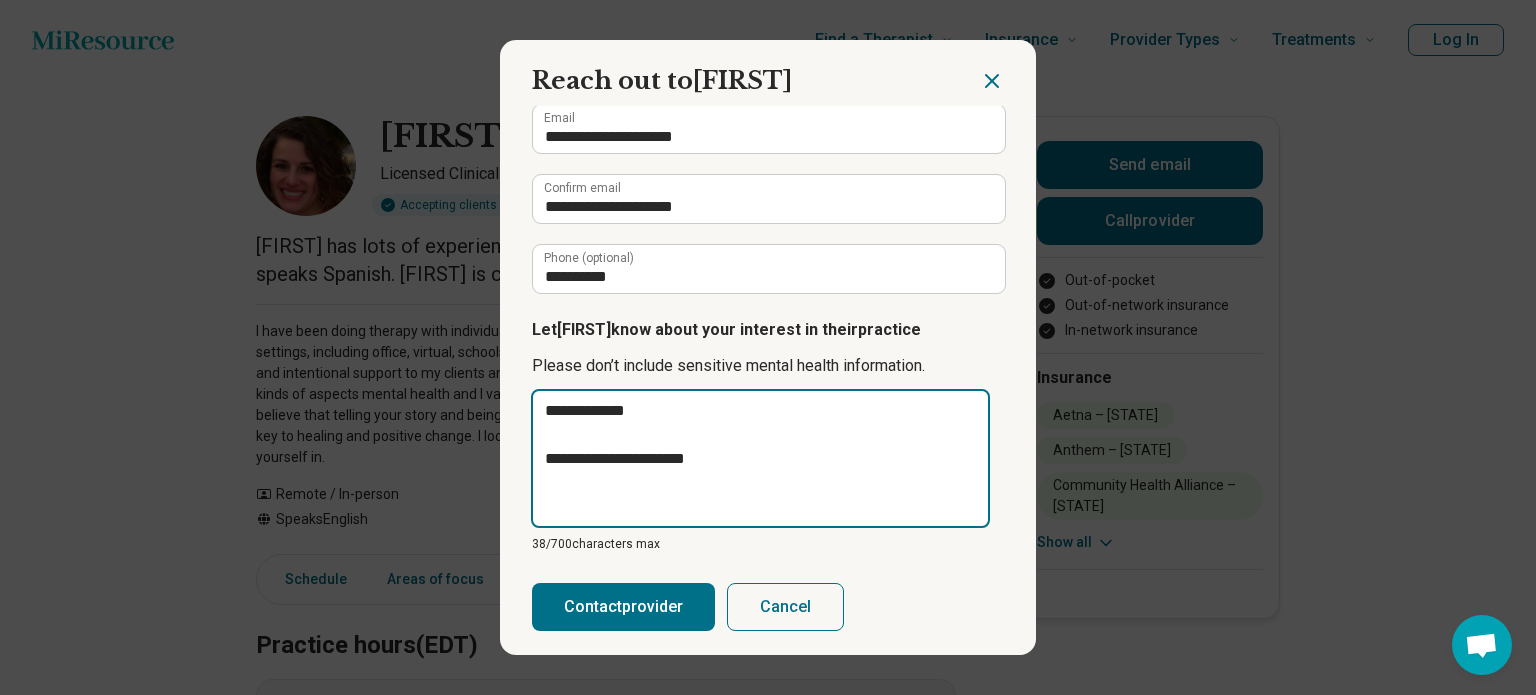 type on "**********" 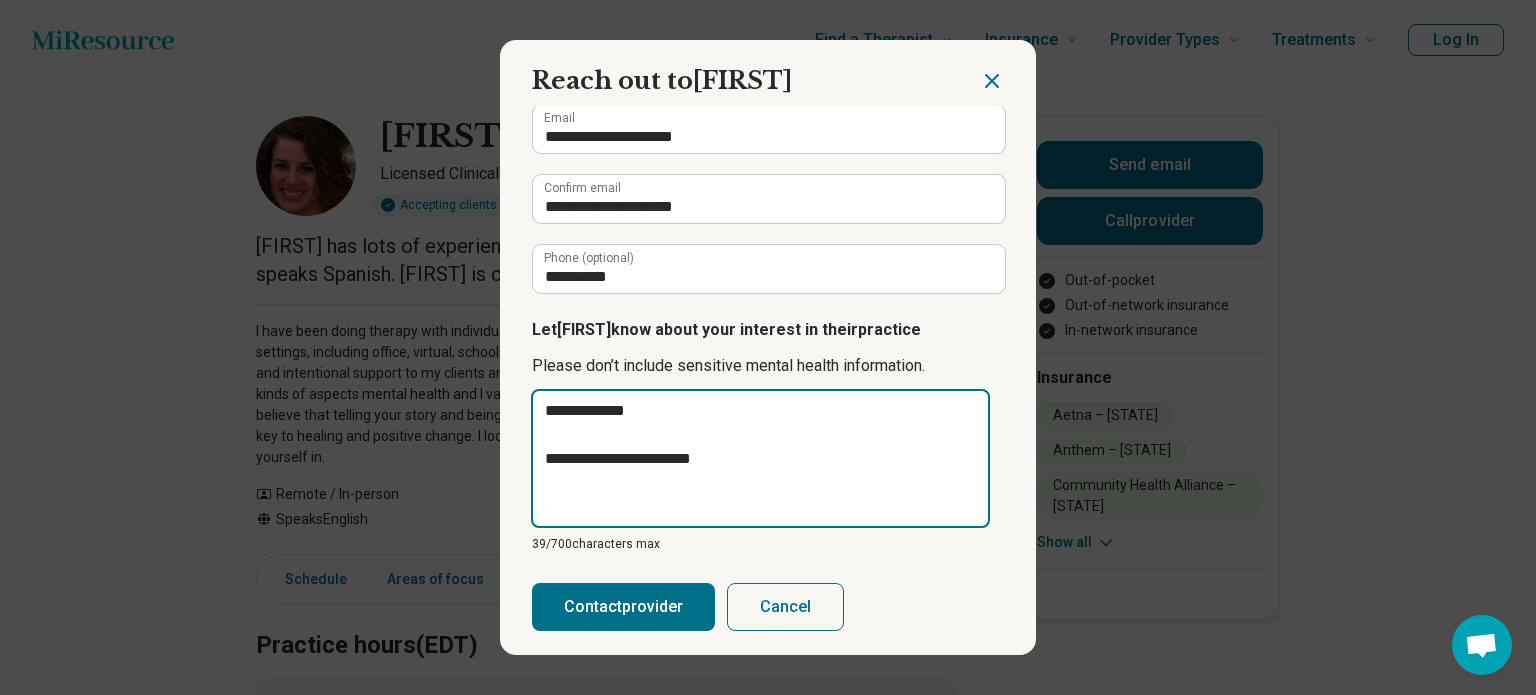 type on "**********" 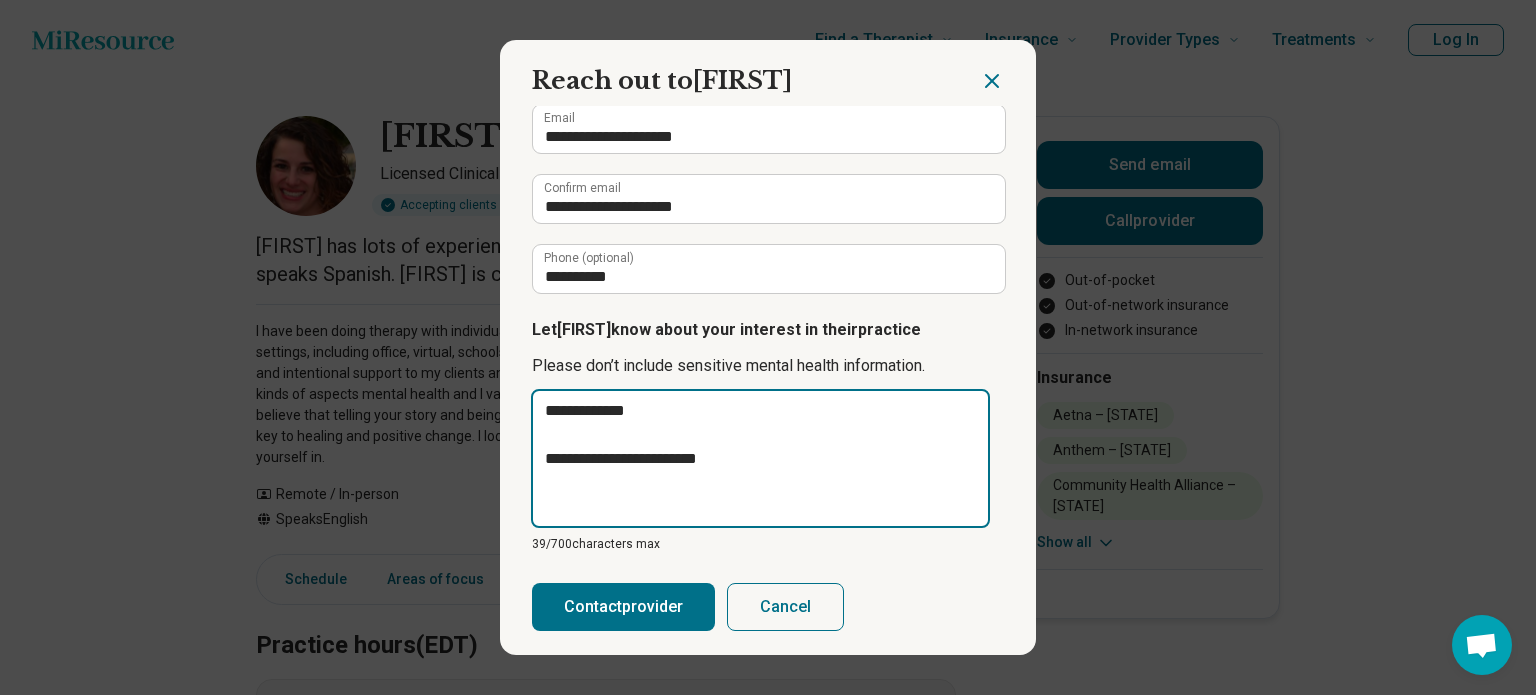 type on "**********" 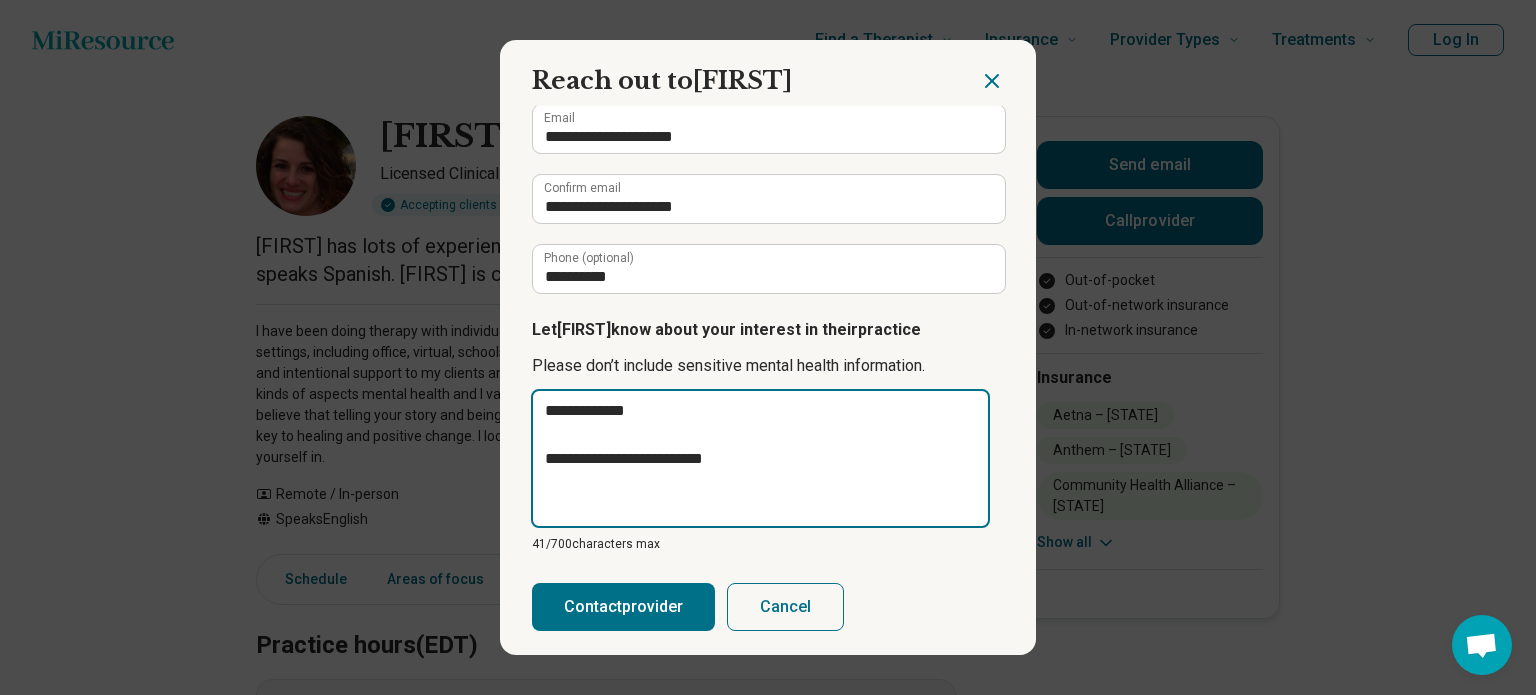 type on "**********" 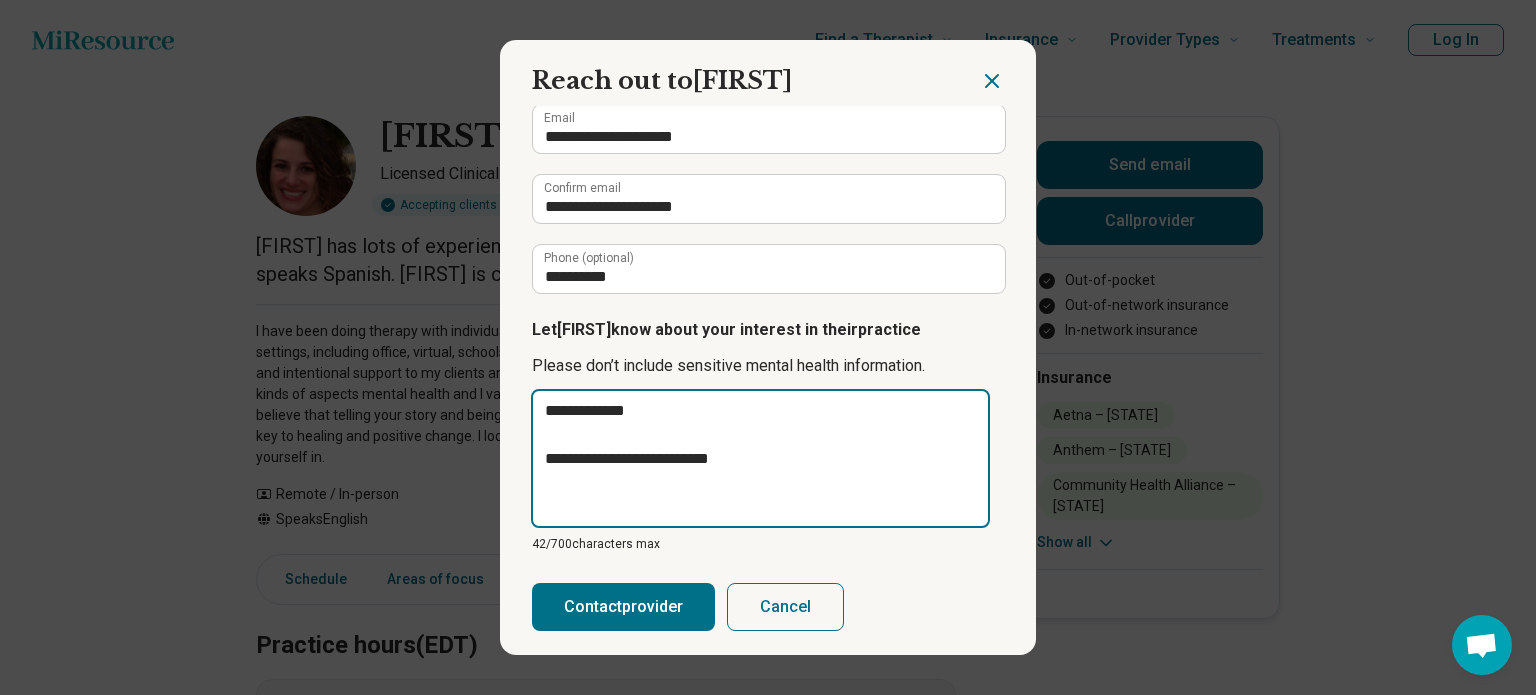 type on "**********" 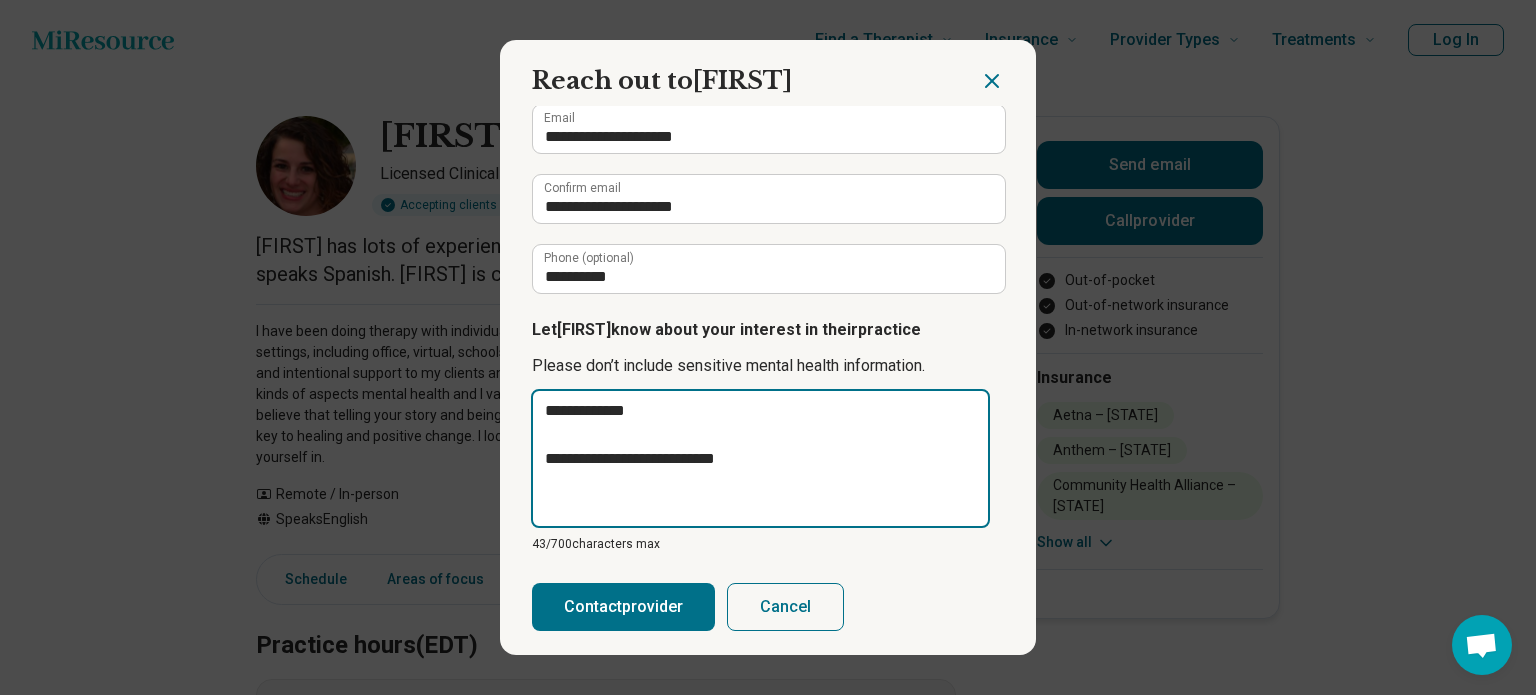 type on "**********" 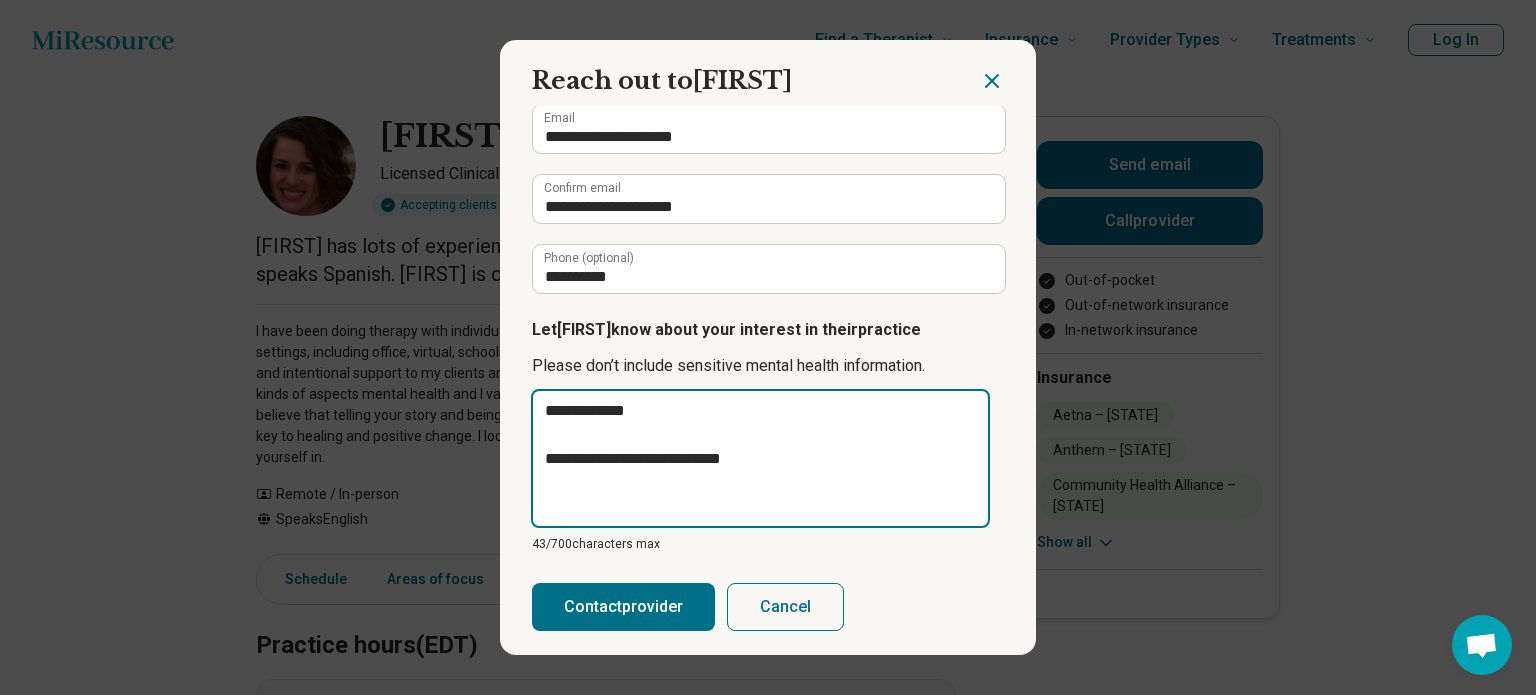 type on "**********" 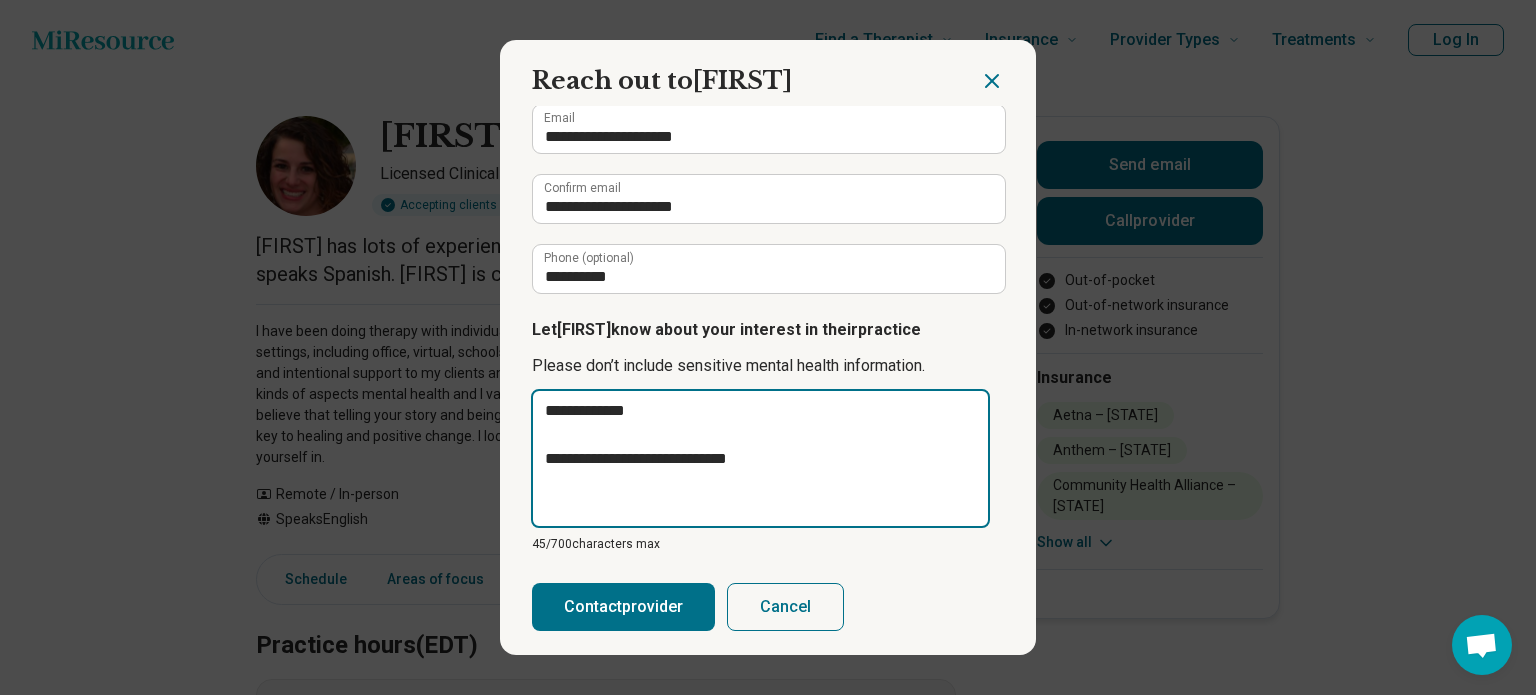 type on "**********" 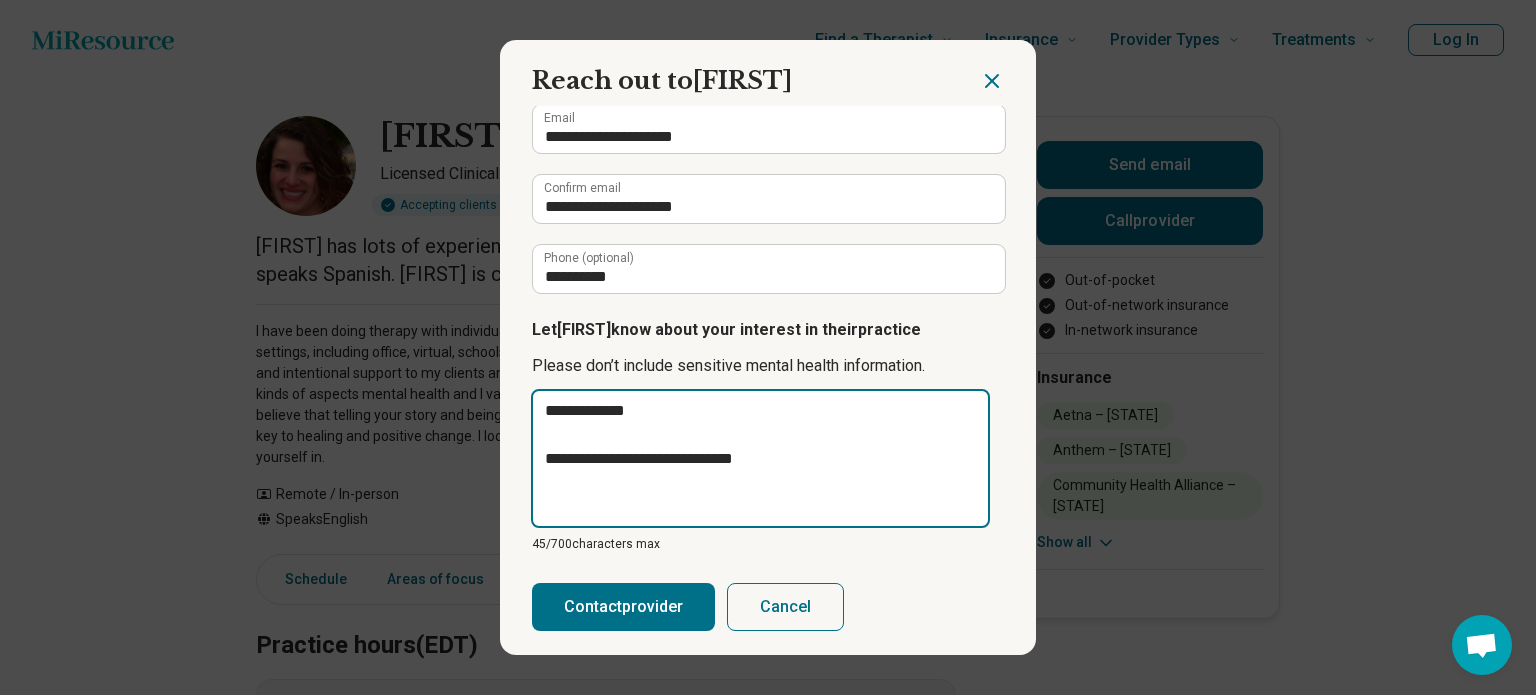 type on "**********" 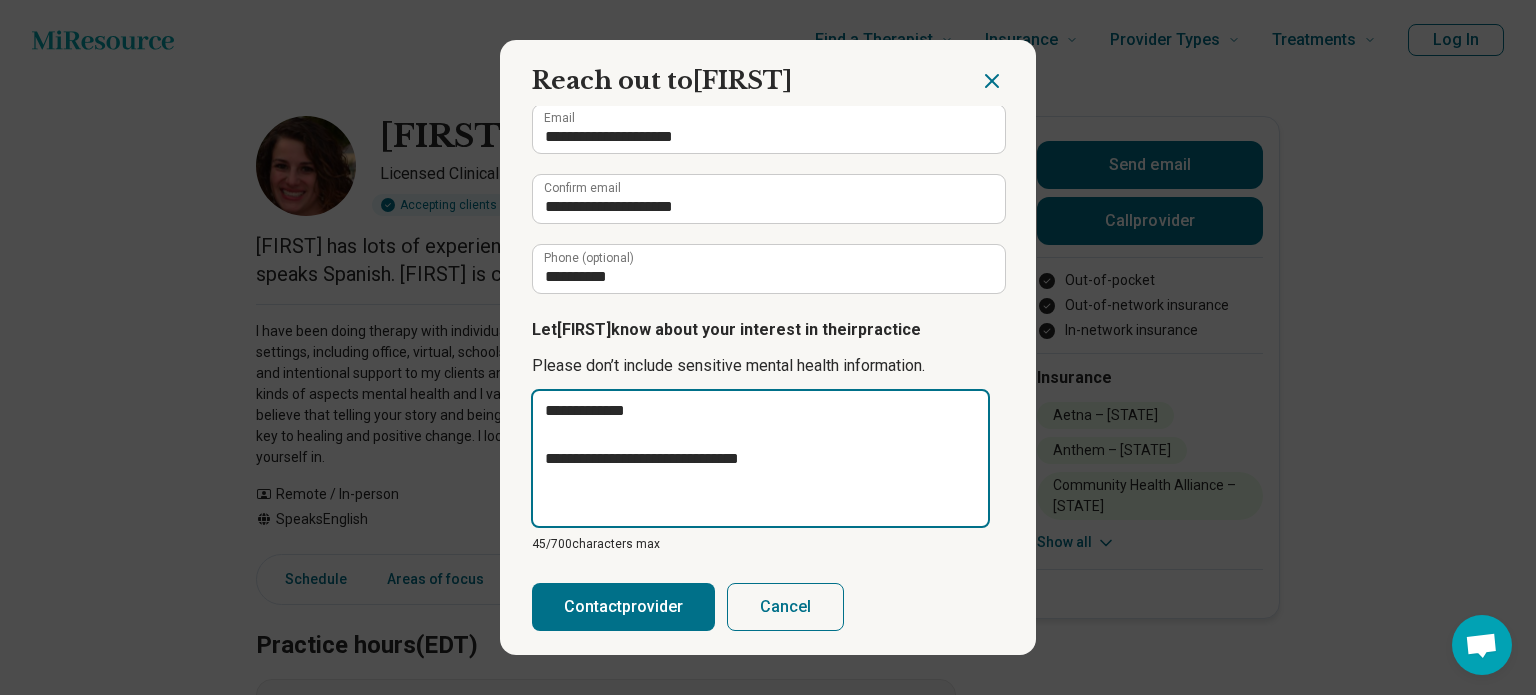 type on "*" 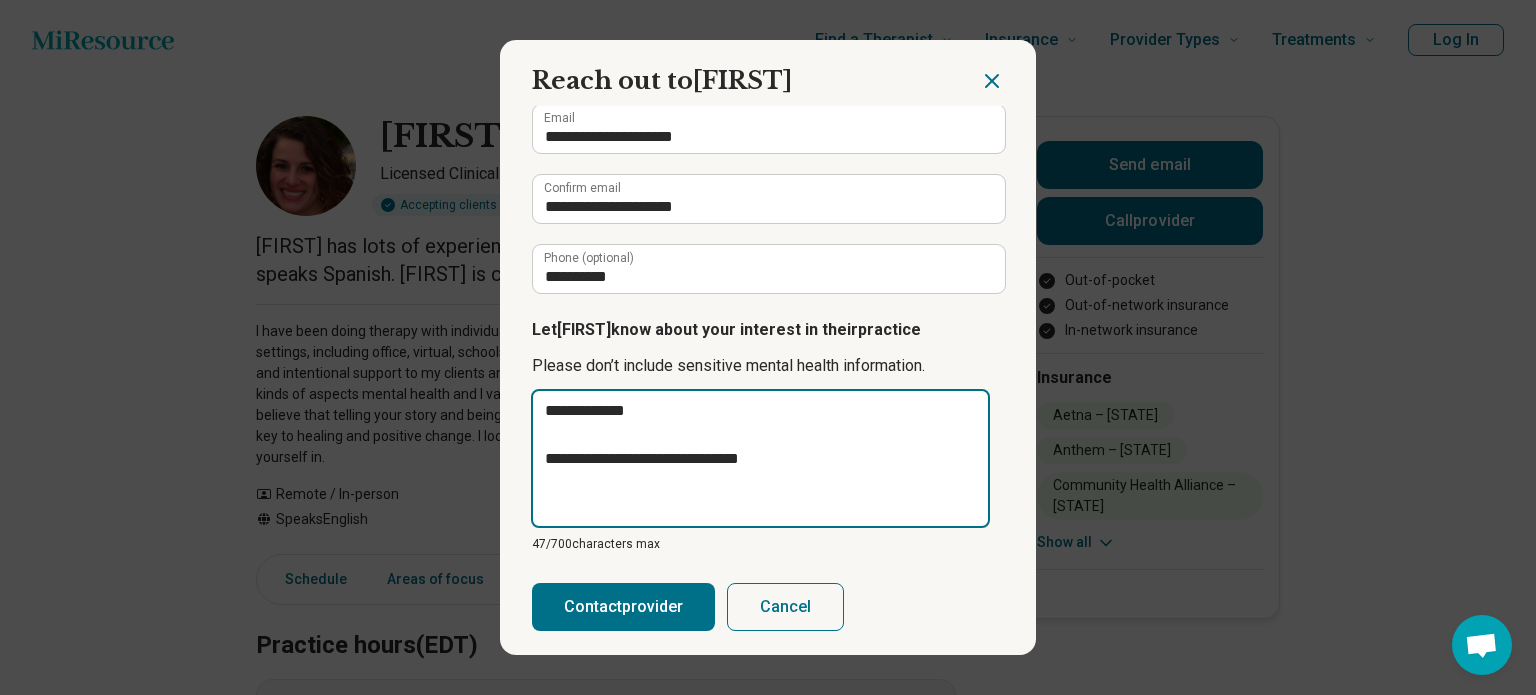 type on "**********" 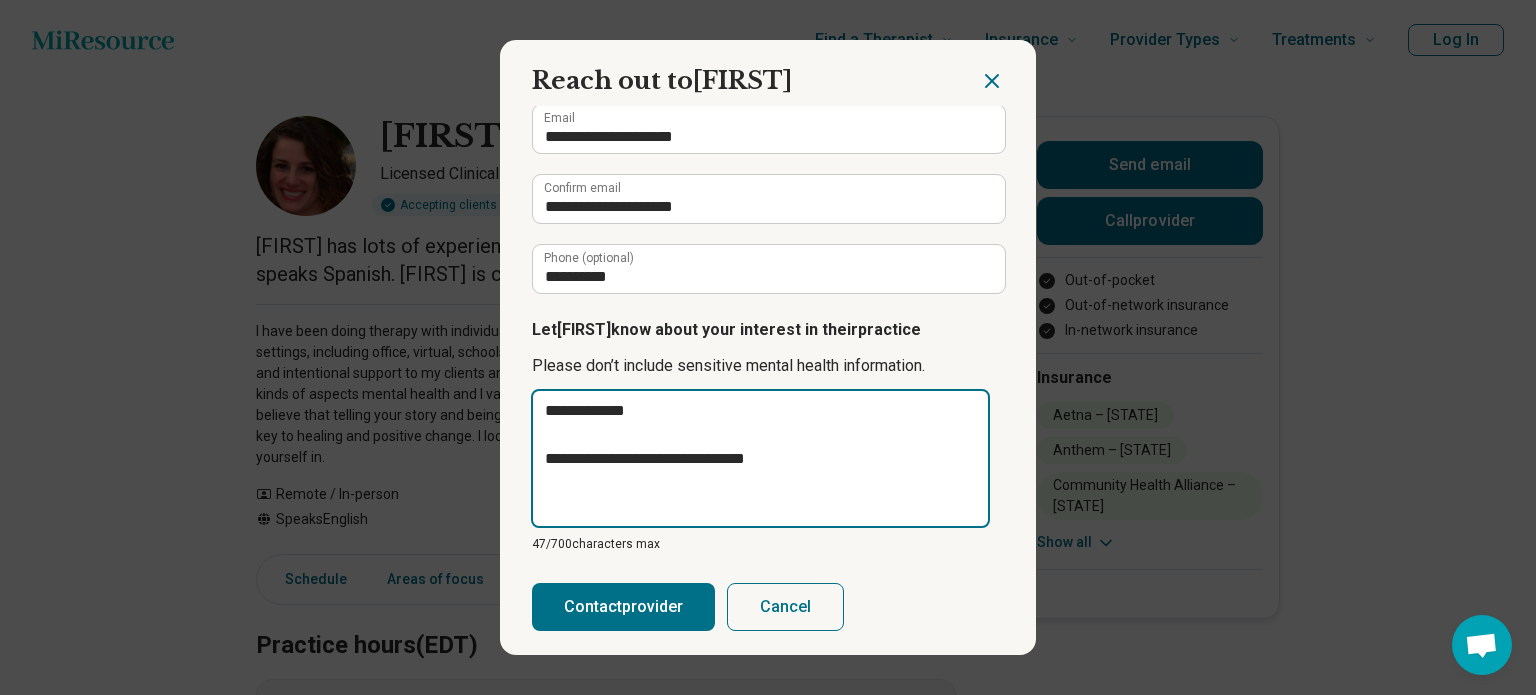 type on "**********" 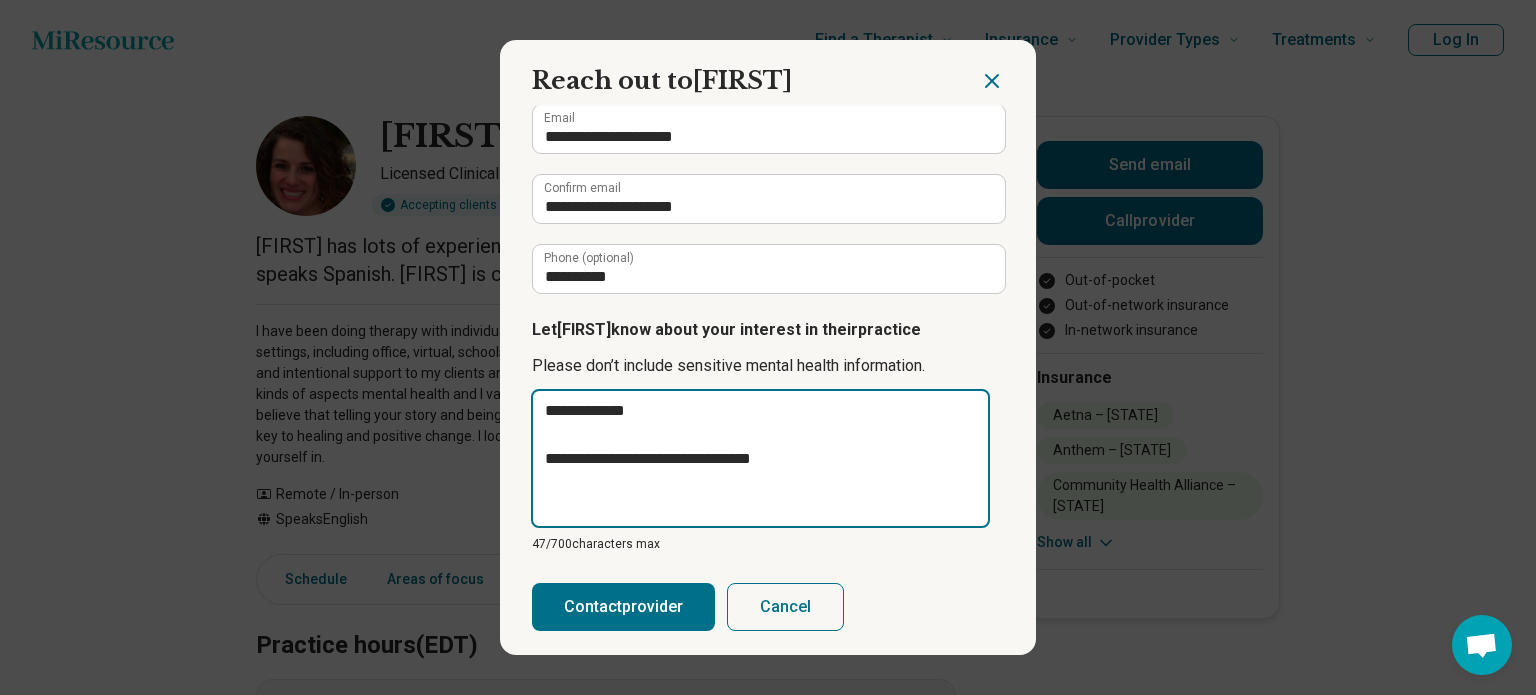 type on "**********" 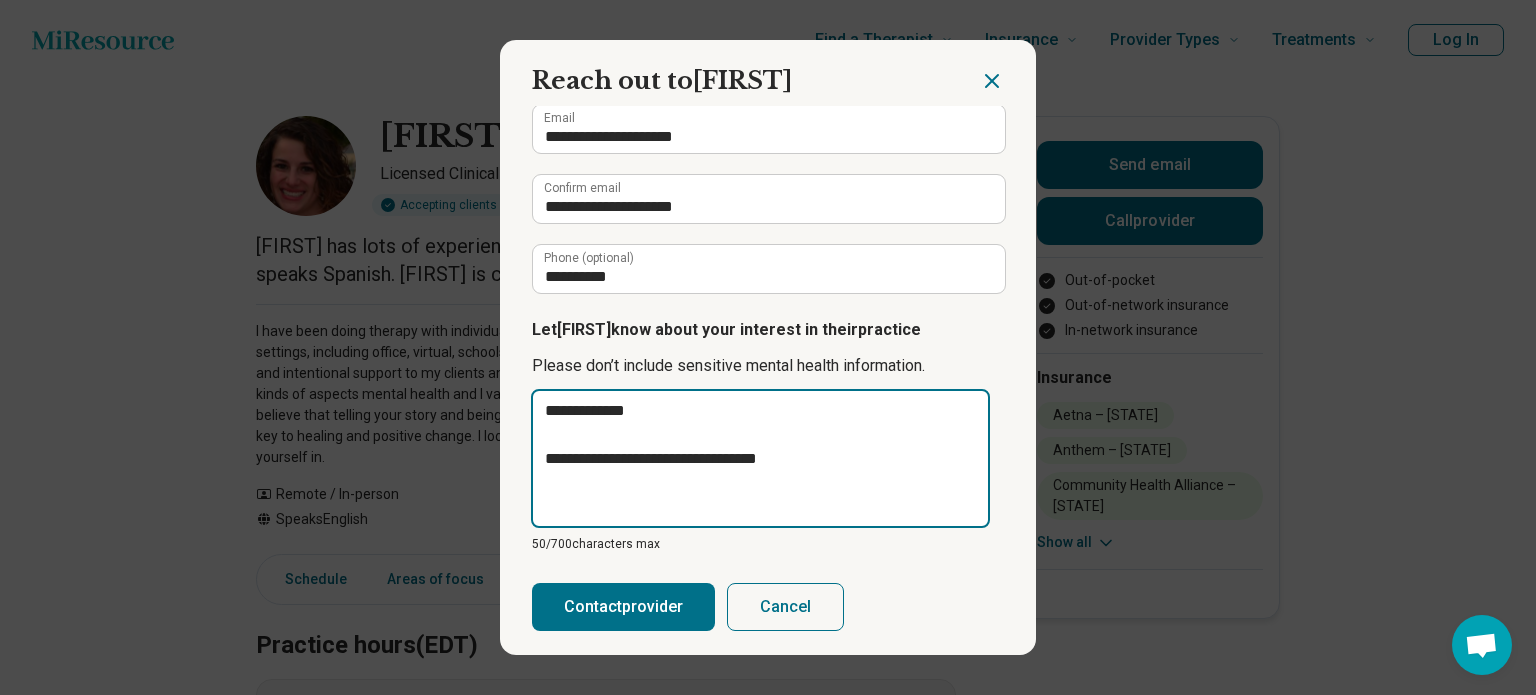 type on "**********" 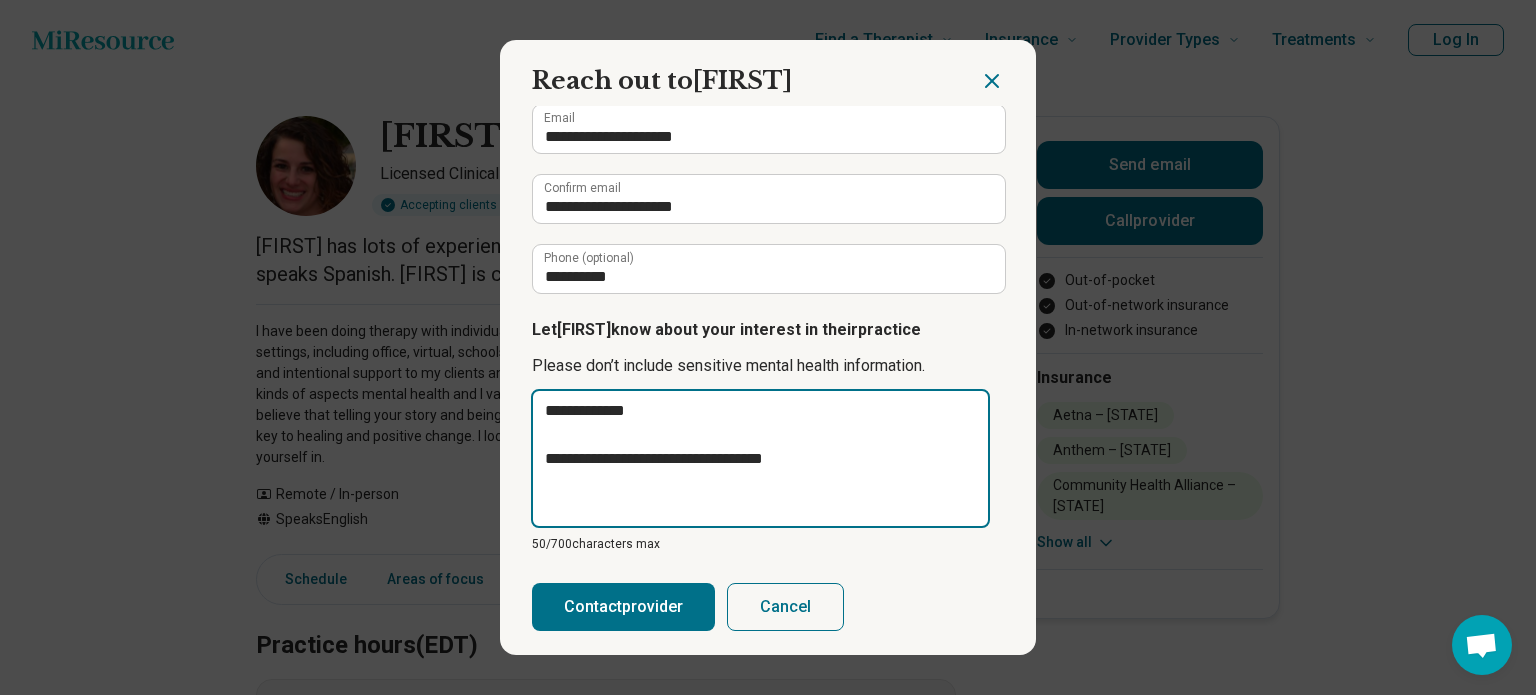type on "*" 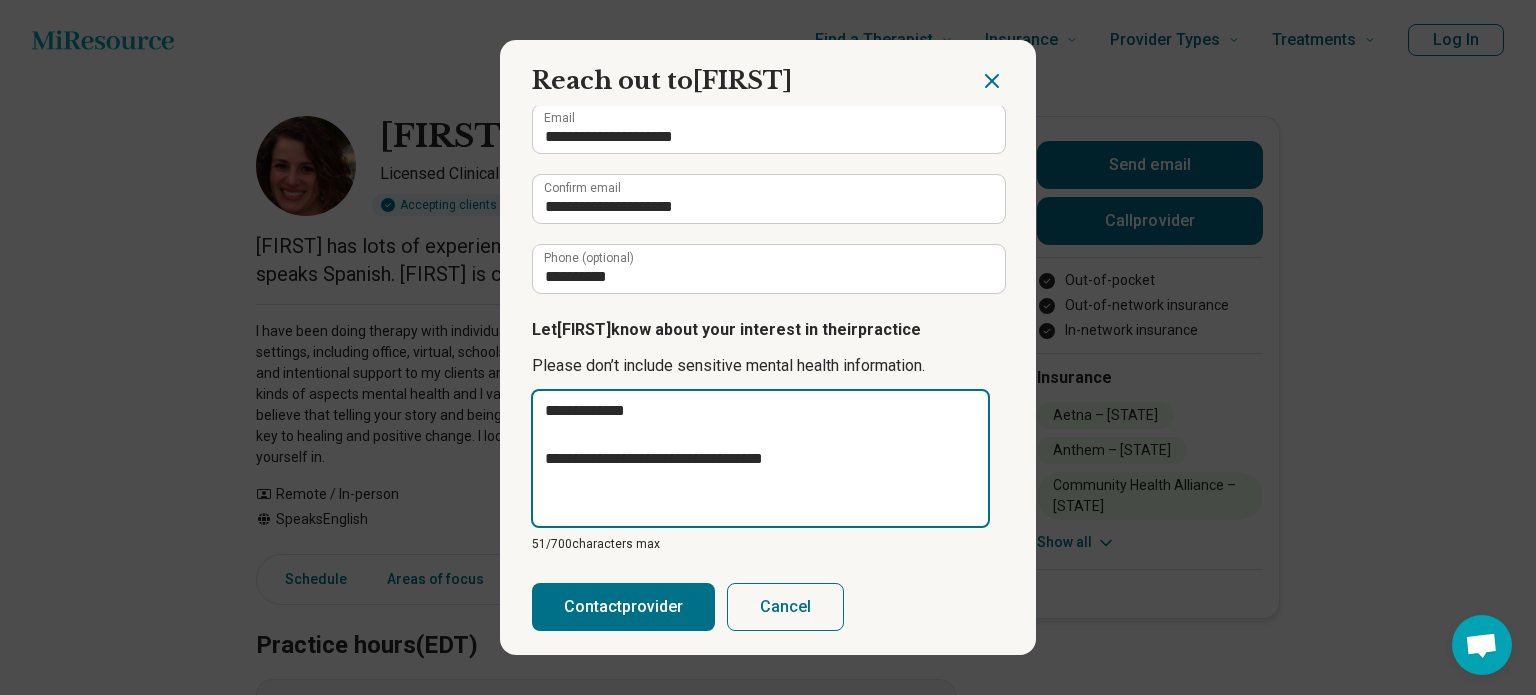 type on "**********" 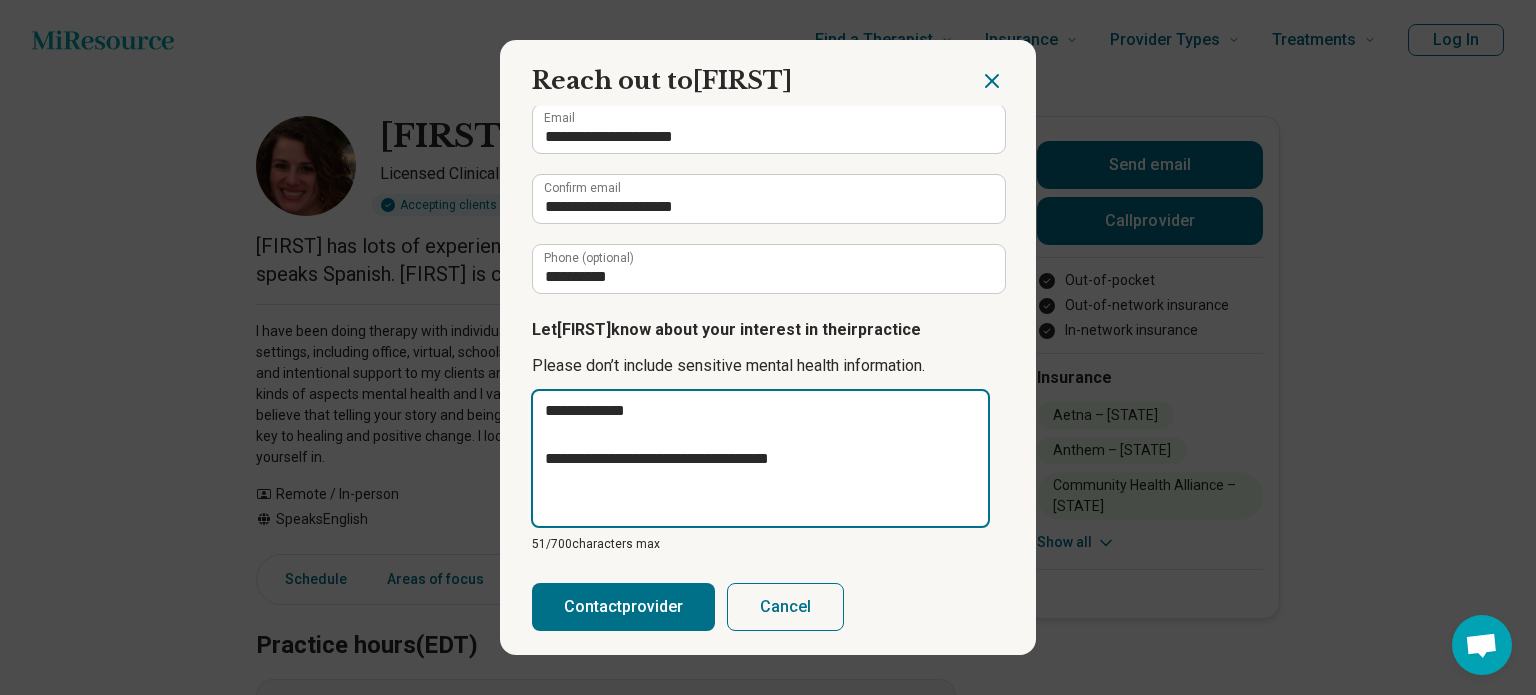 type on "**********" 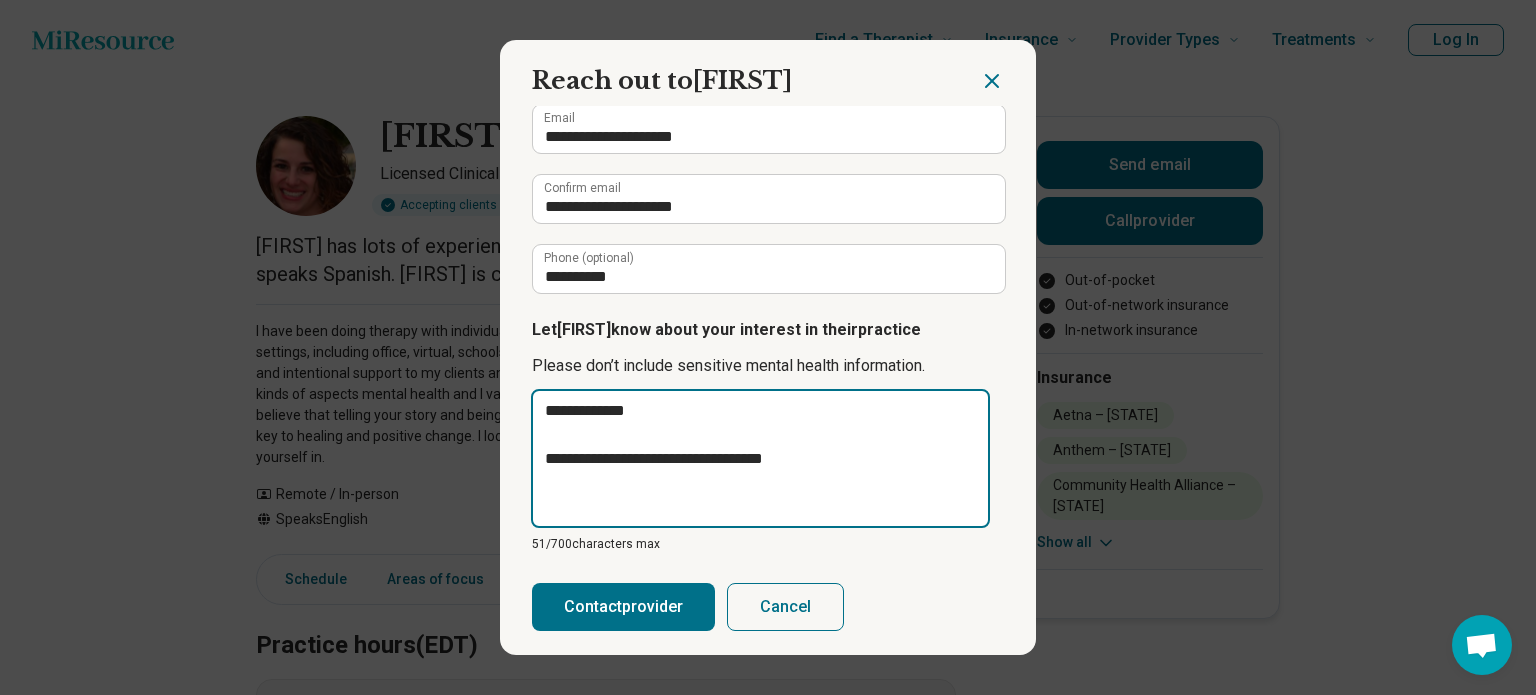 type on "**********" 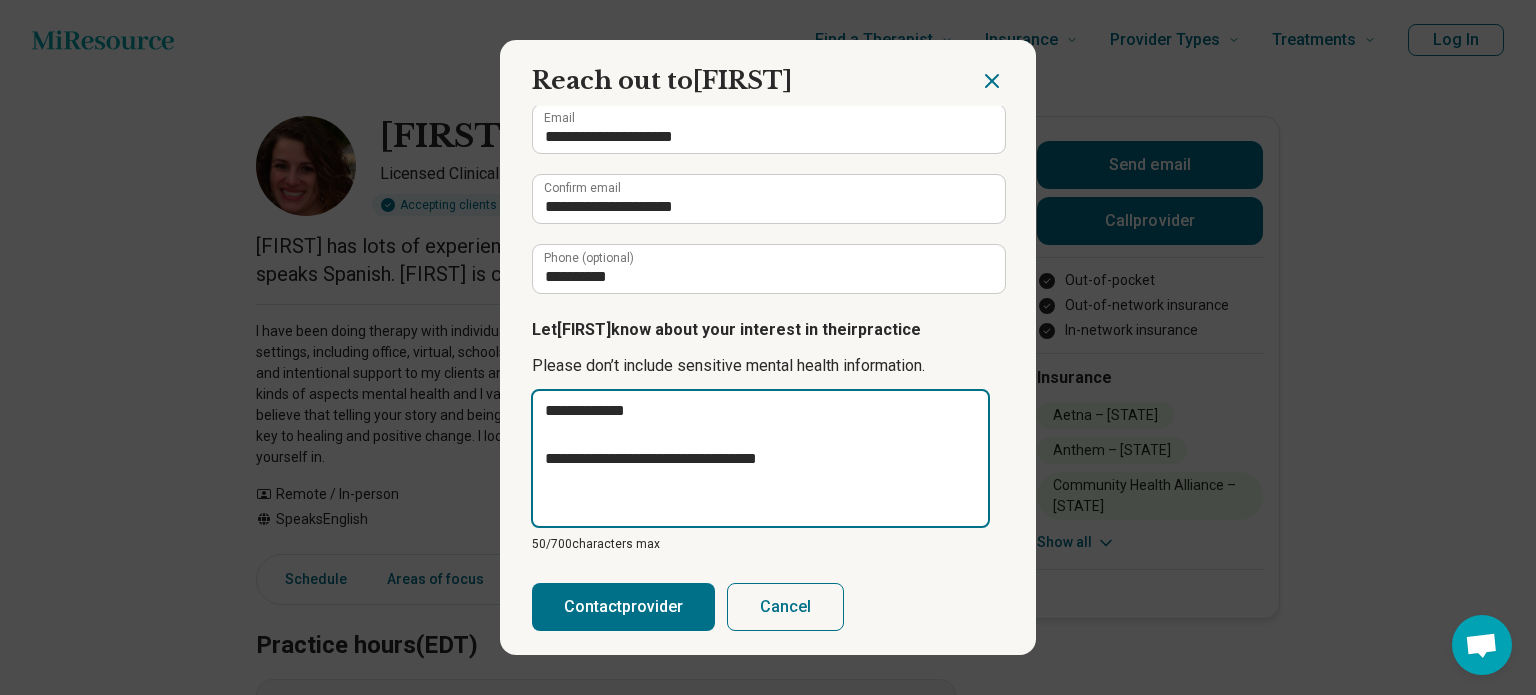 type on "**********" 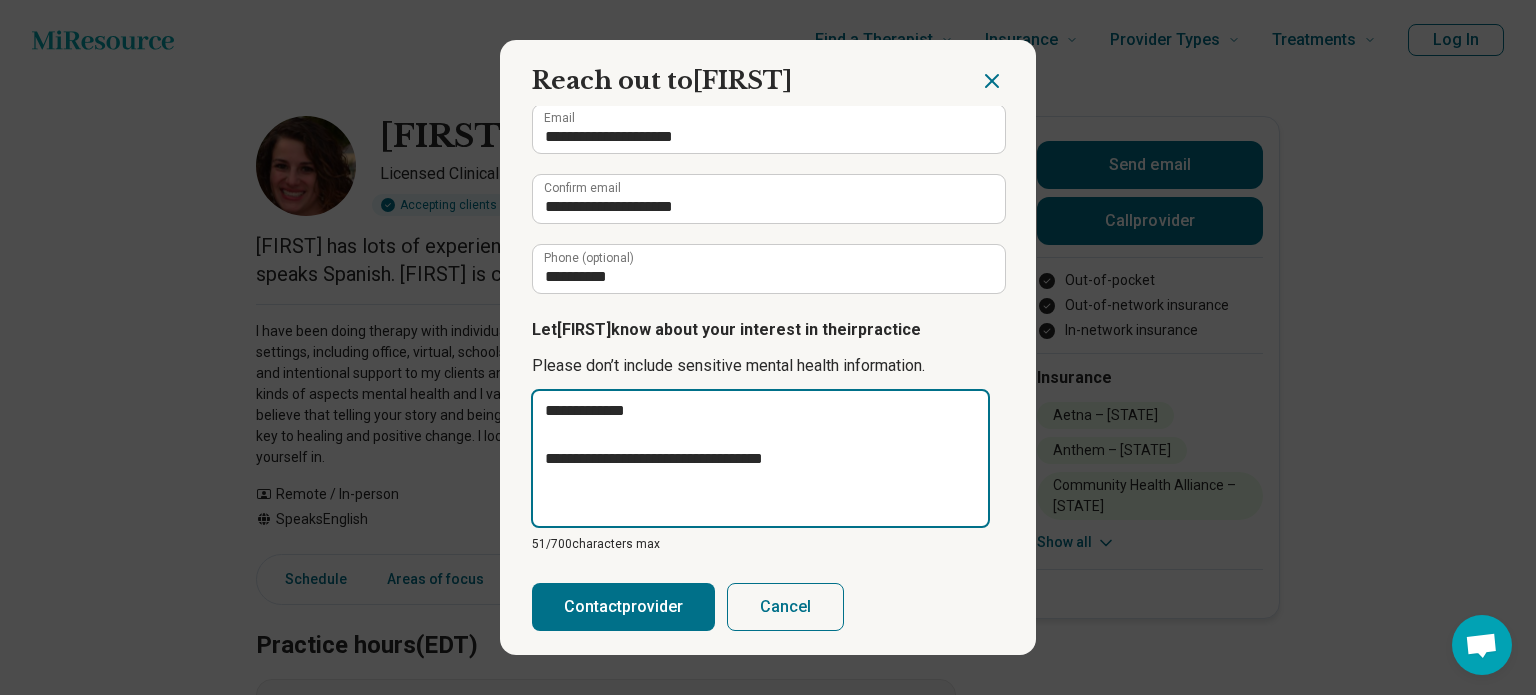 type on "**********" 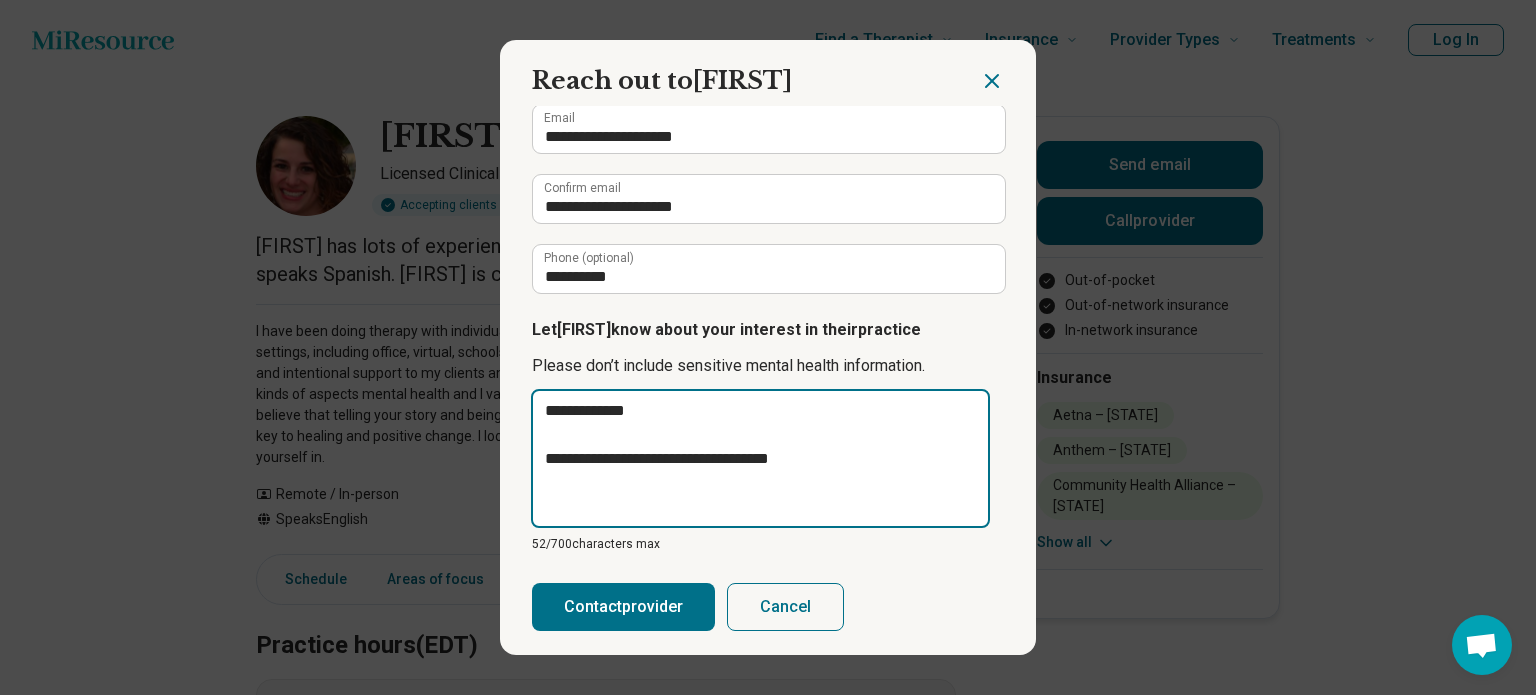 type on "**********" 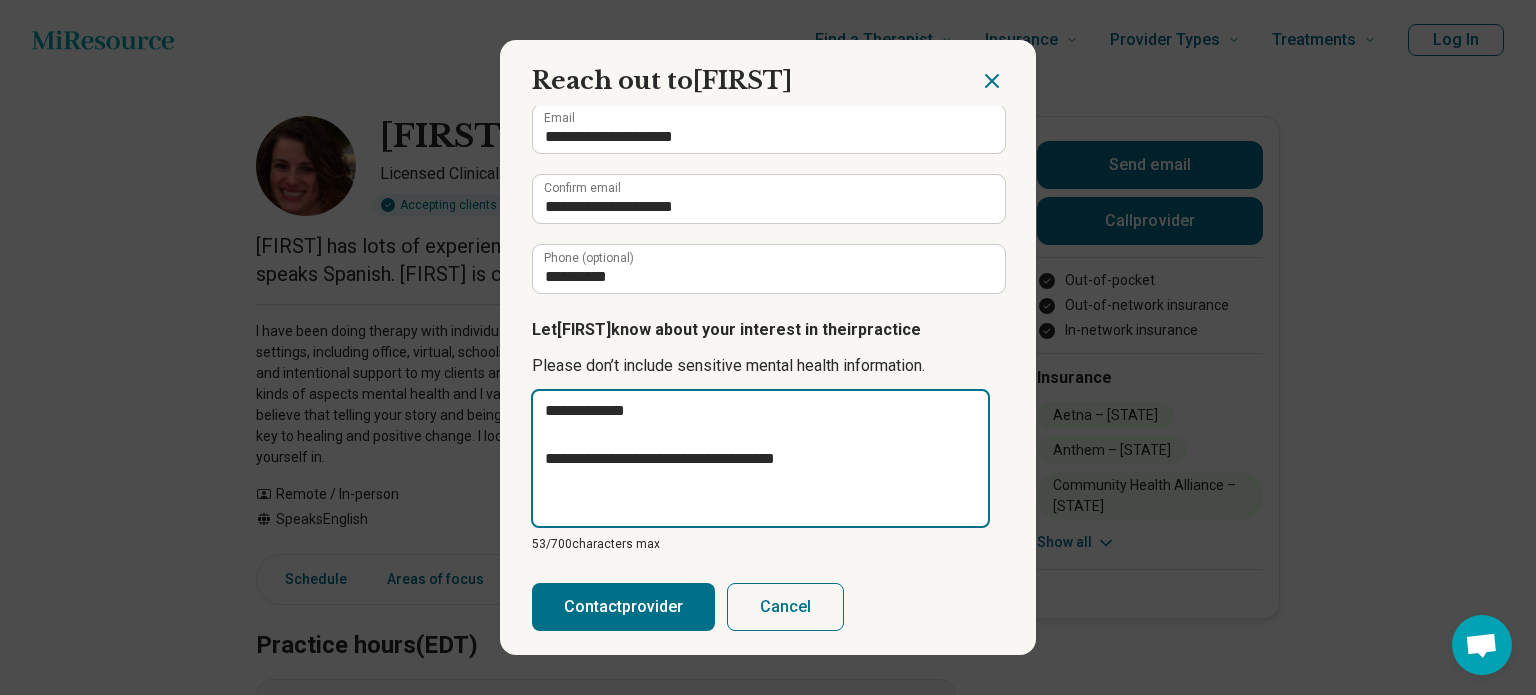 type on "**********" 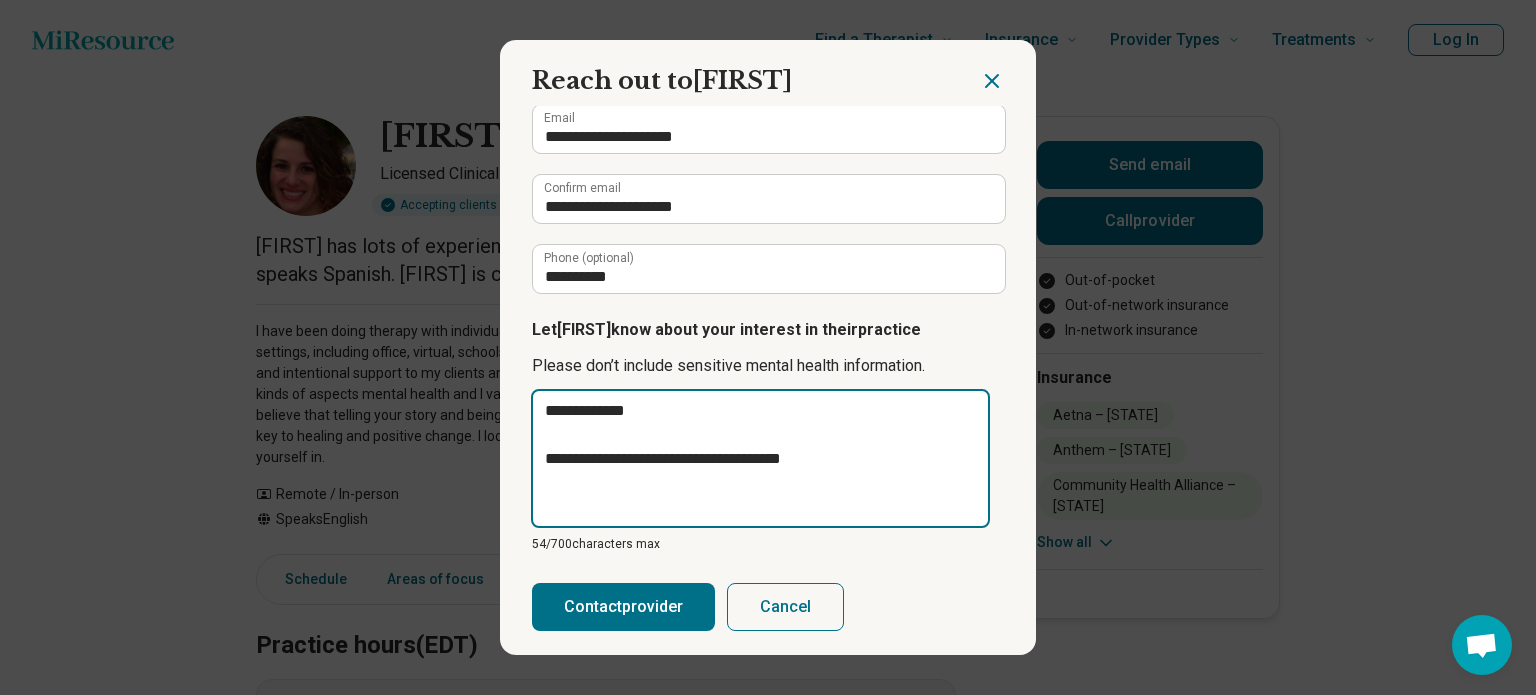 type on "**********" 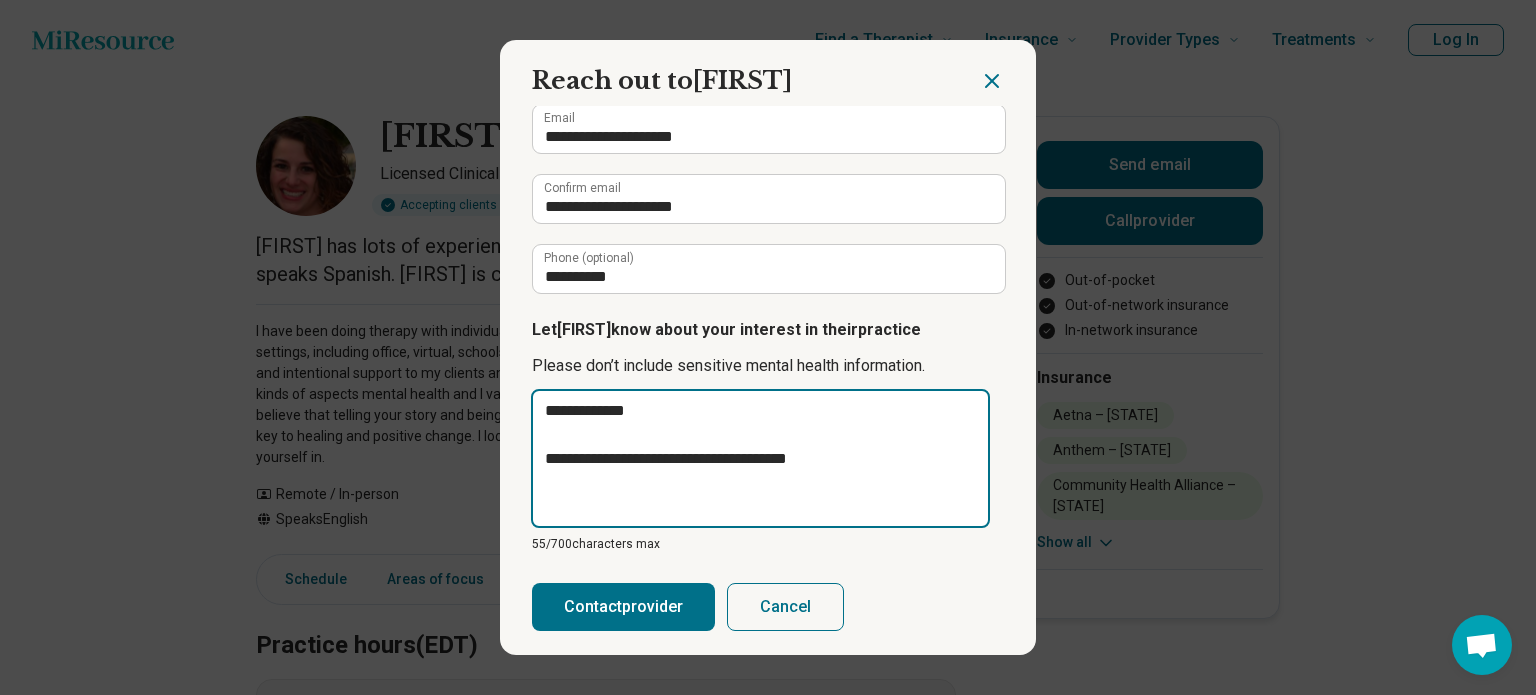 type on "**********" 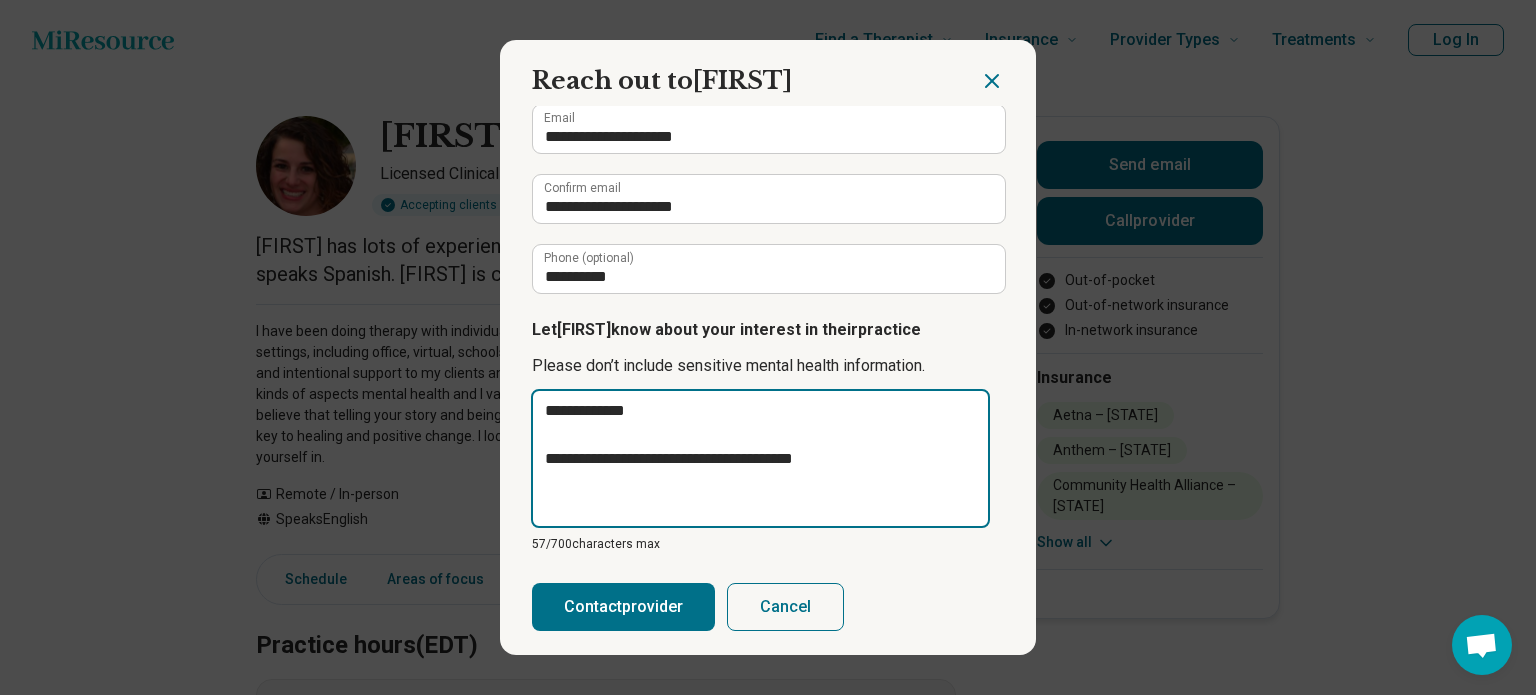 type on "**********" 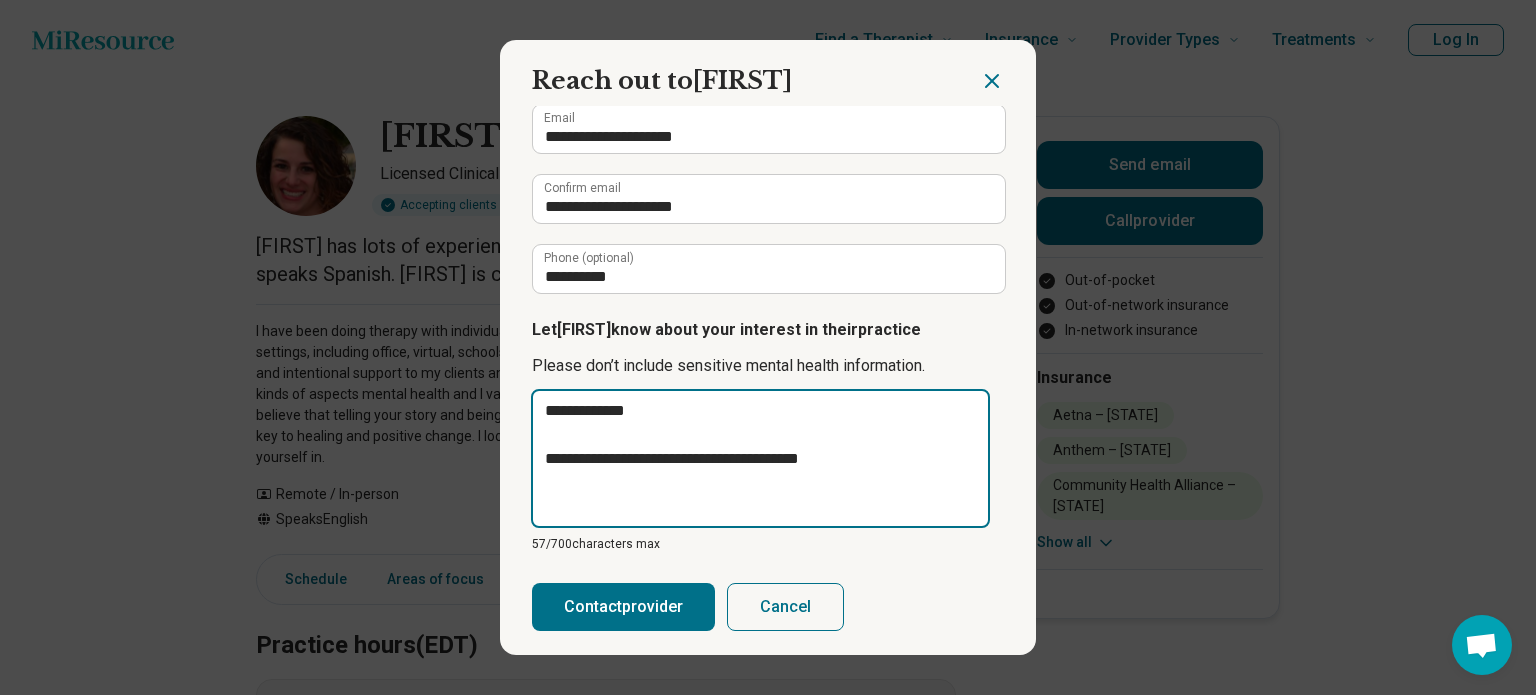 type on "**********" 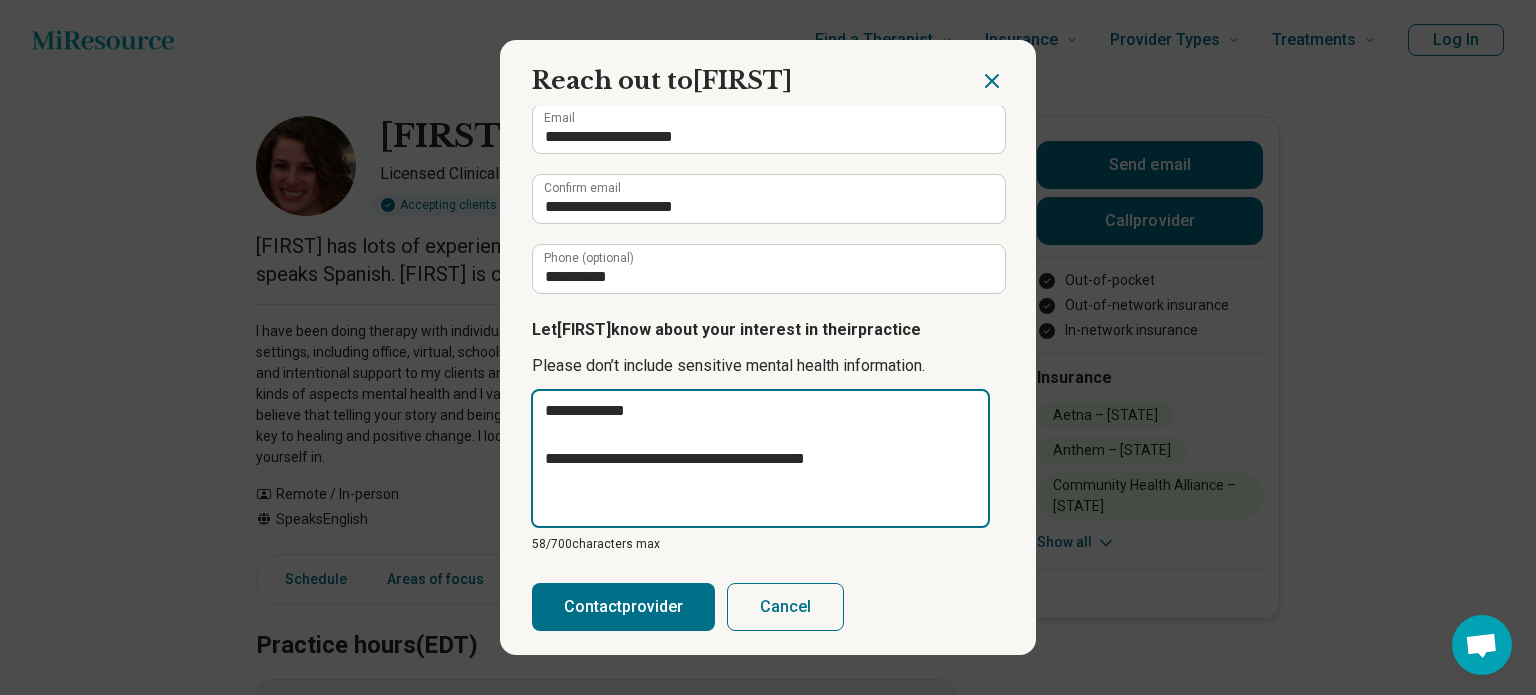 type on "**********" 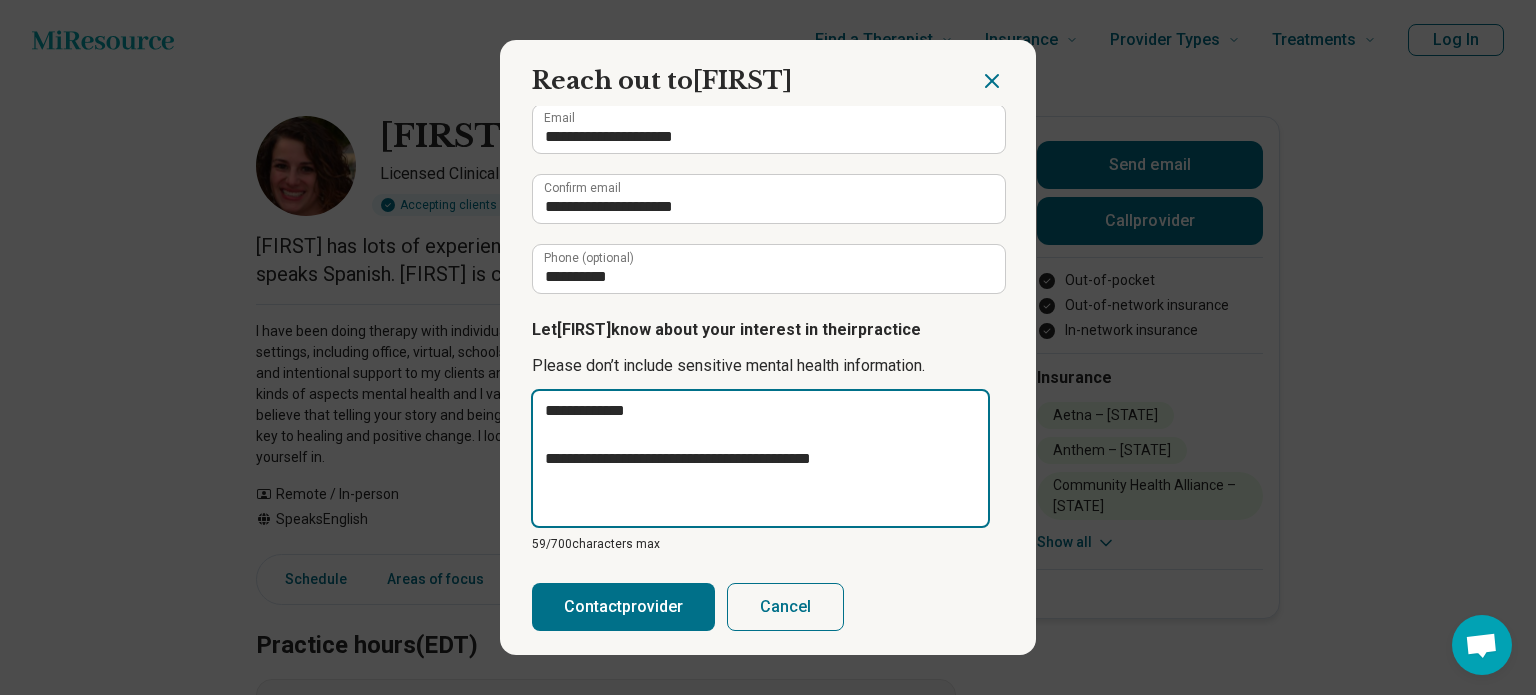type on "**********" 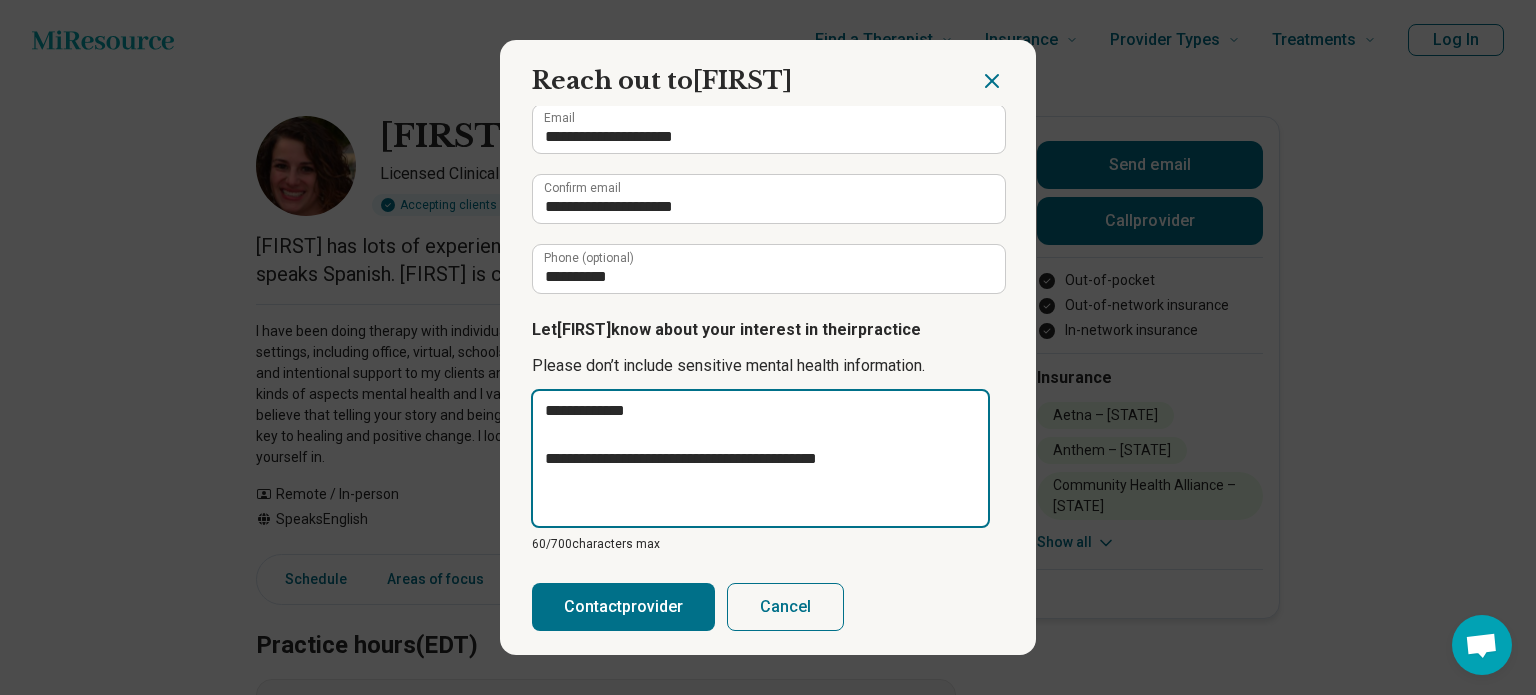 type on "**********" 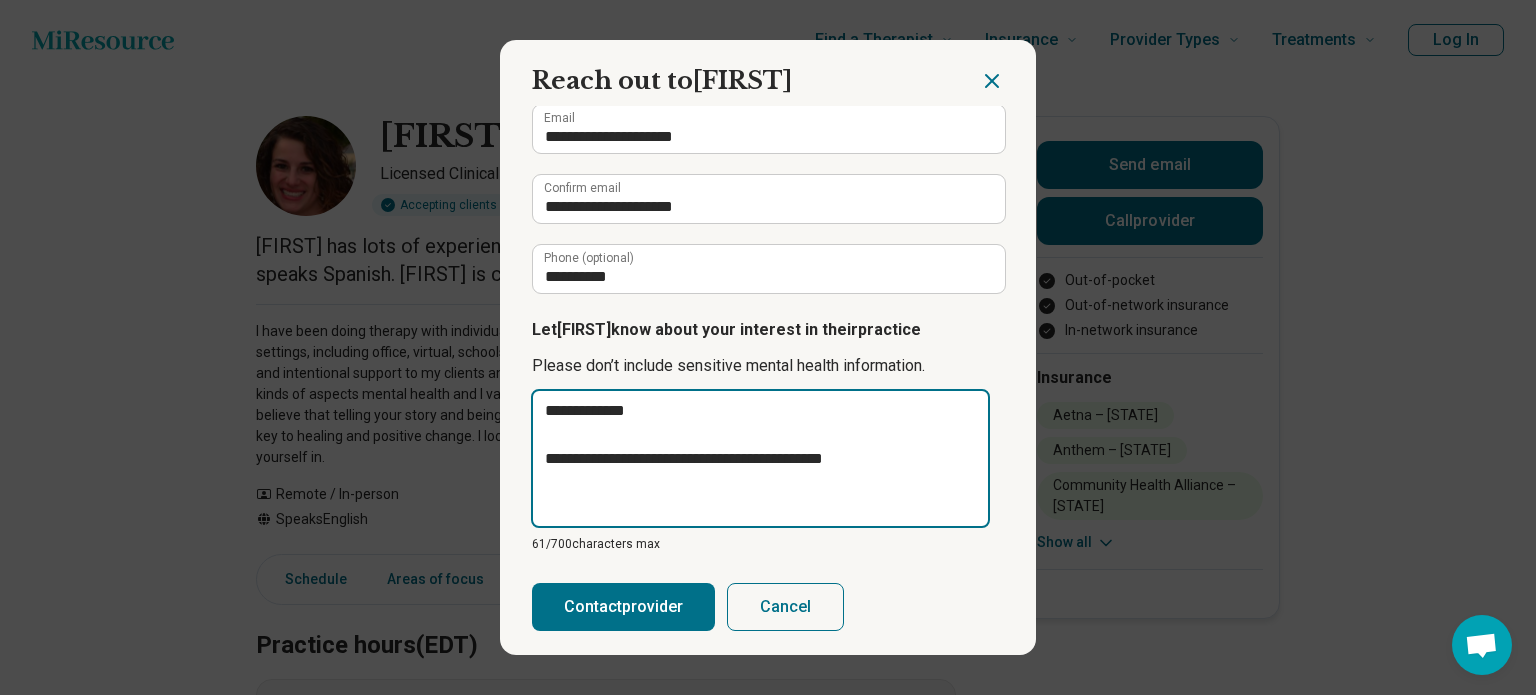 type on "**********" 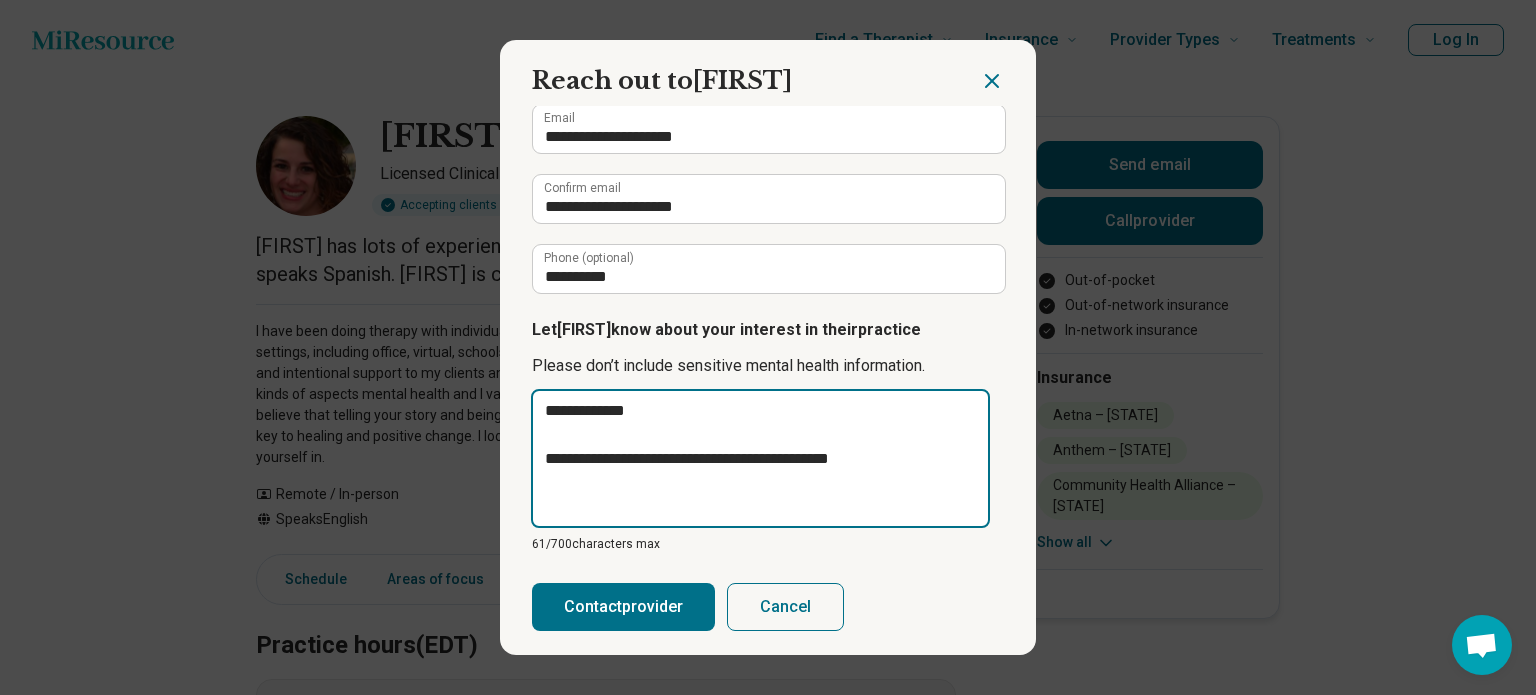 type on "**********" 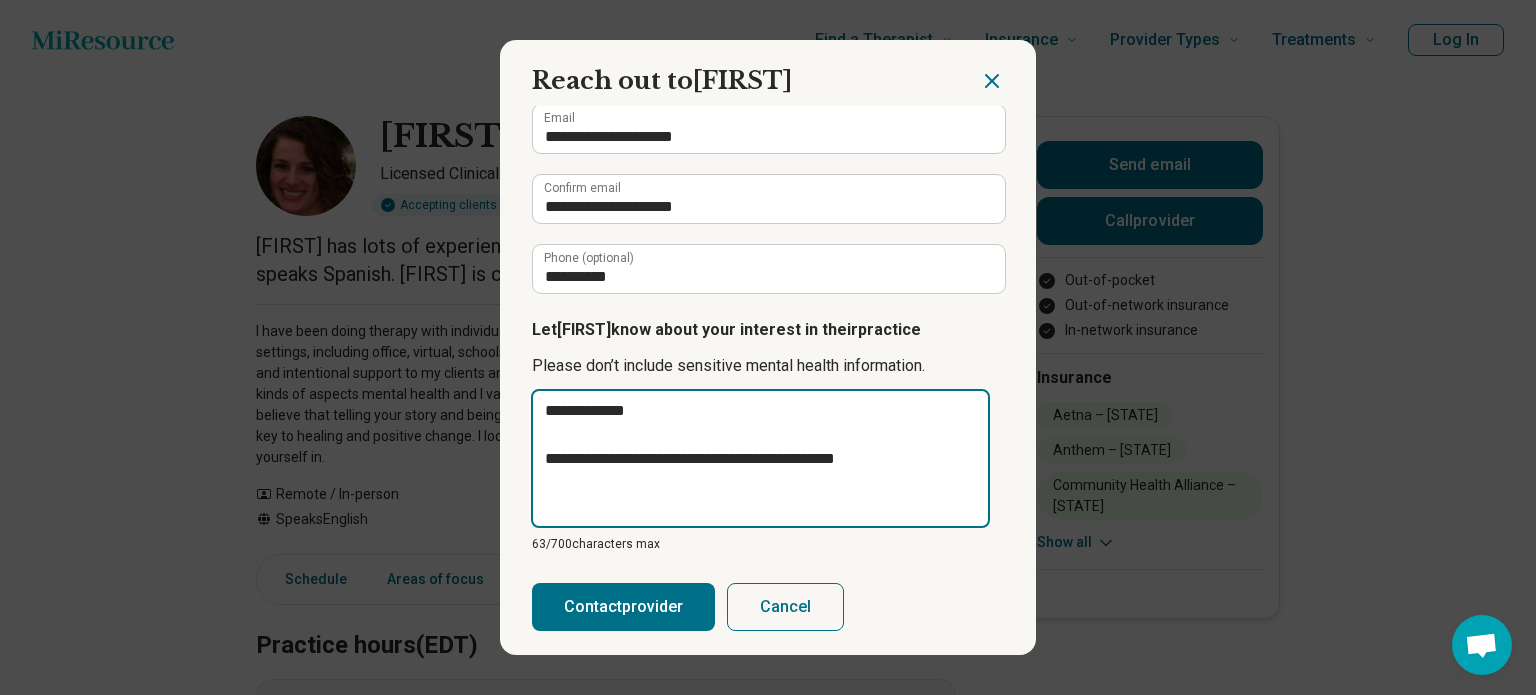type on "**********" 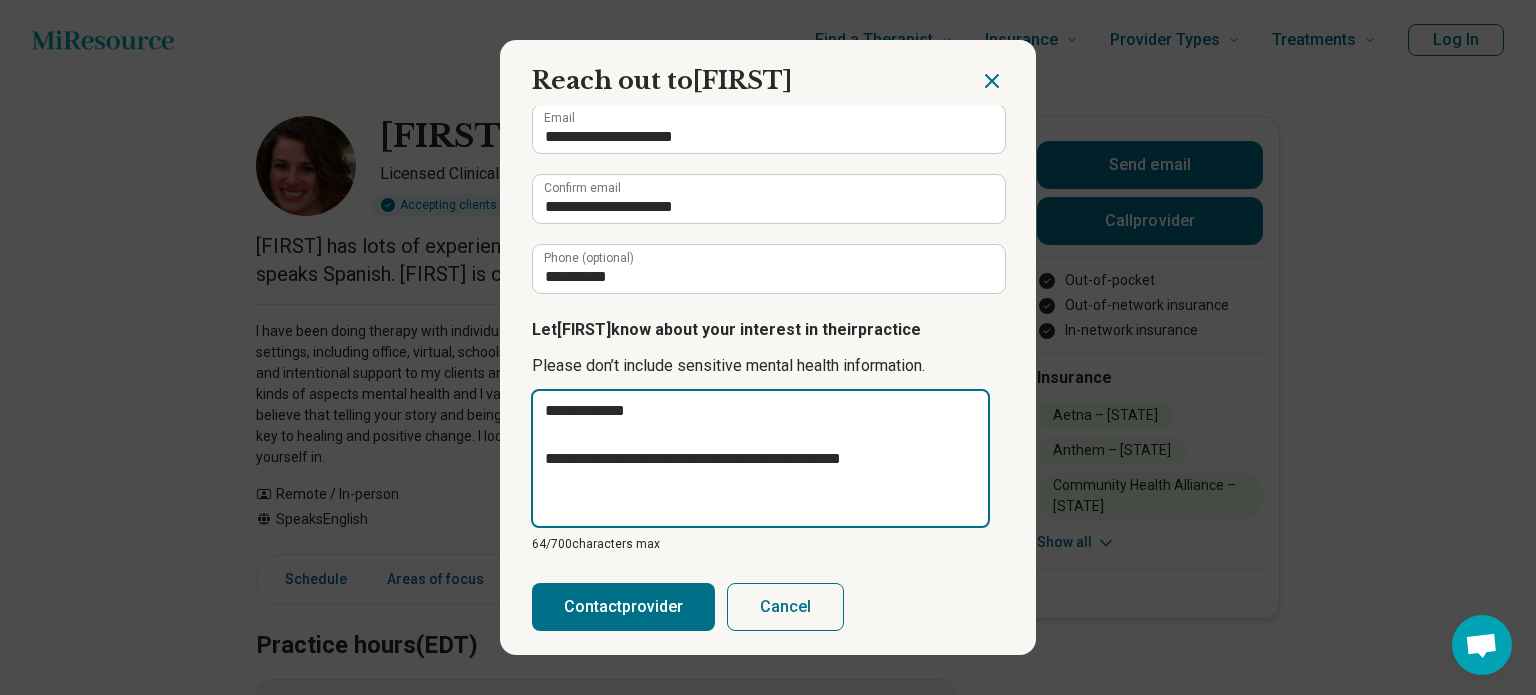 type on "**********" 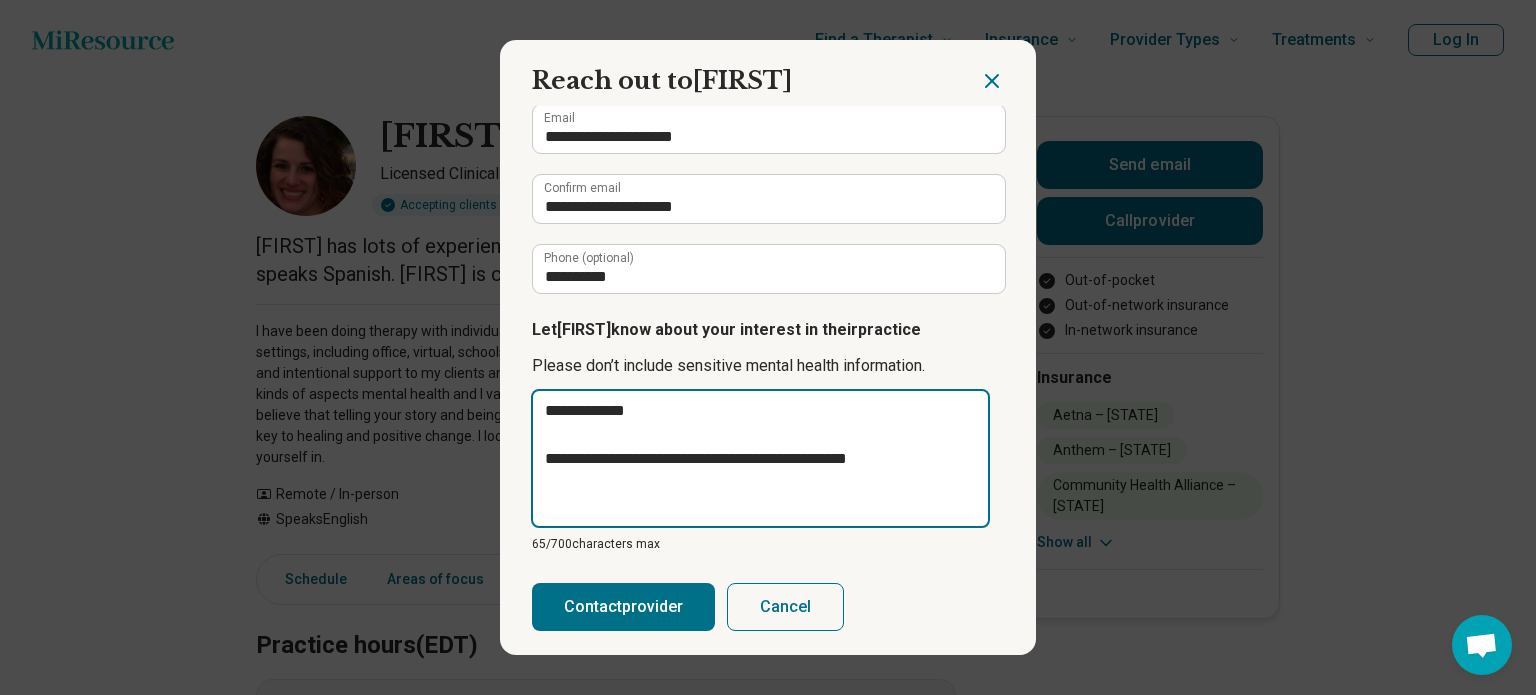 type on "**********" 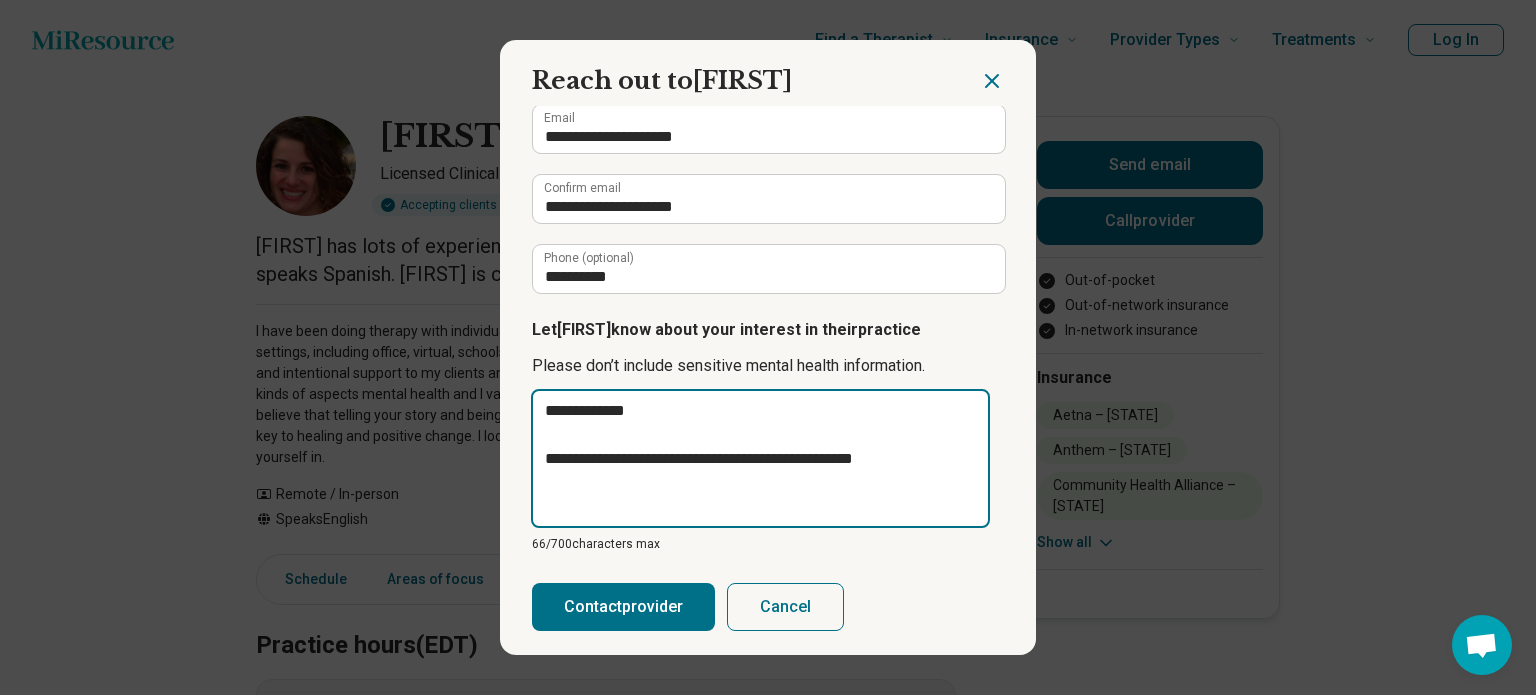 type on "**********" 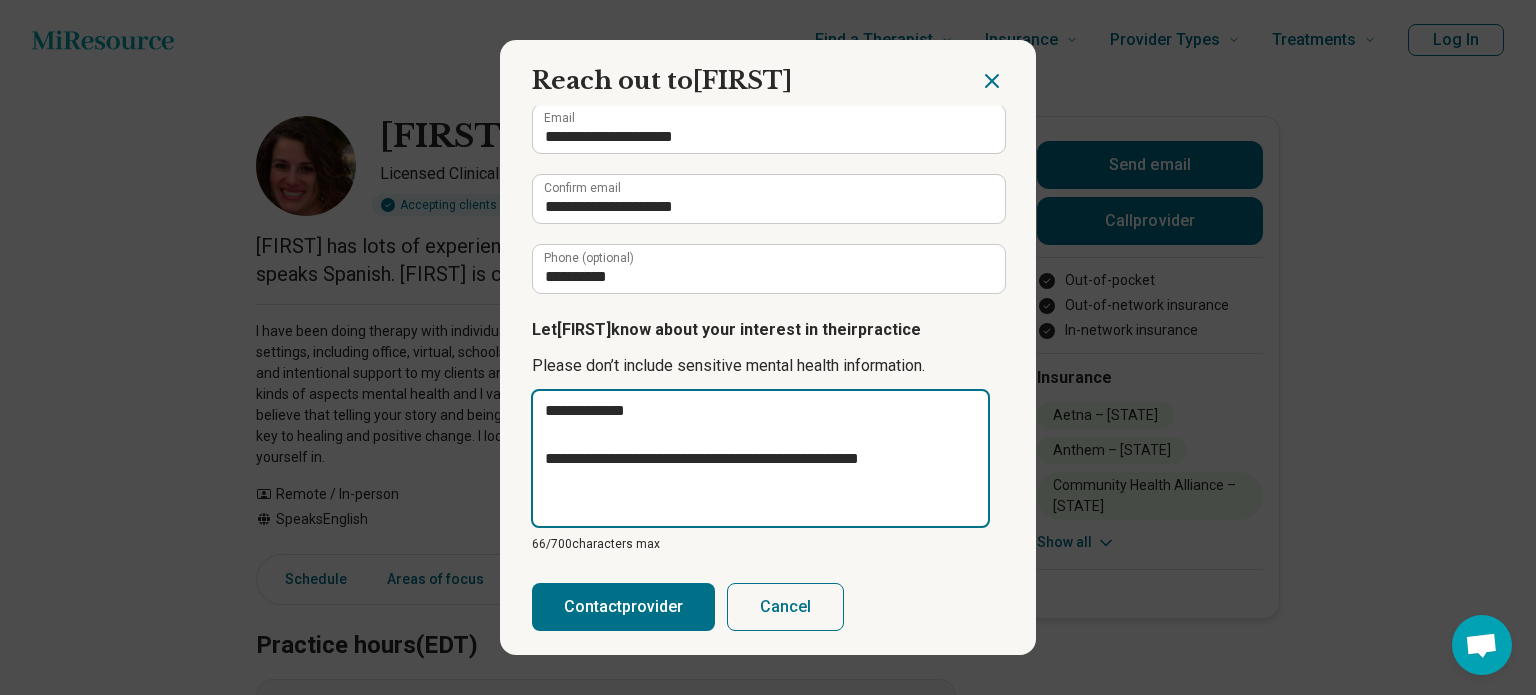 type on "**********" 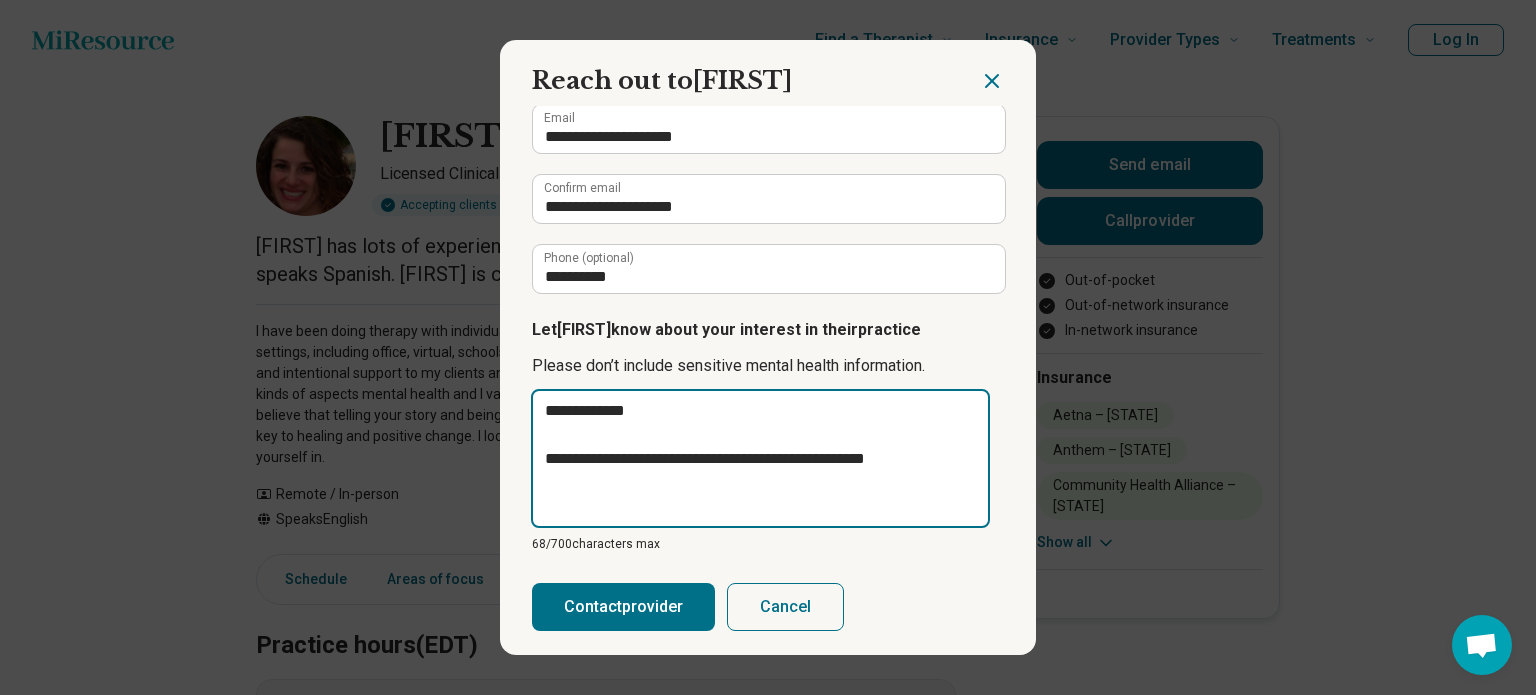 type on "**********" 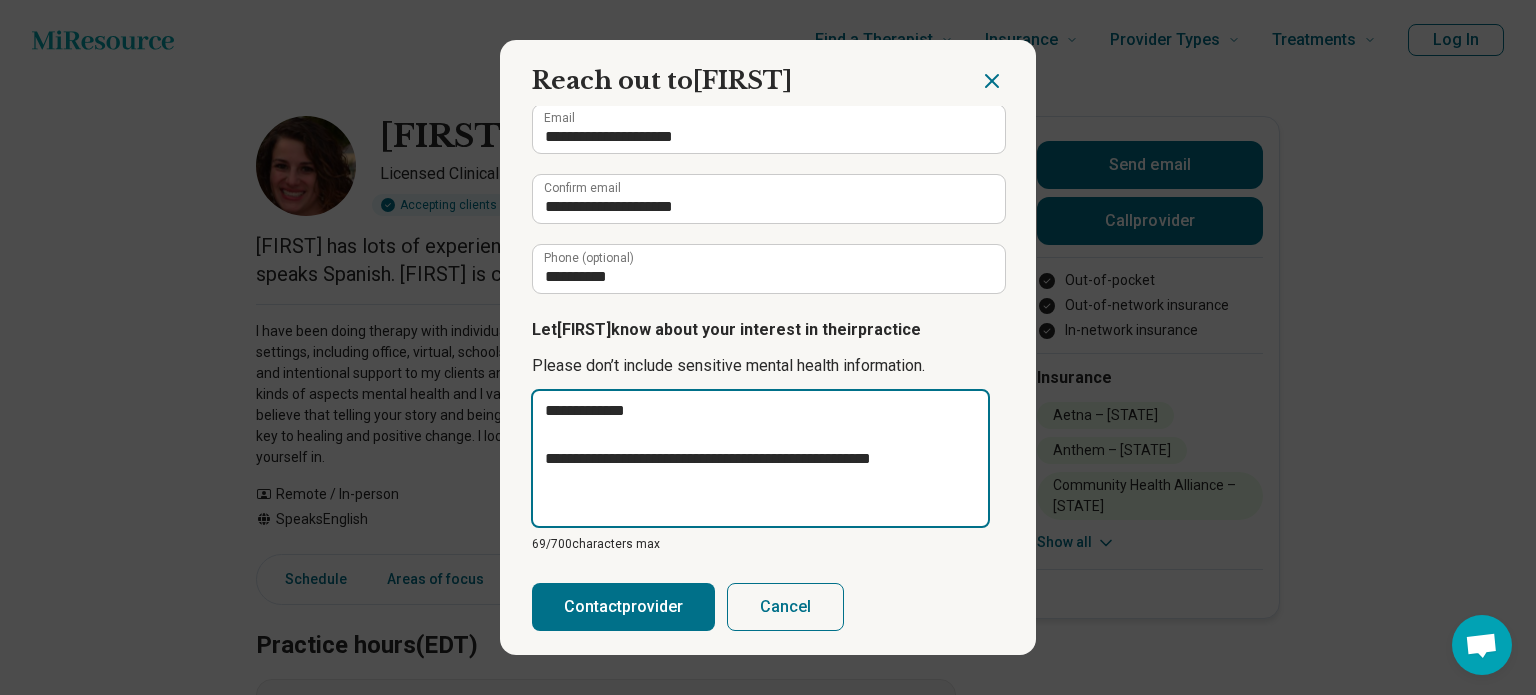 type on "**********" 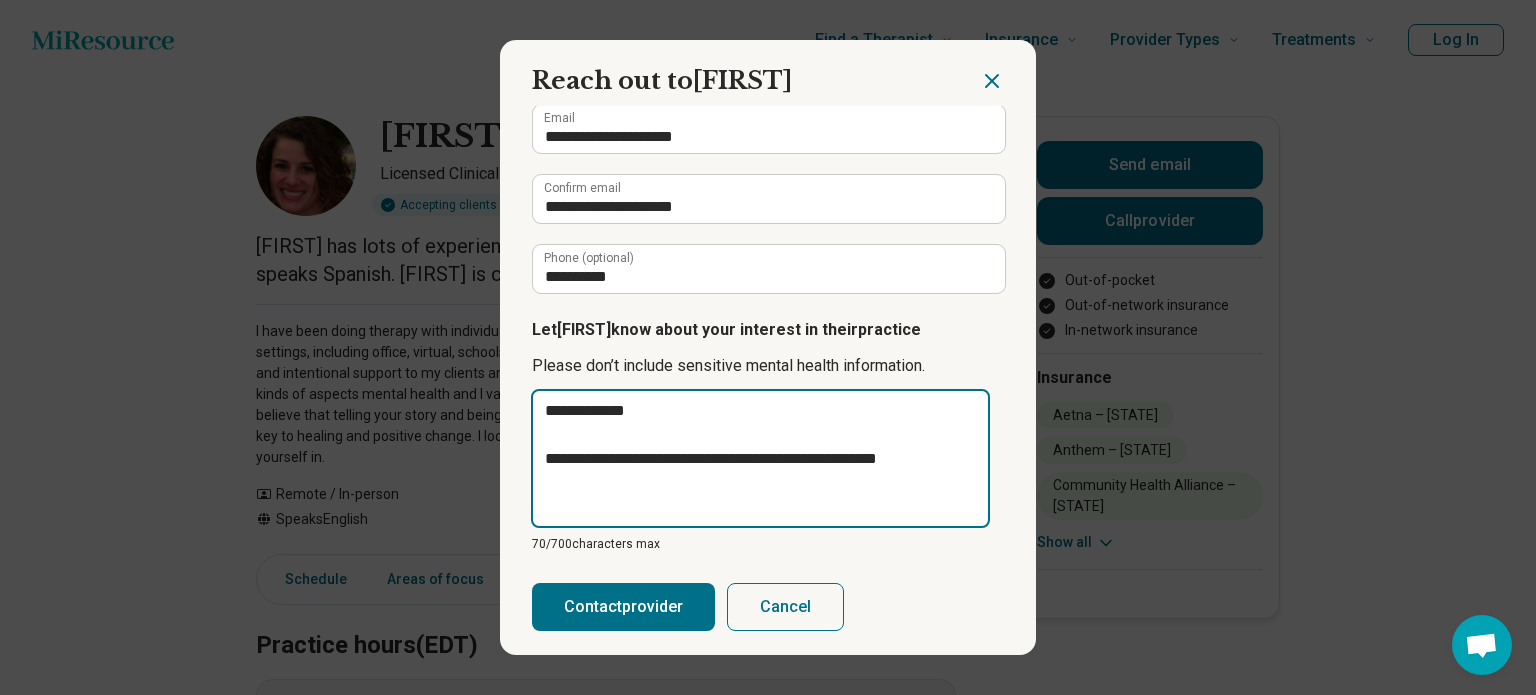 type on "**********" 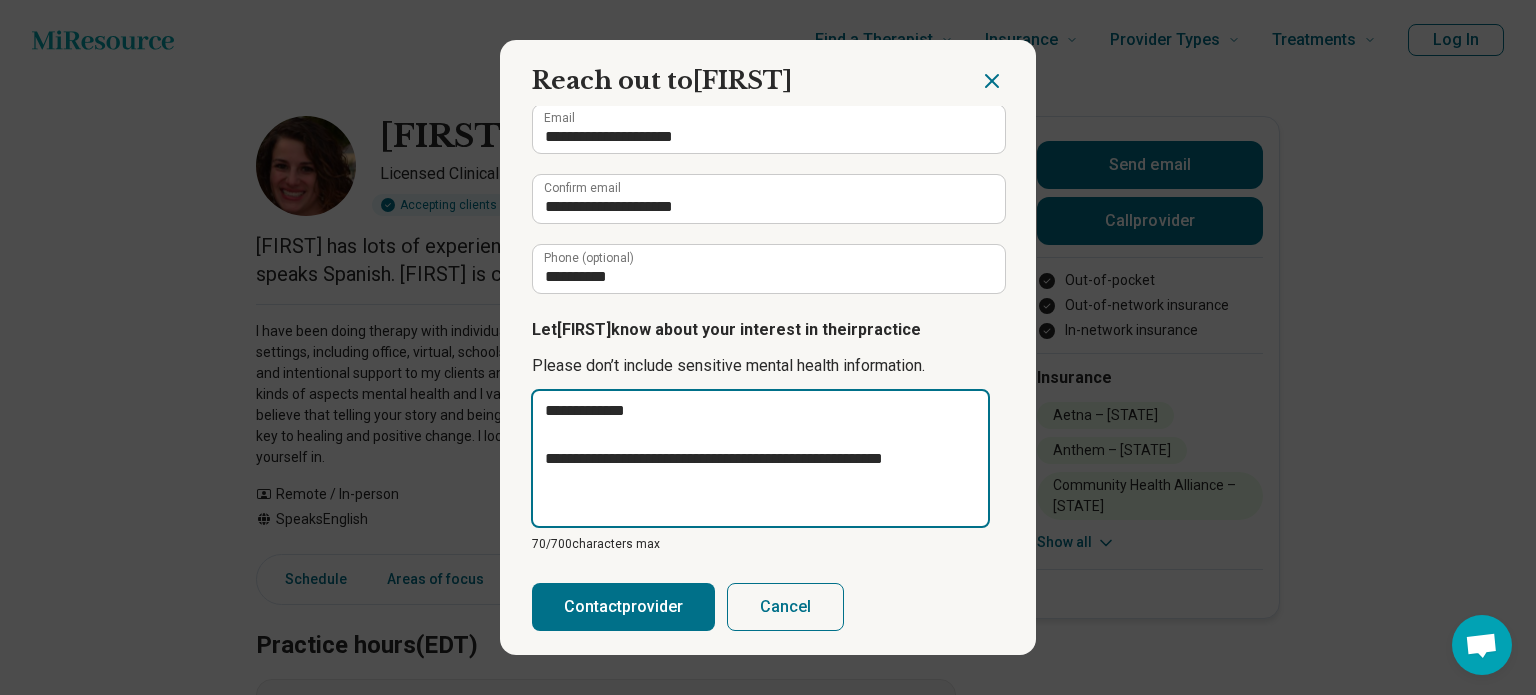 type on "**********" 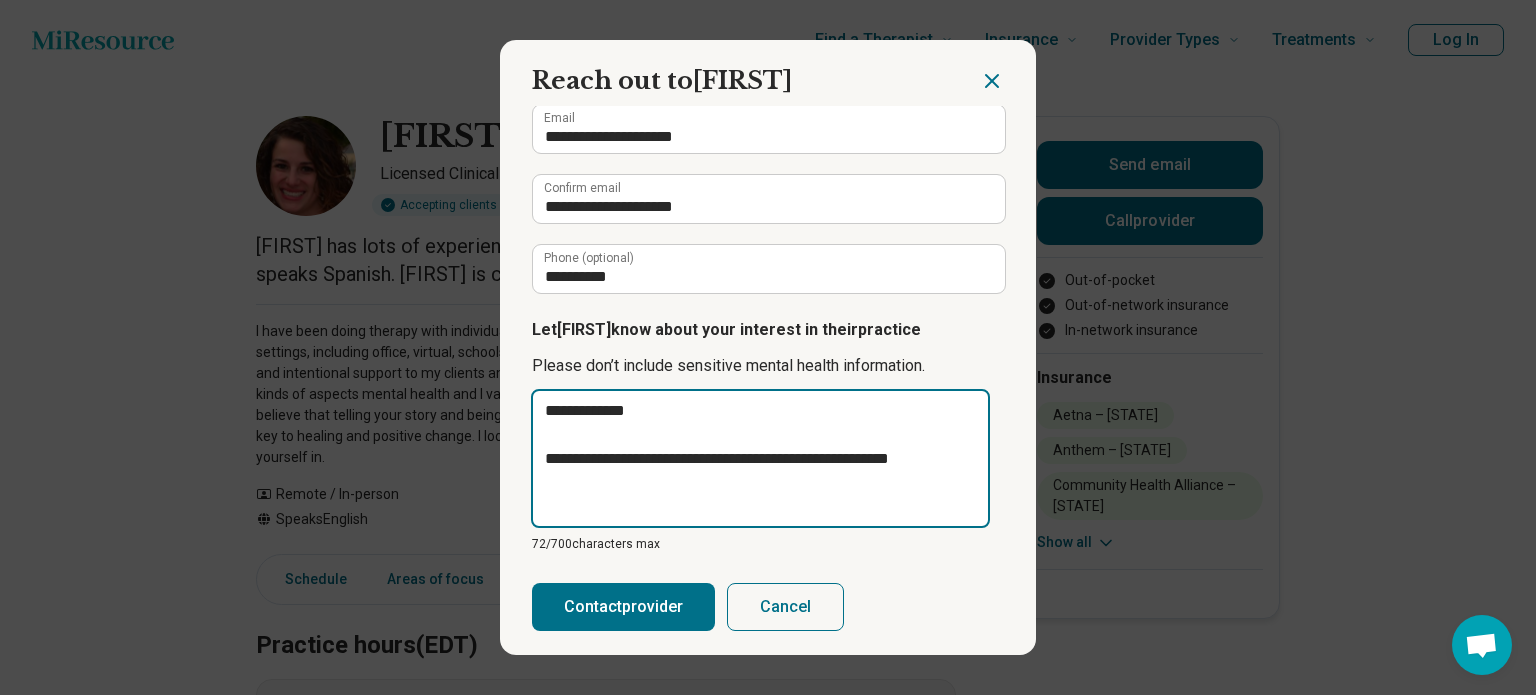 type on "**********" 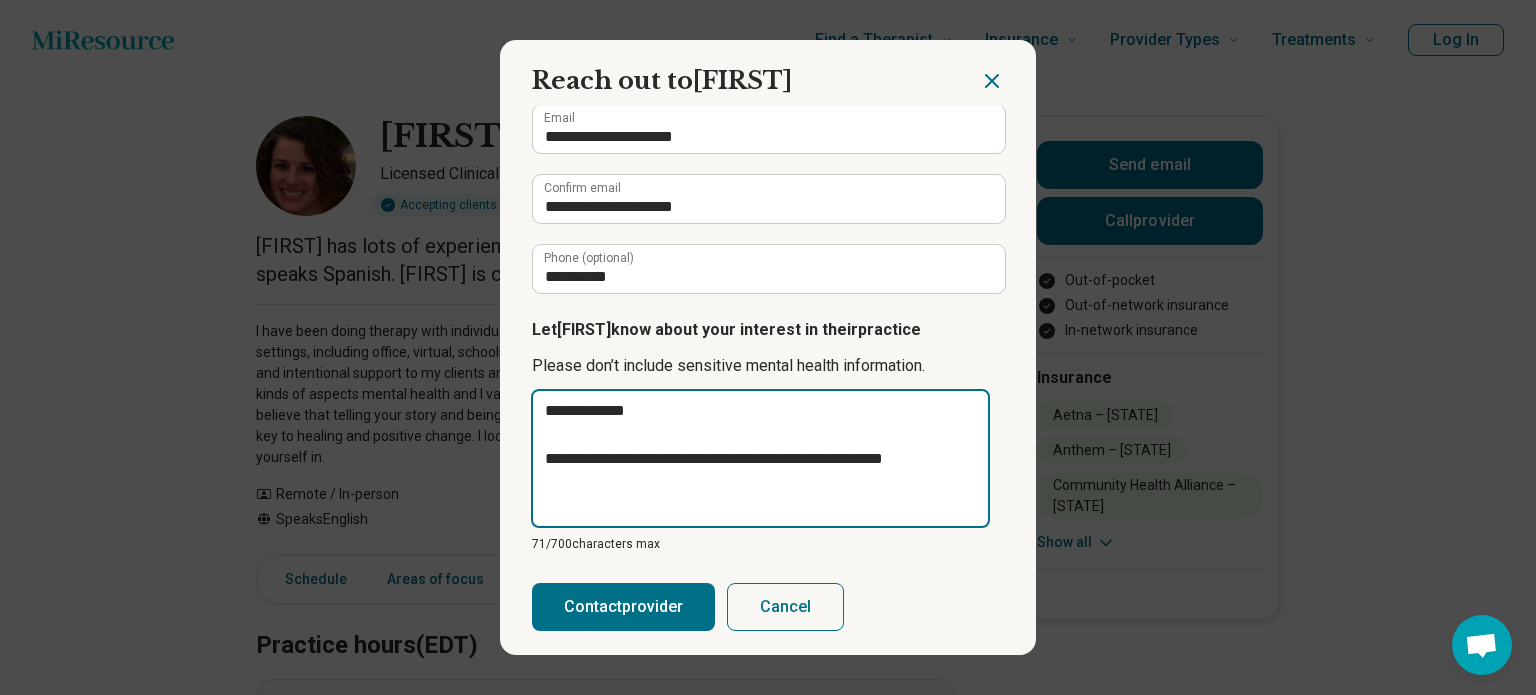 type on "**********" 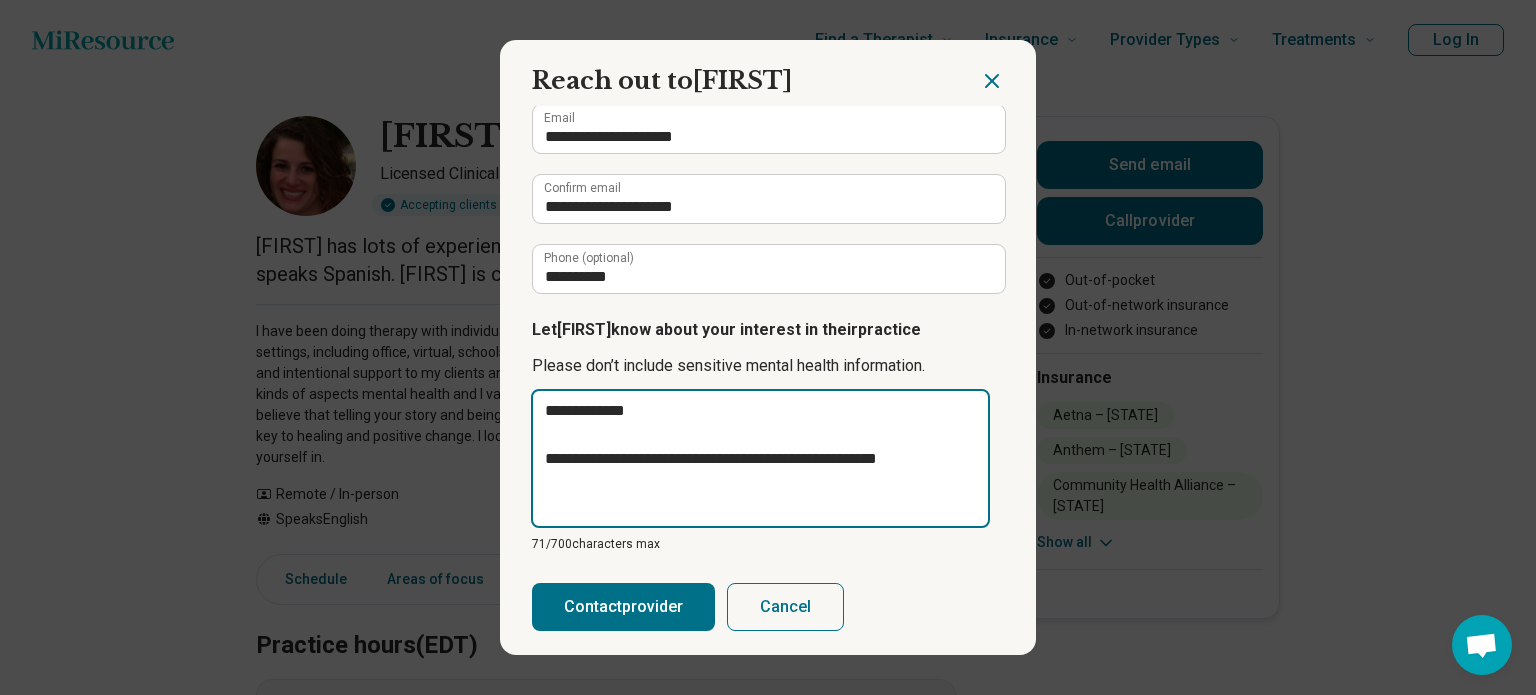type on "**********" 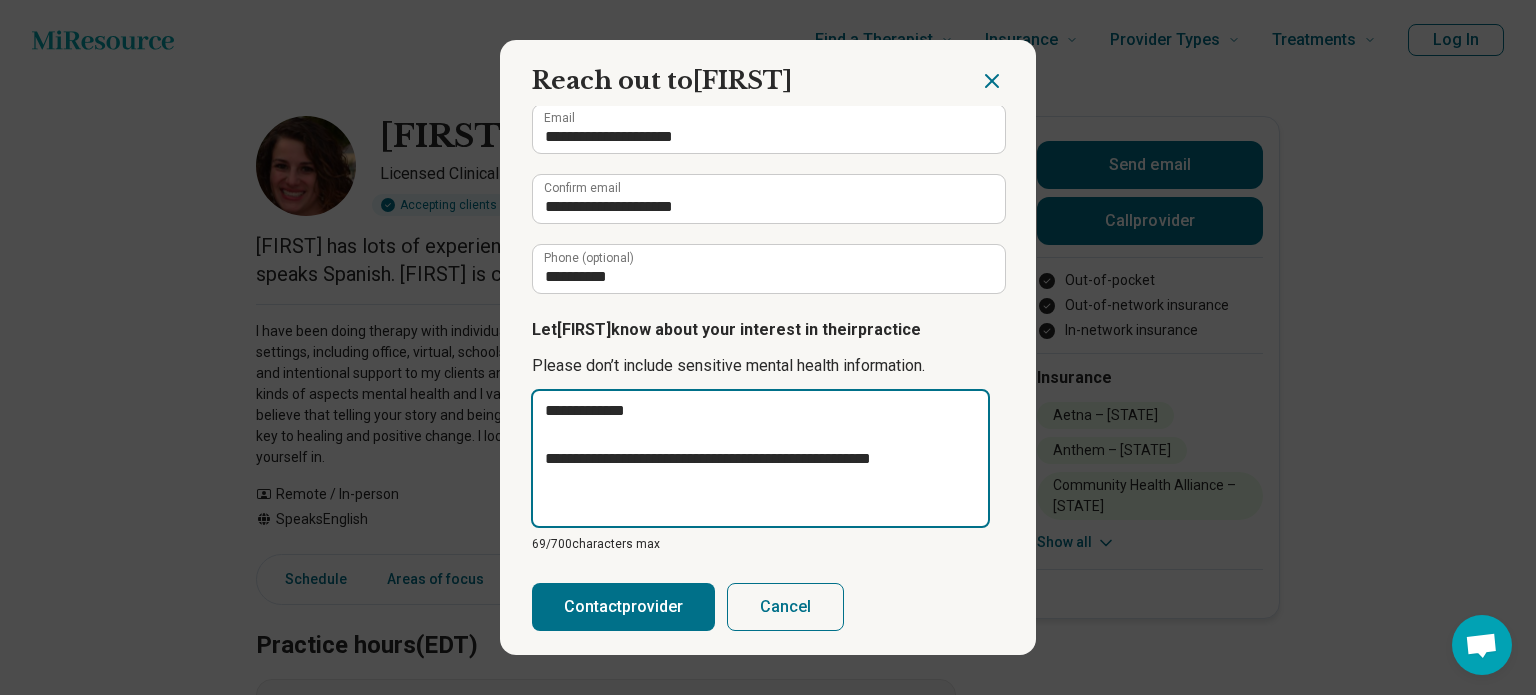 type on "**********" 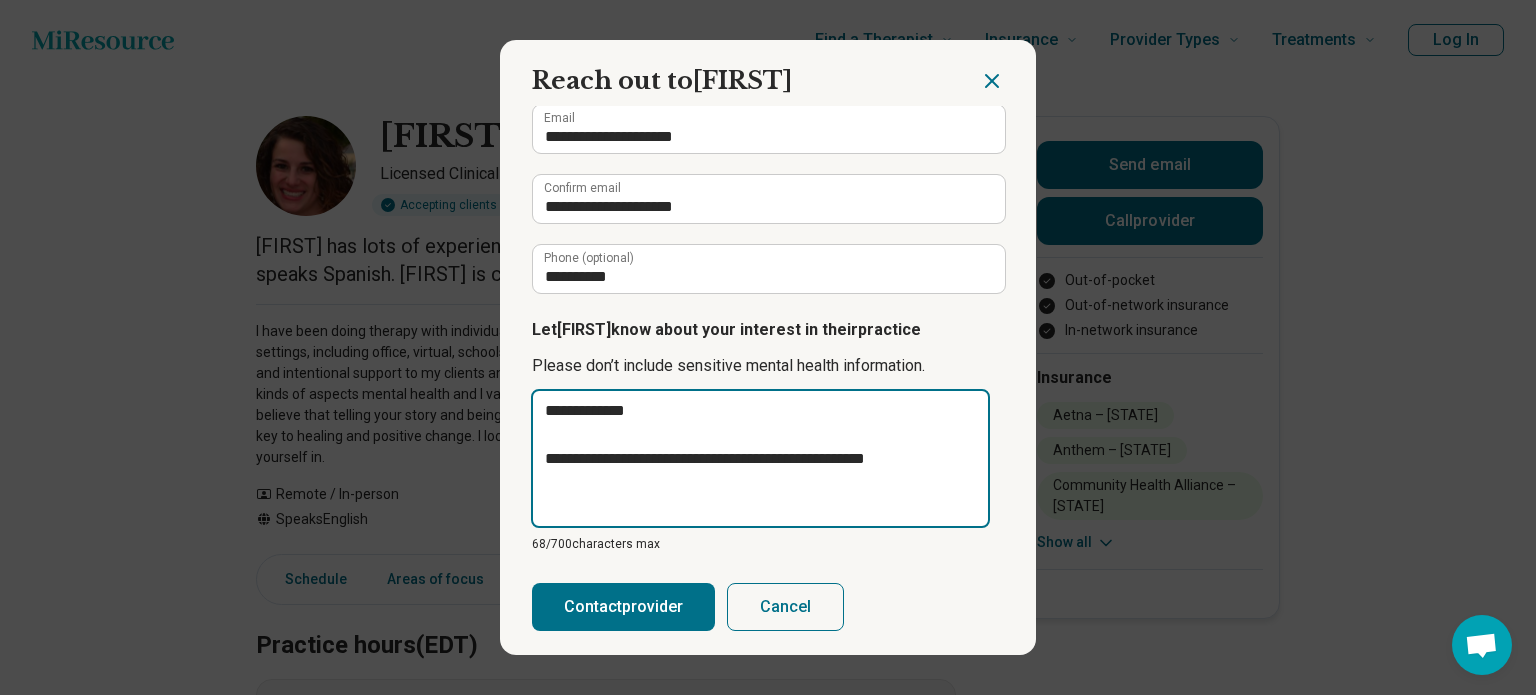 type on "**********" 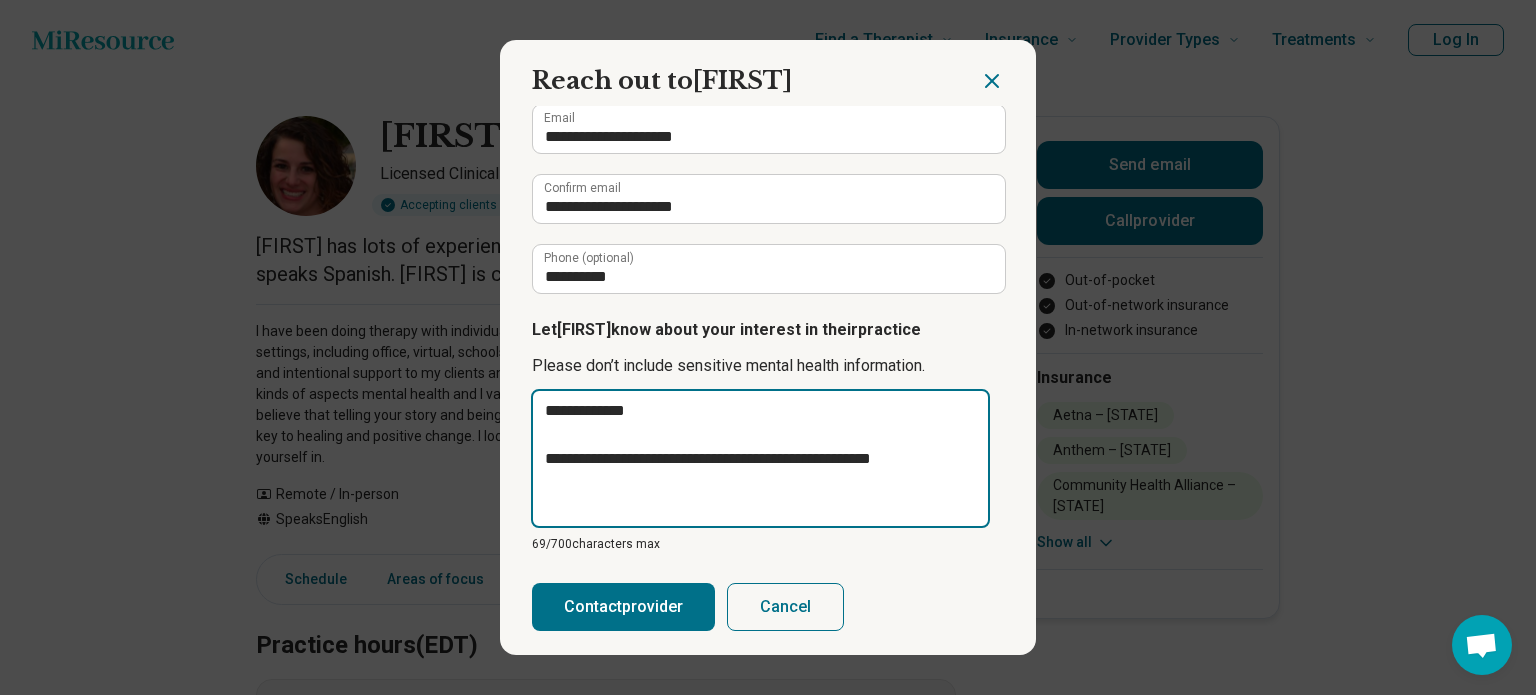 type on "**********" 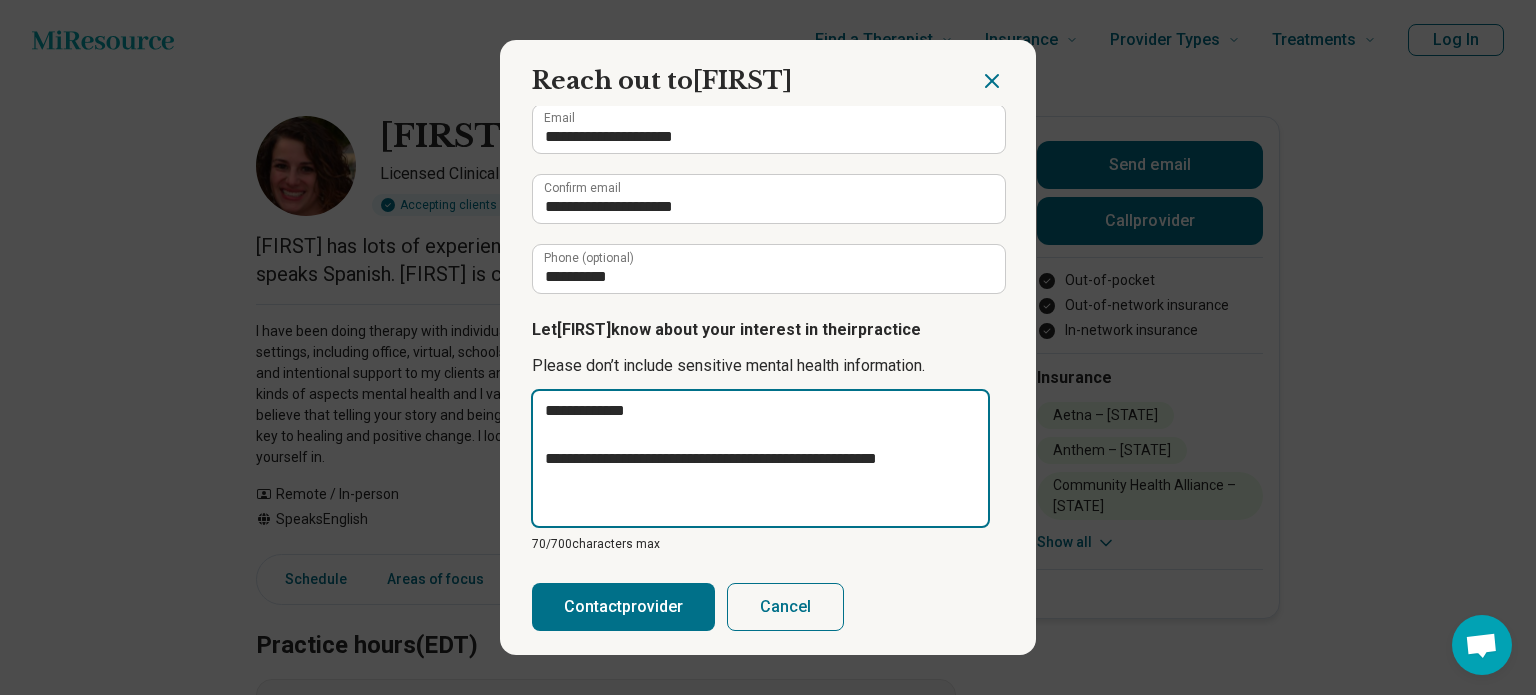 type on "**********" 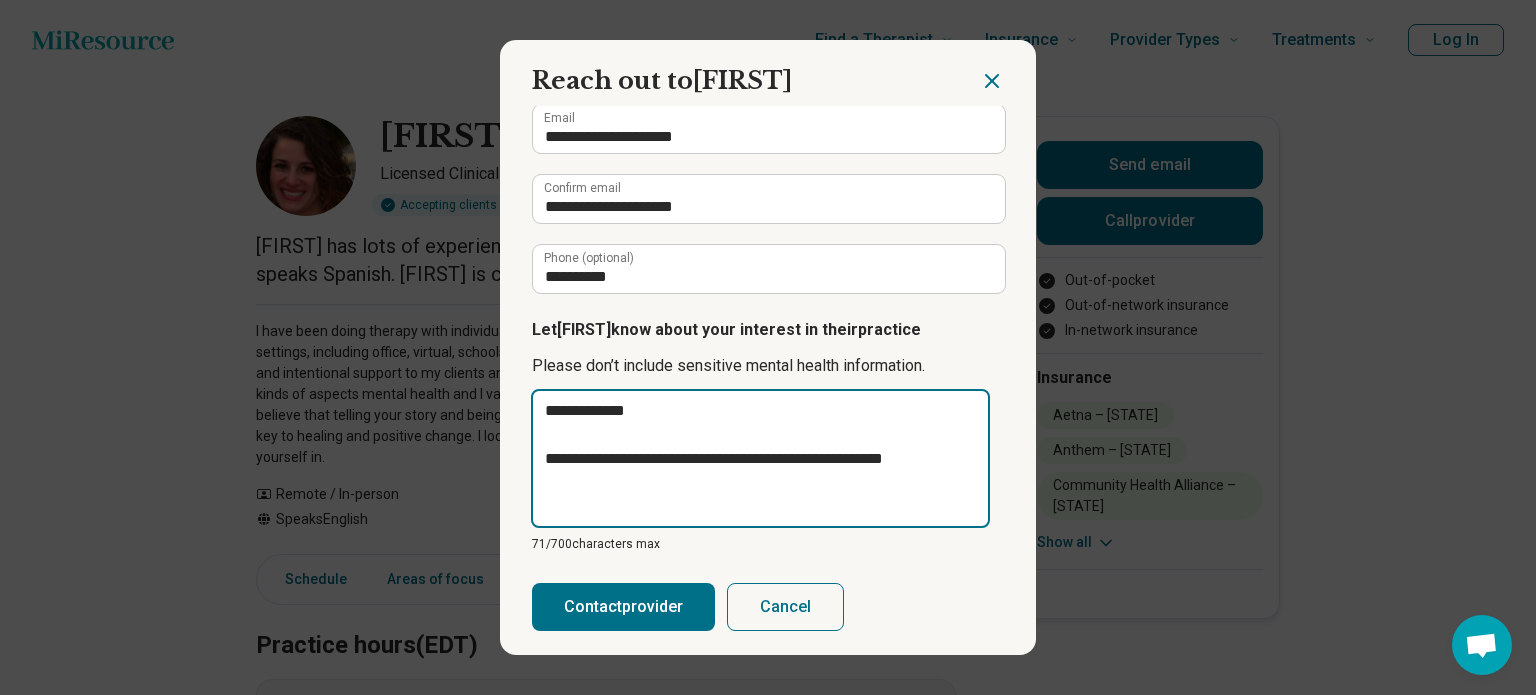 type on "**********" 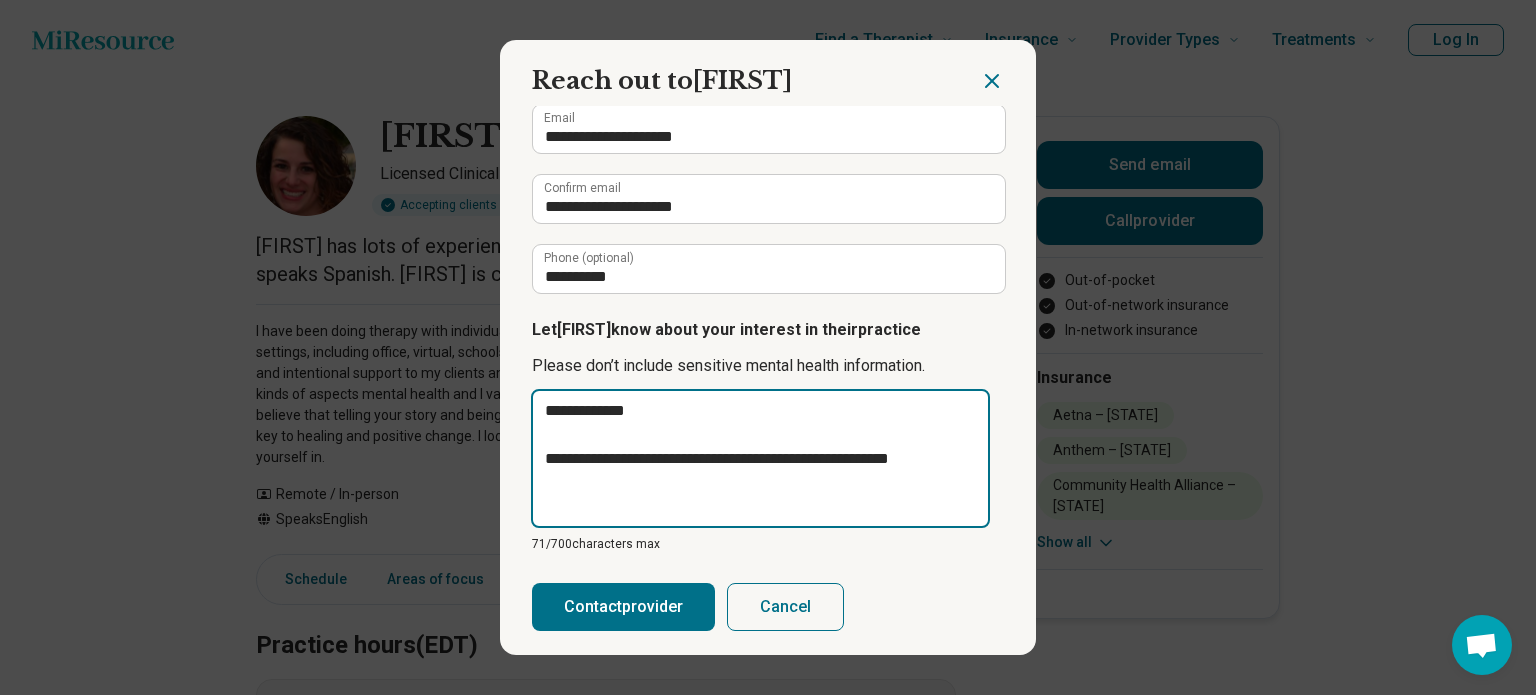 type on "**********" 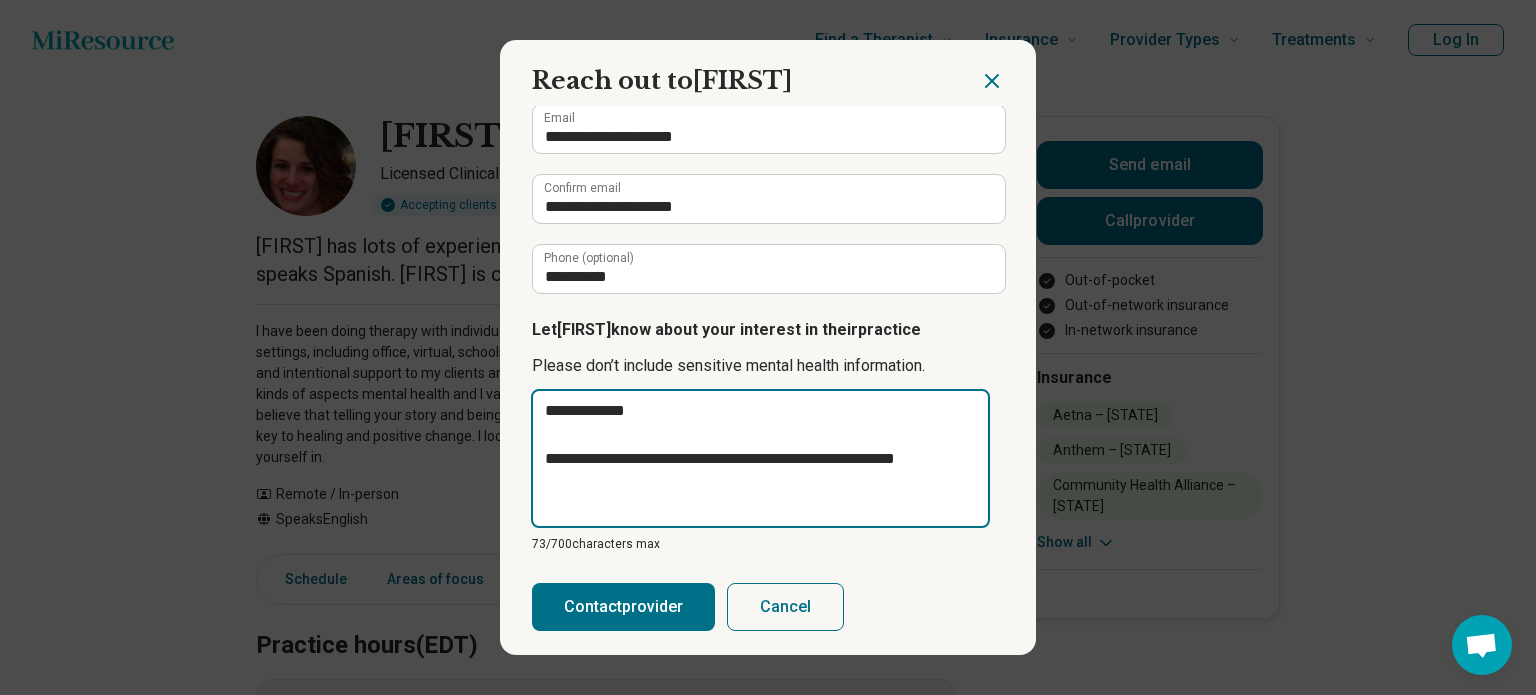 type on "**********" 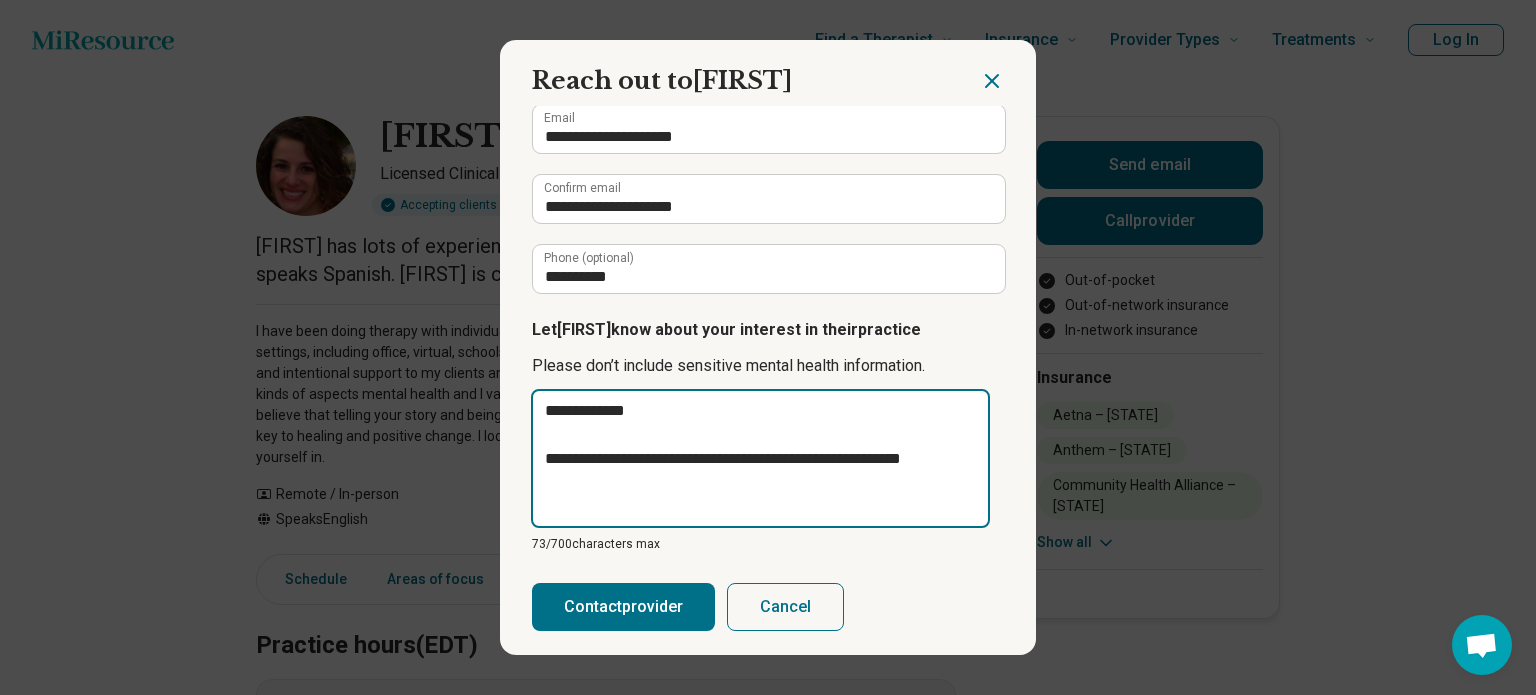 type on "**********" 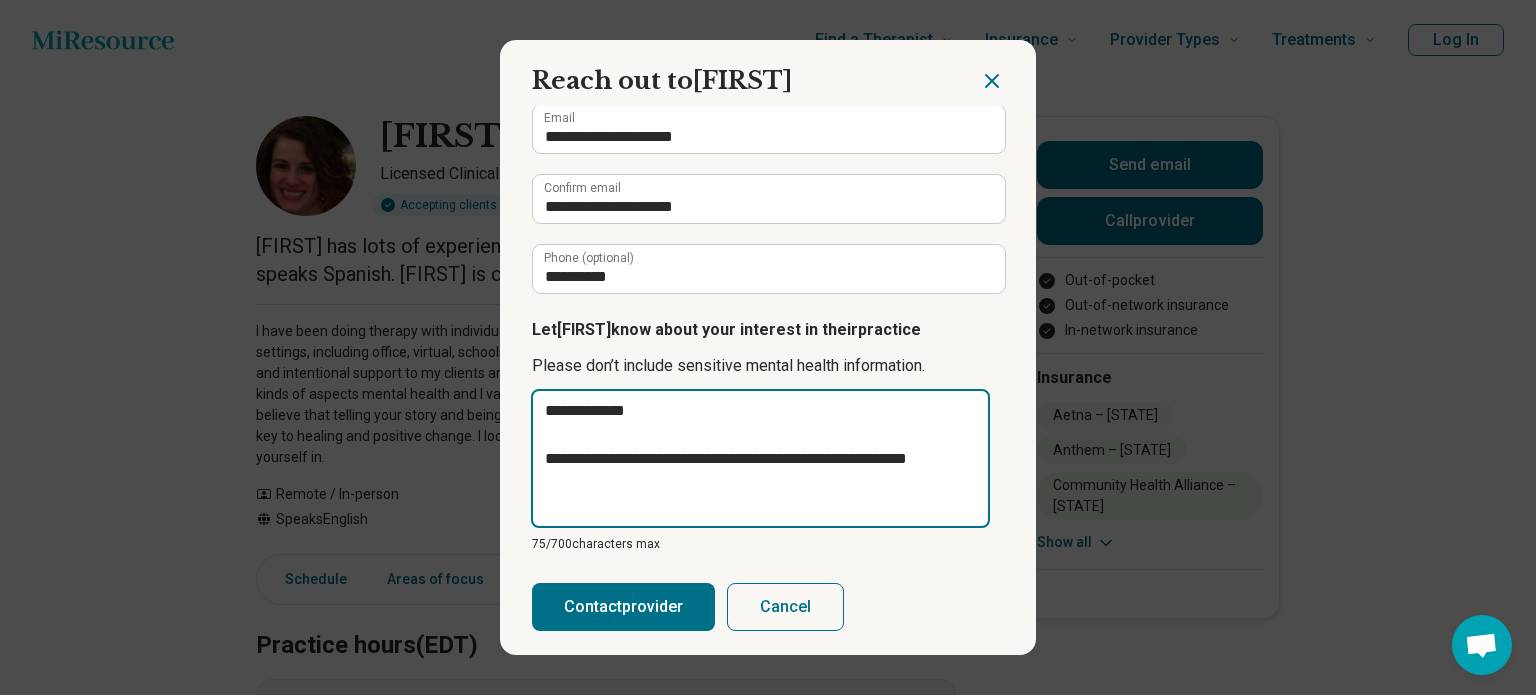 type on "**********" 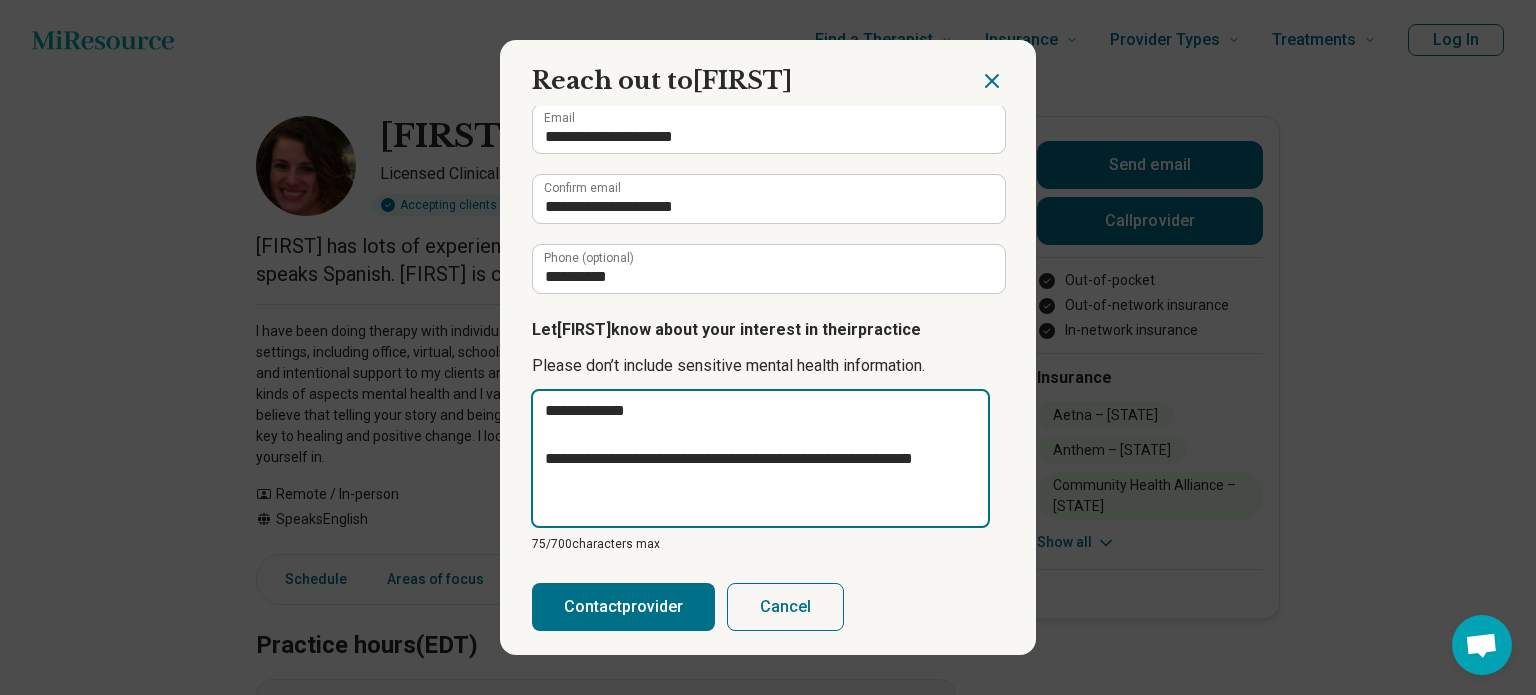 type on "**********" 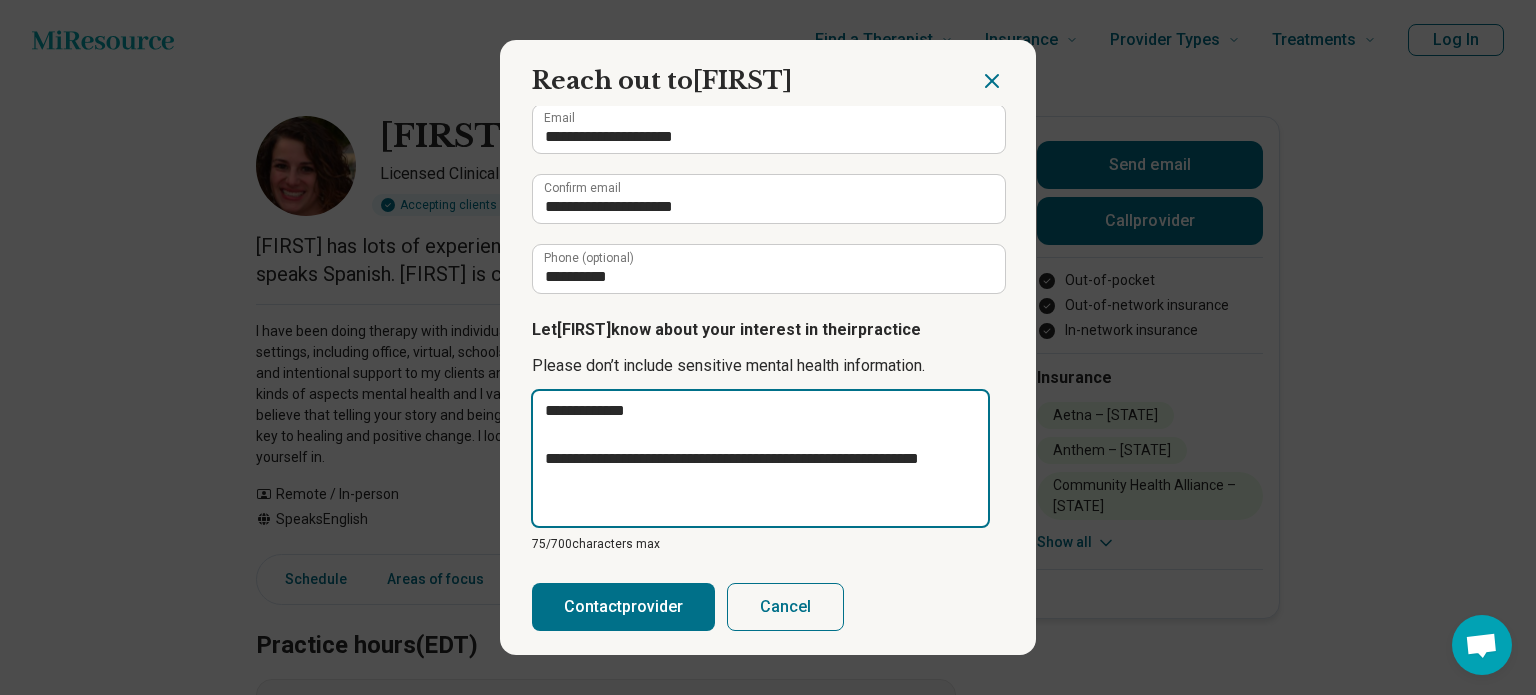 type on "*" 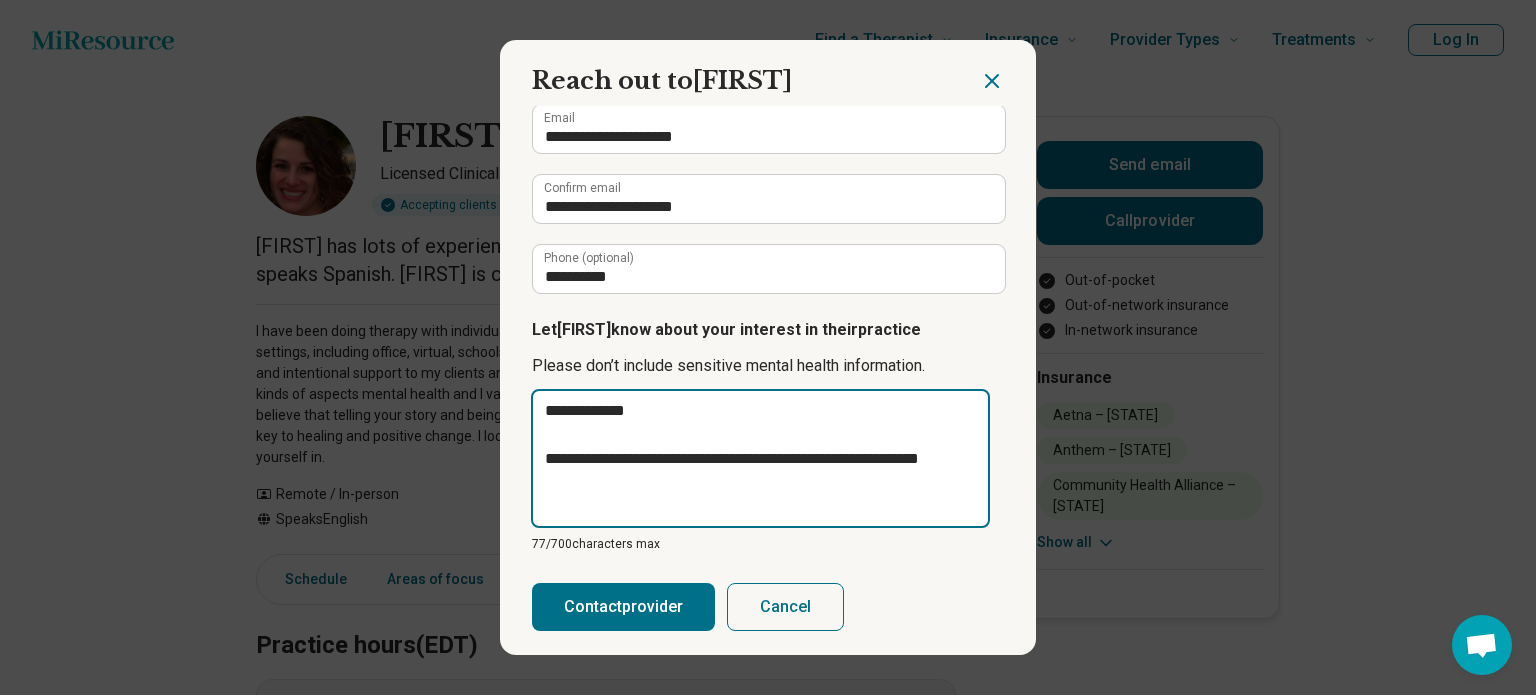 type on "**********" 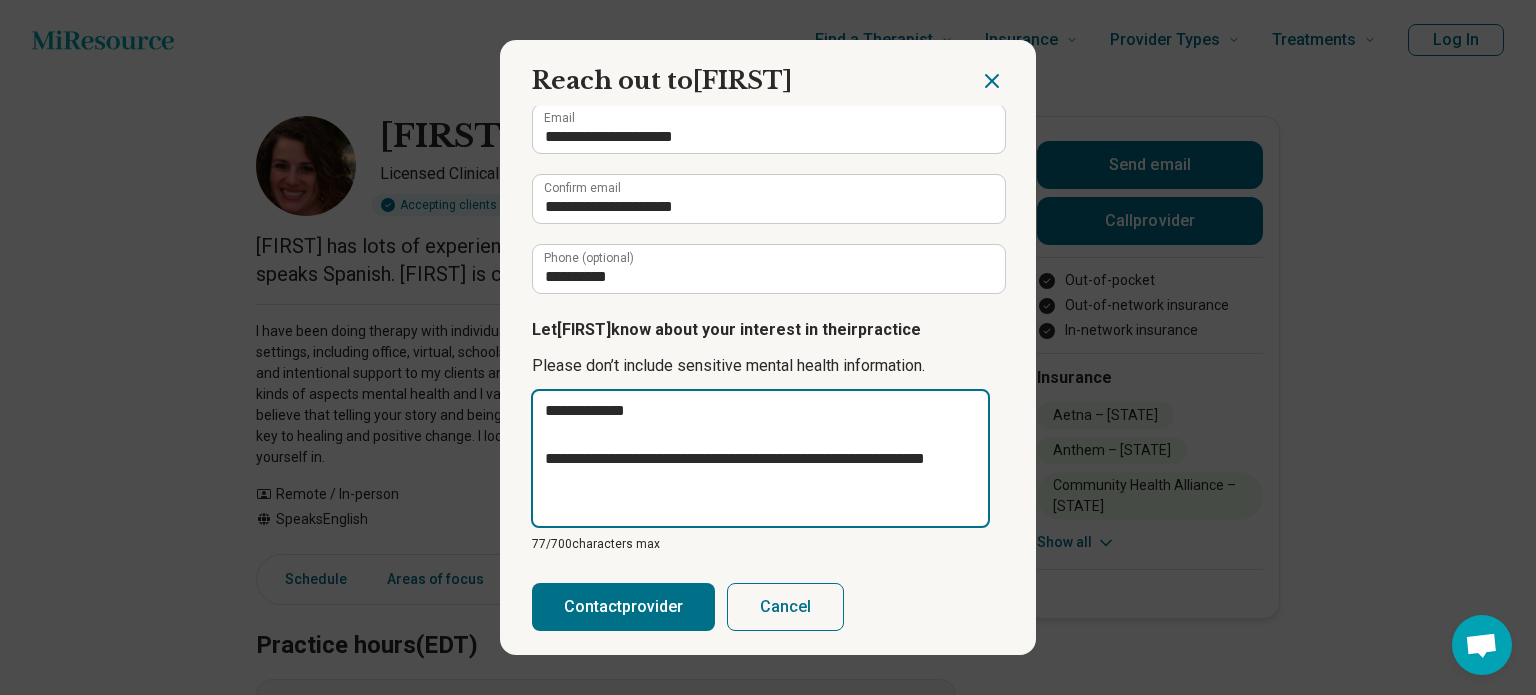 type on "**********" 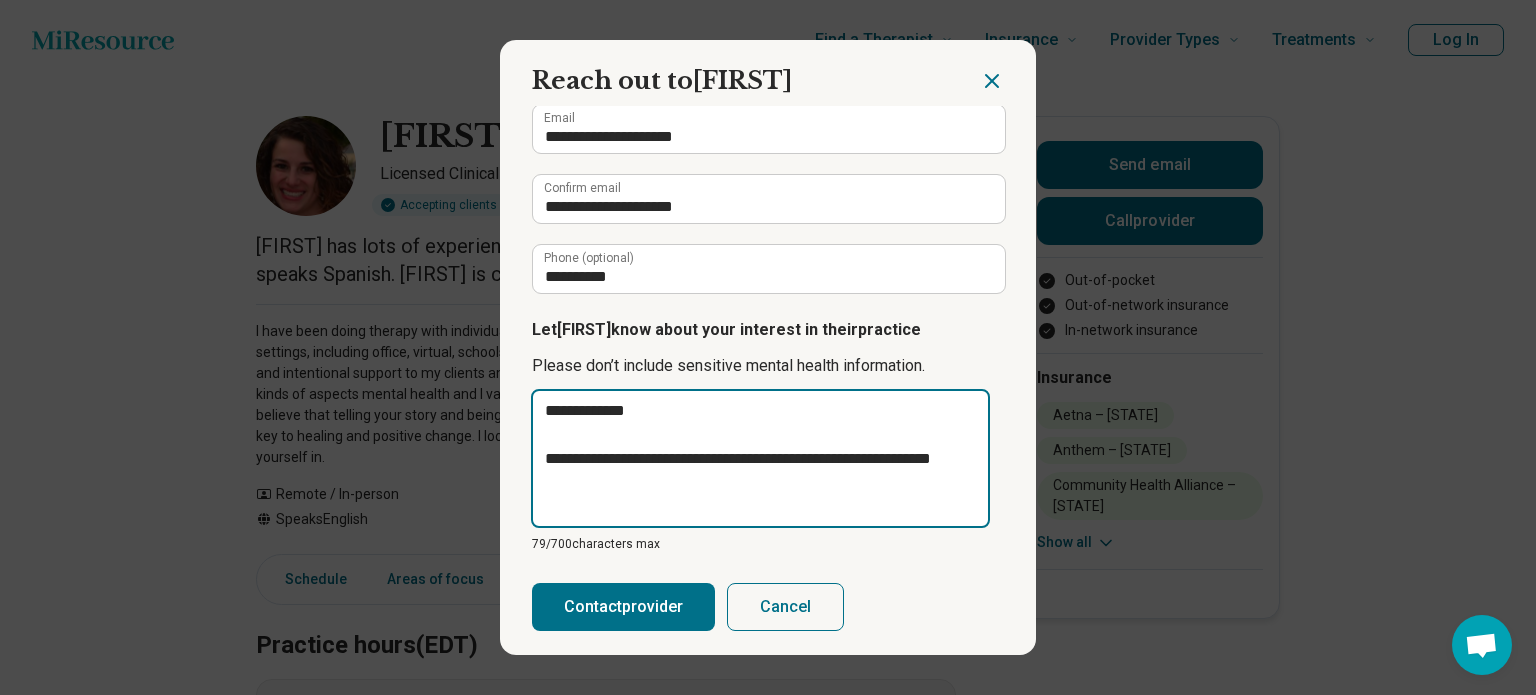 type on "**********" 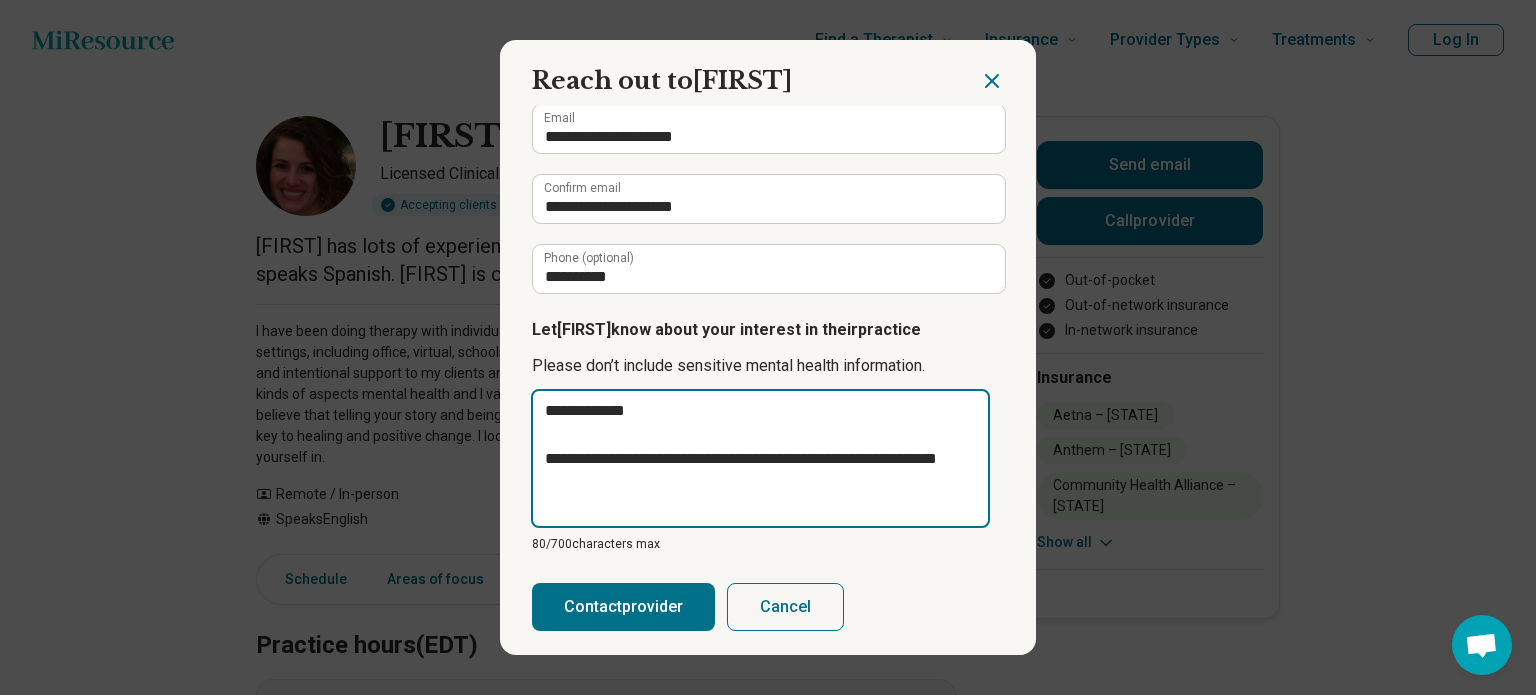 type 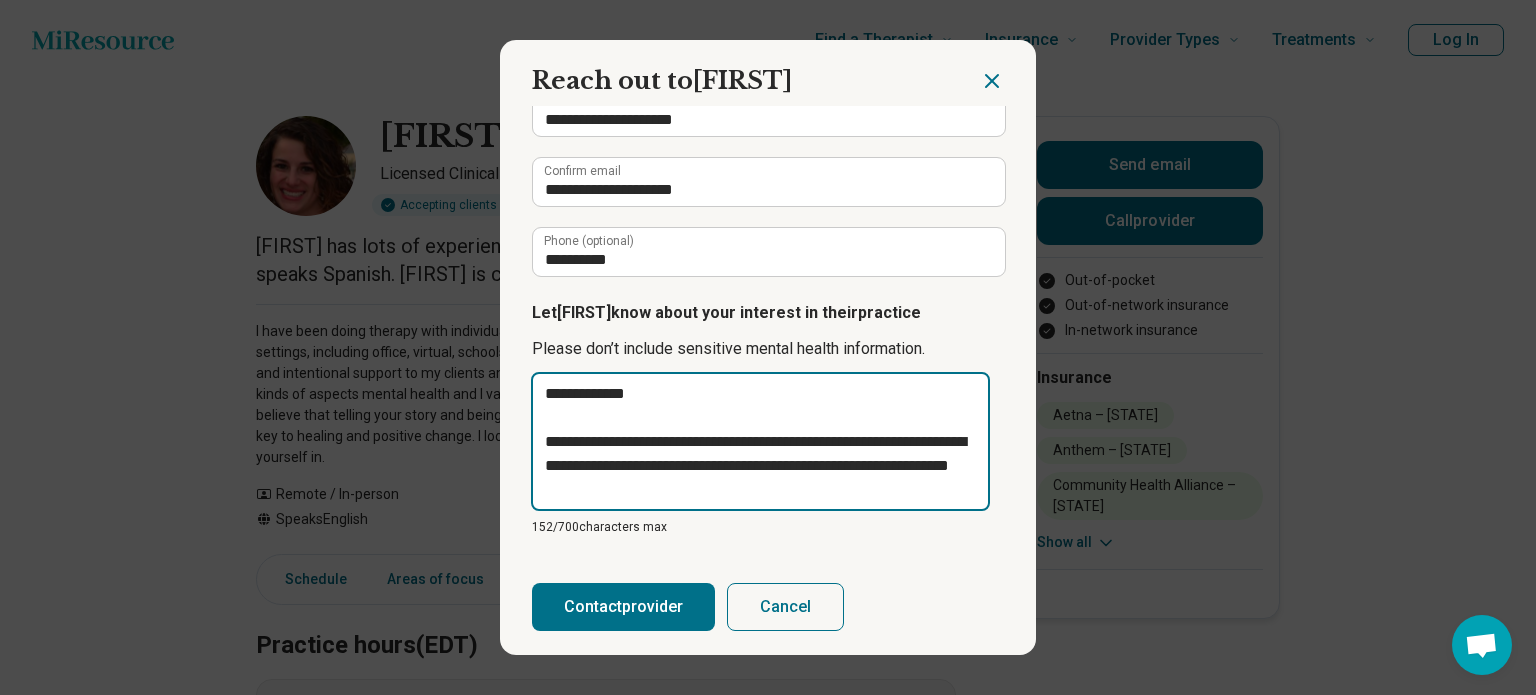 scroll, scrollTop: 208, scrollLeft: 0, axis: vertical 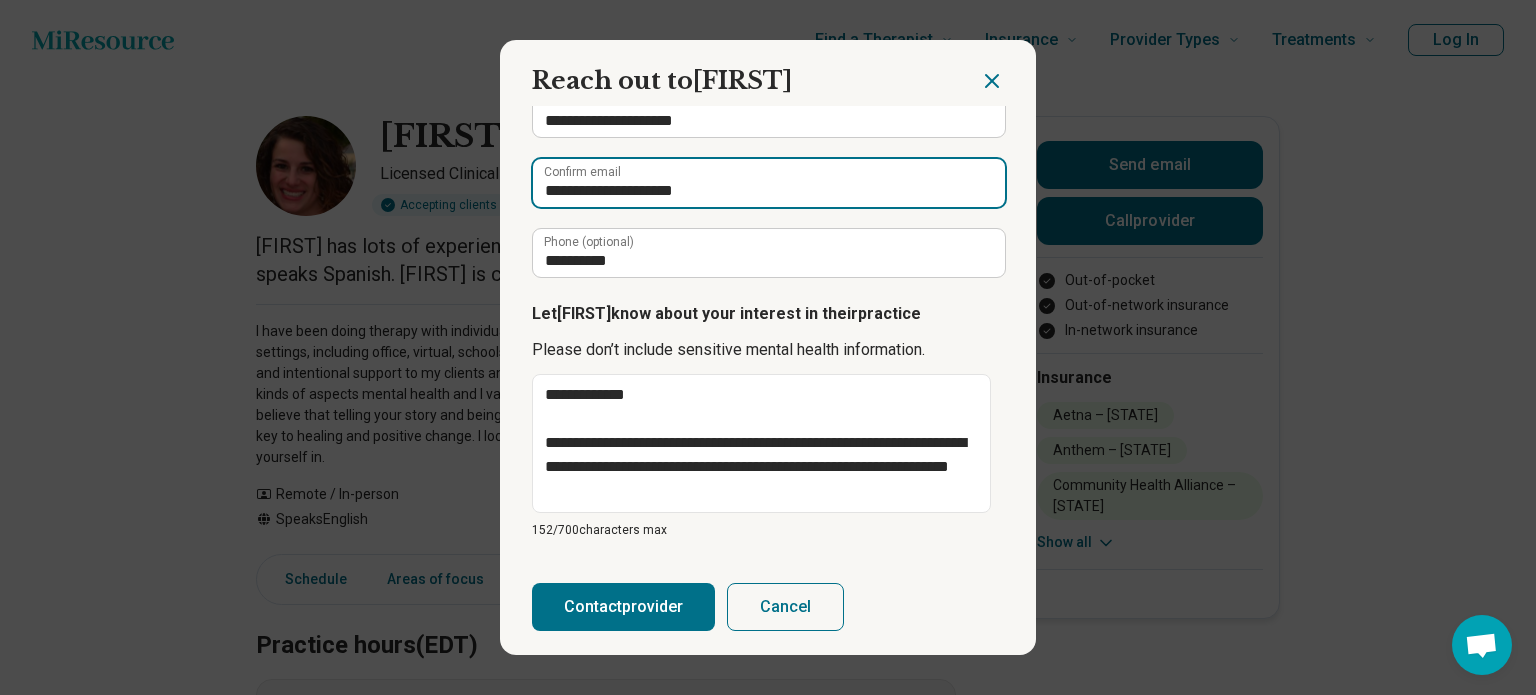 click on "**********" at bounding box center (769, 183) 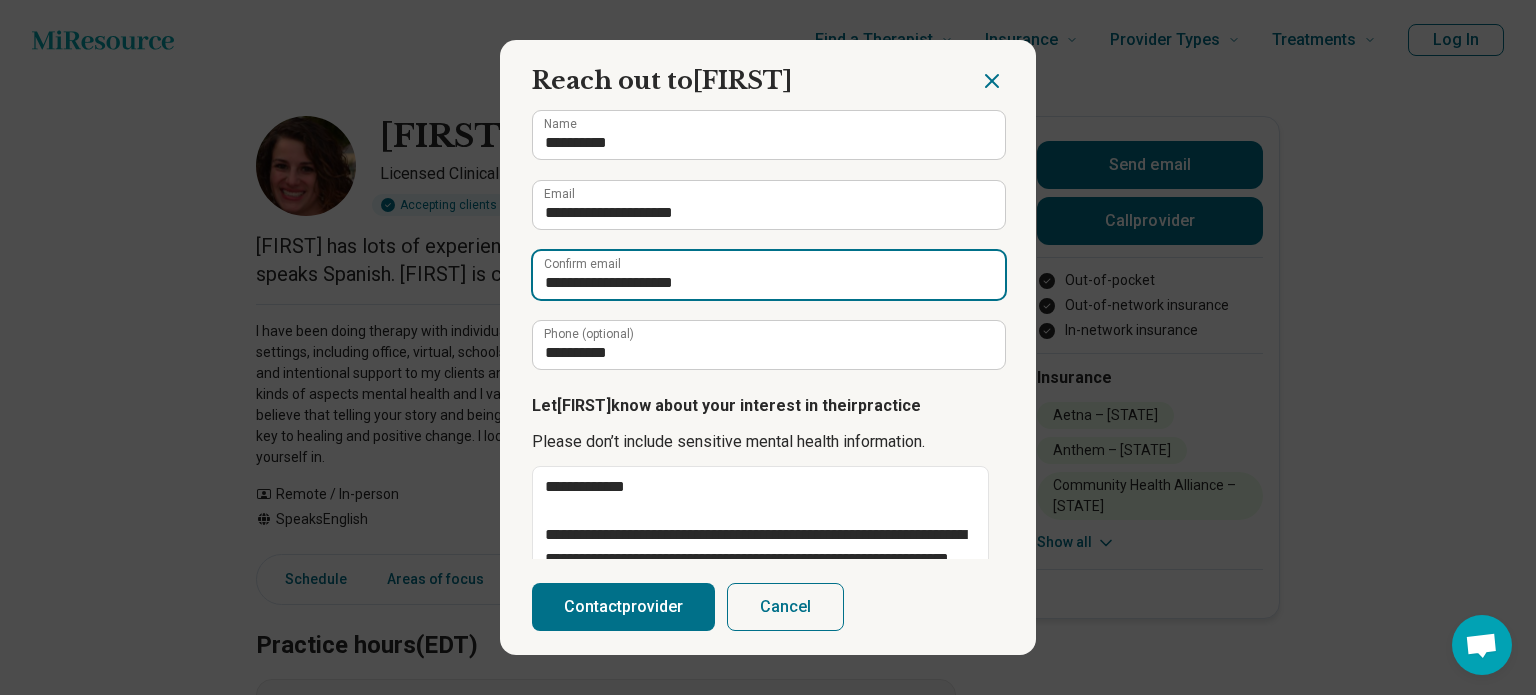 scroll, scrollTop: 210, scrollLeft: 0, axis: vertical 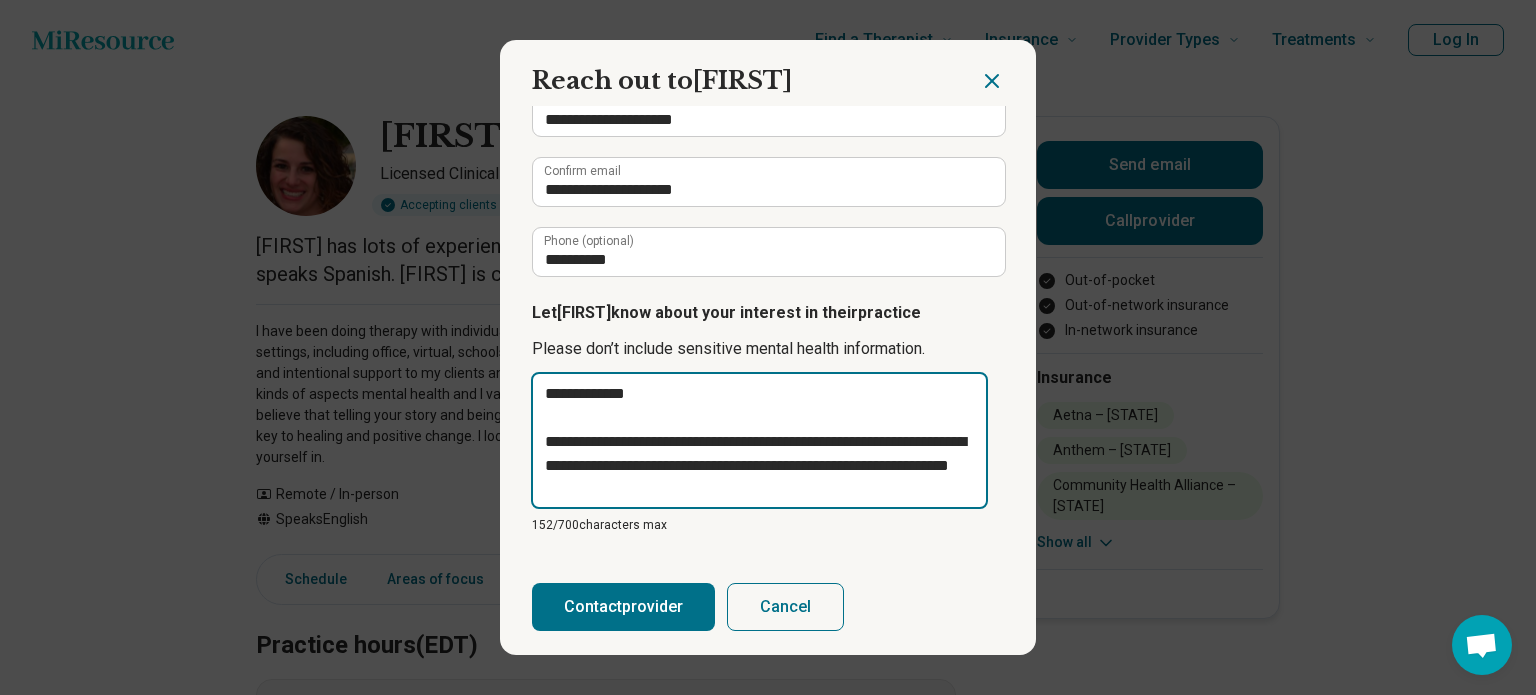 click on "**********" at bounding box center (759, 441) 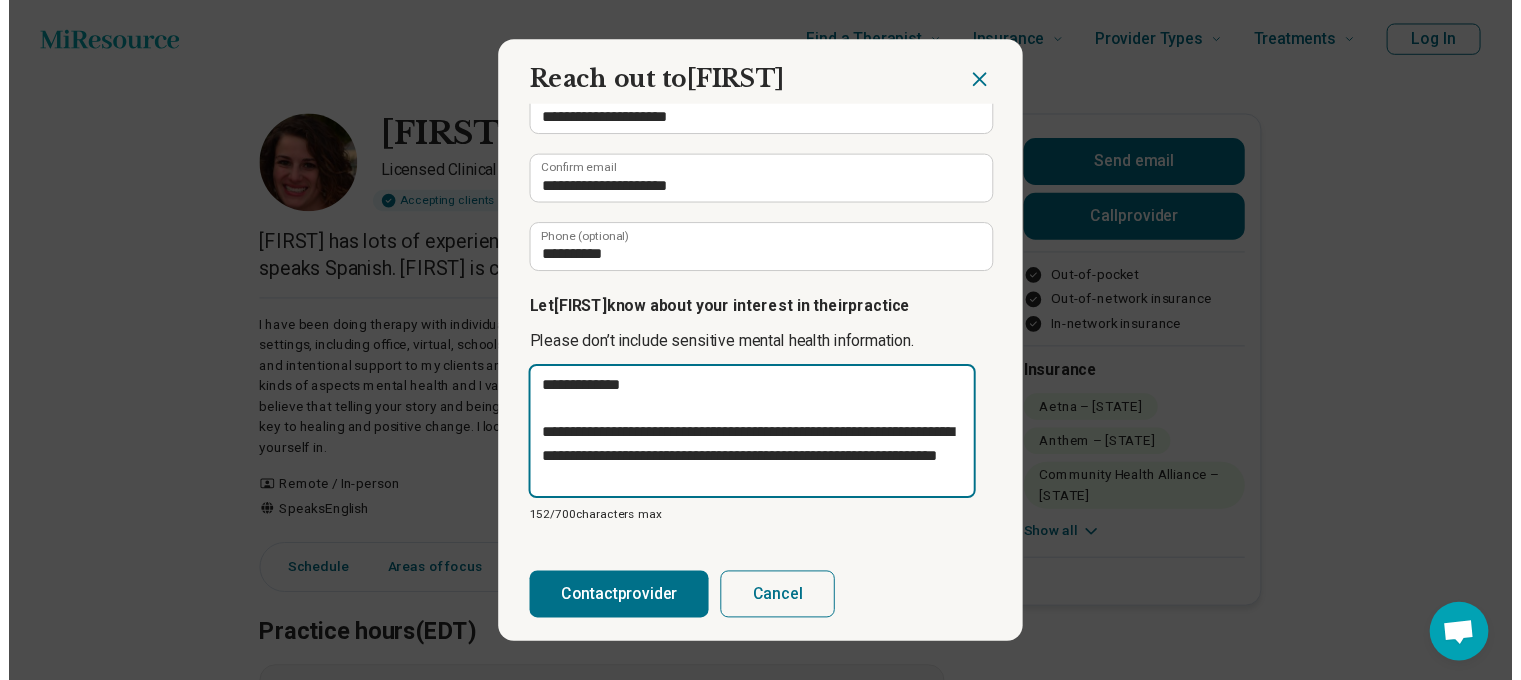 scroll, scrollTop: 209, scrollLeft: 0, axis: vertical 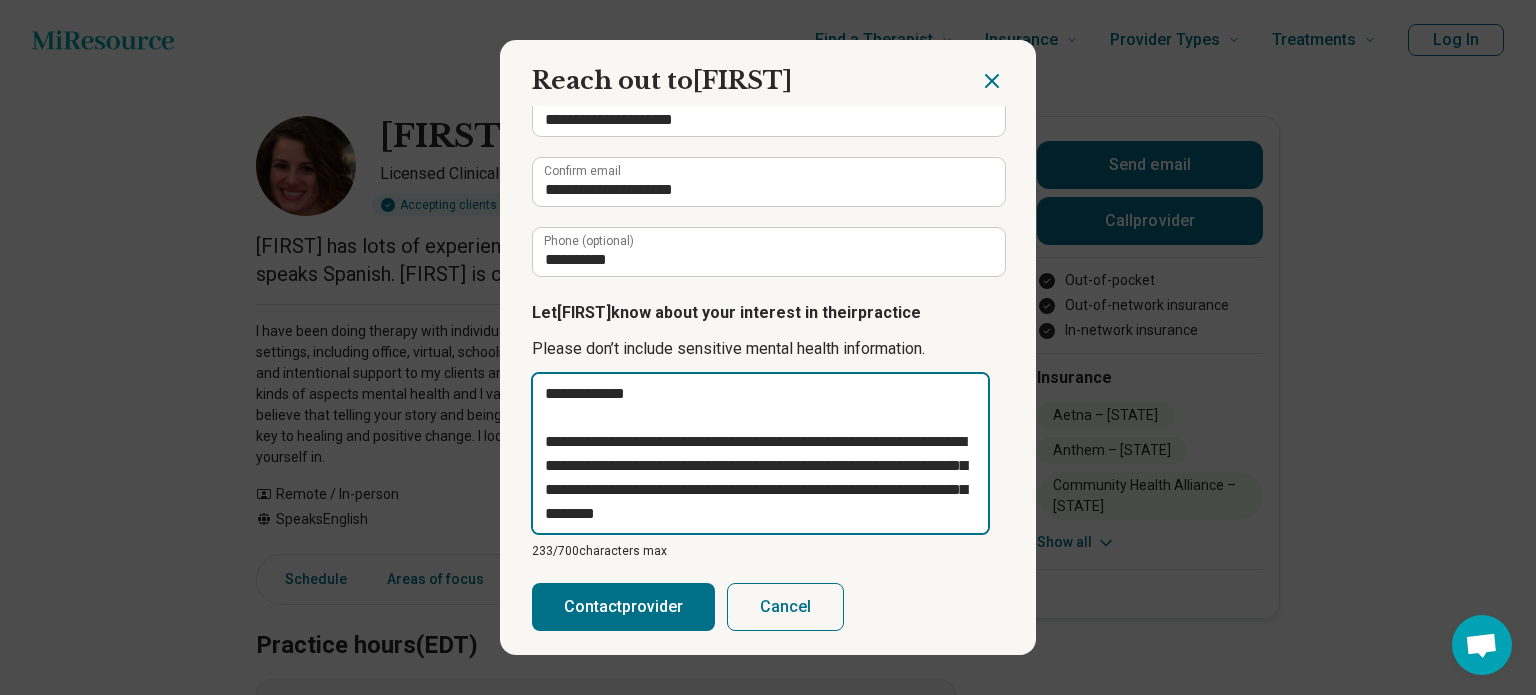 drag, startPoint x: 911, startPoint y: 515, endPoint x: 586, endPoint y: 438, distance: 333.997 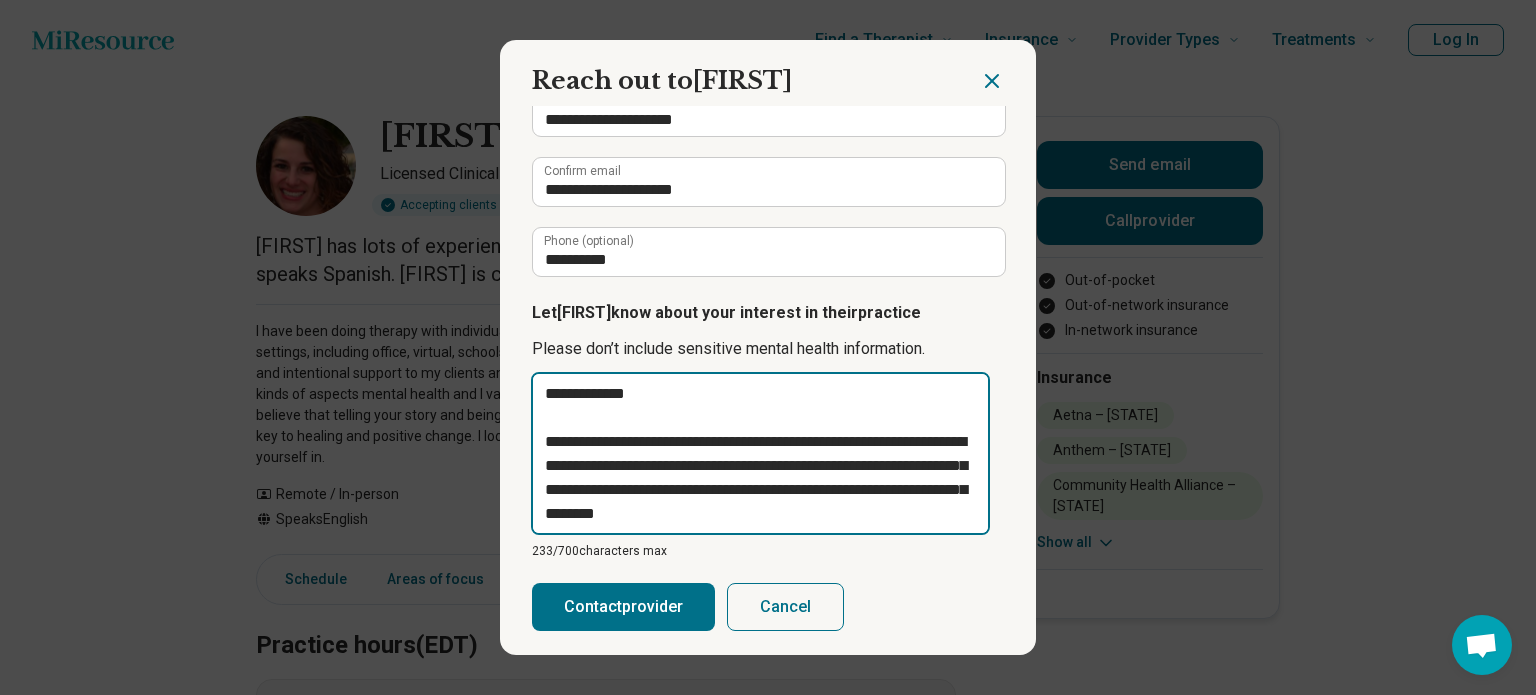 click on "**********" at bounding box center (760, 453) 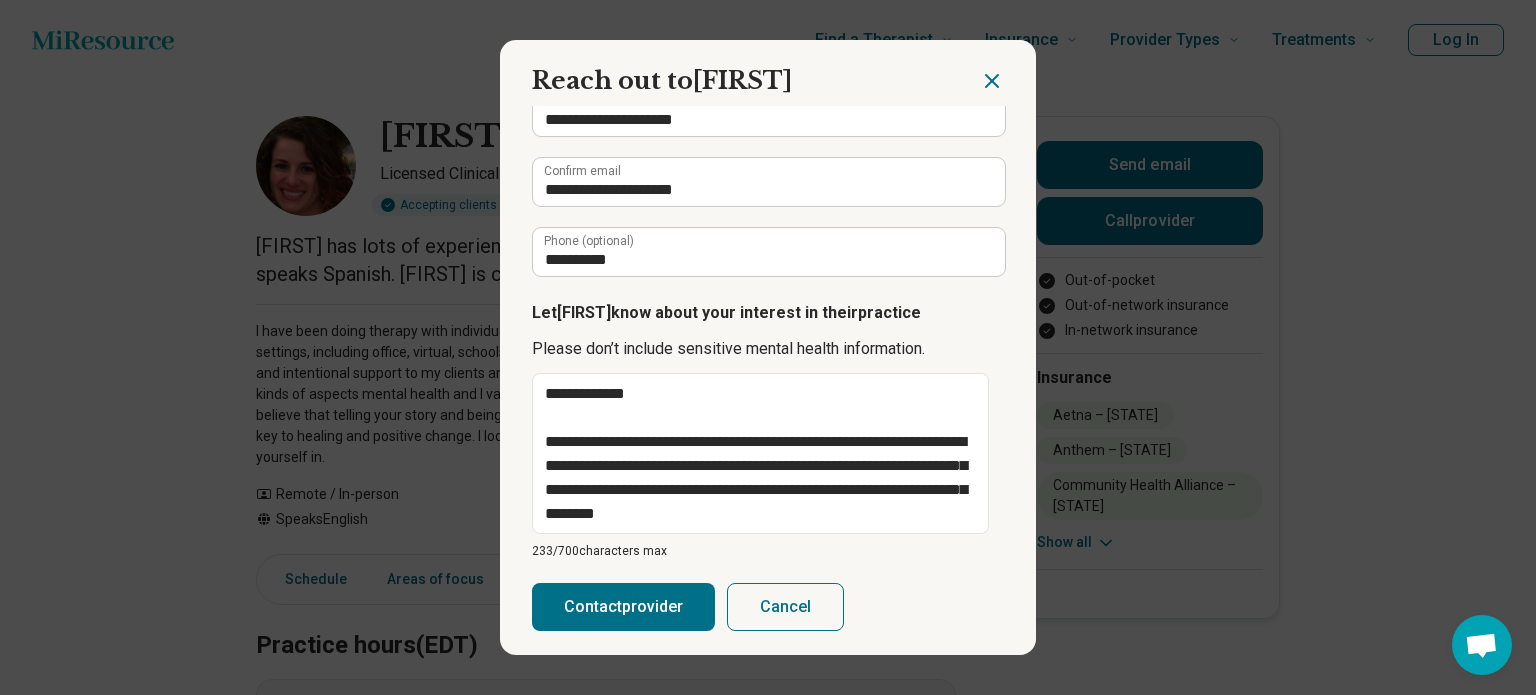 click on "Contact  provider" at bounding box center (623, 607) 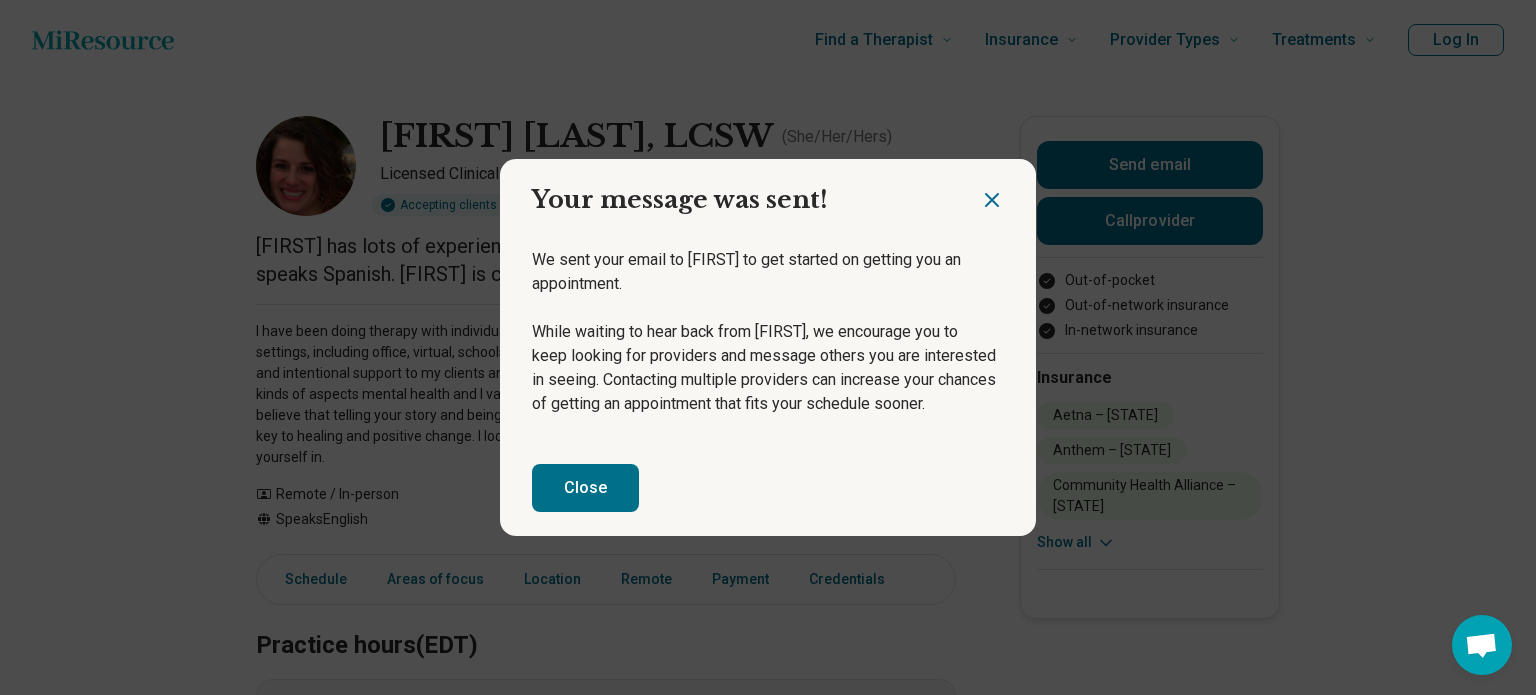 click on "Close" at bounding box center (585, 488) 